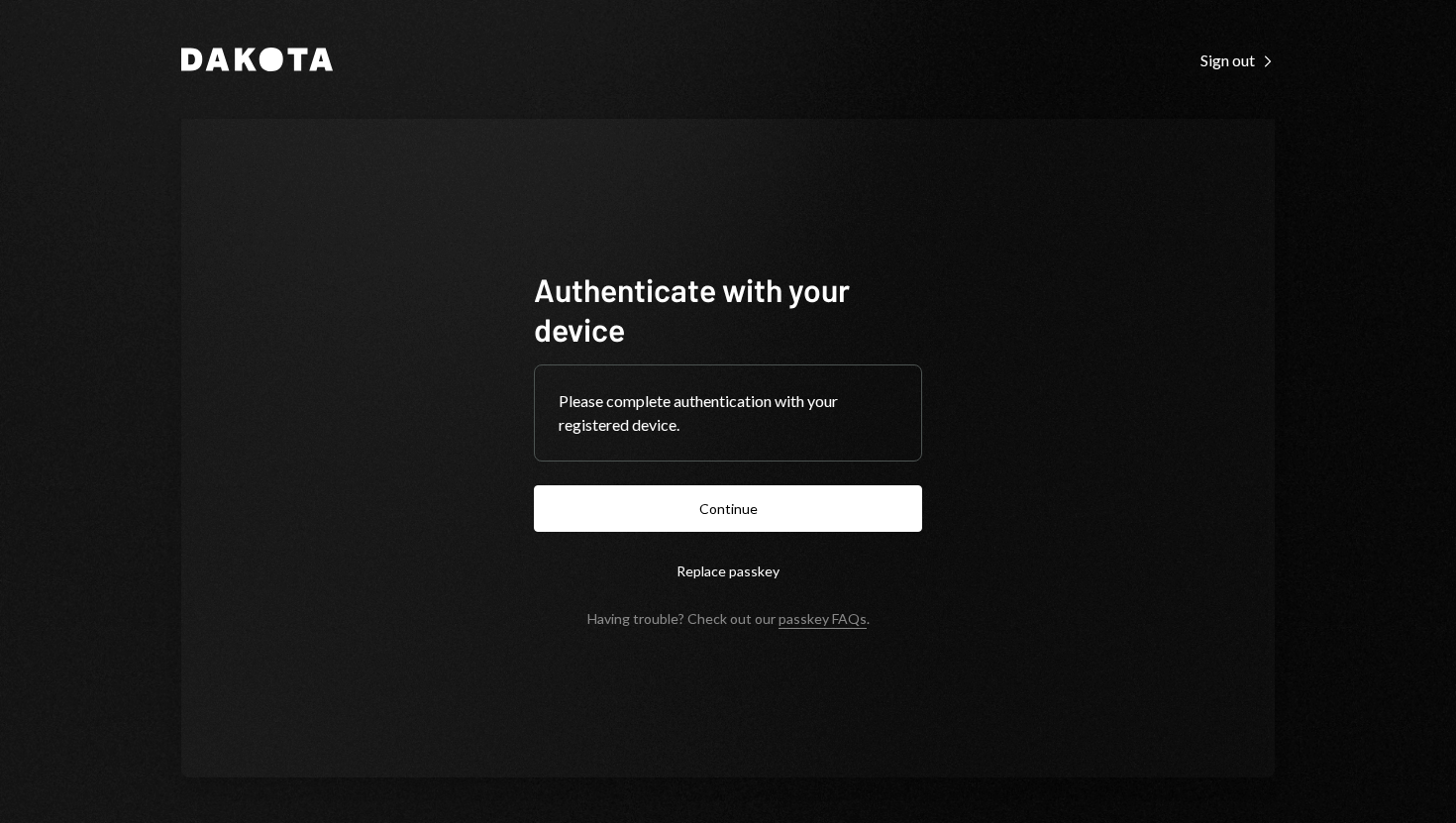 scroll, scrollTop: 0, scrollLeft: 0, axis: both 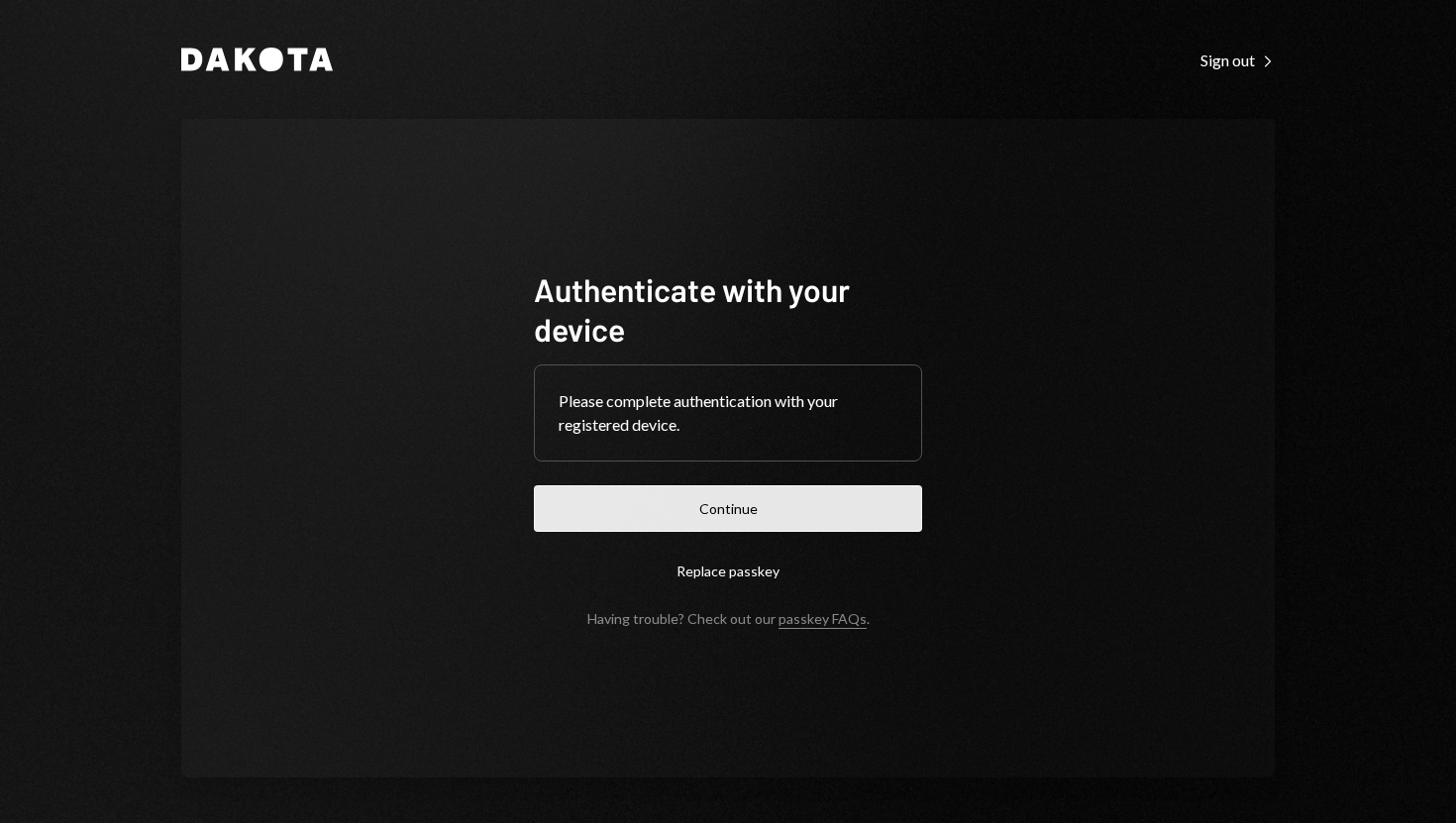 click on "Continue" at bounding box center [728, 508] 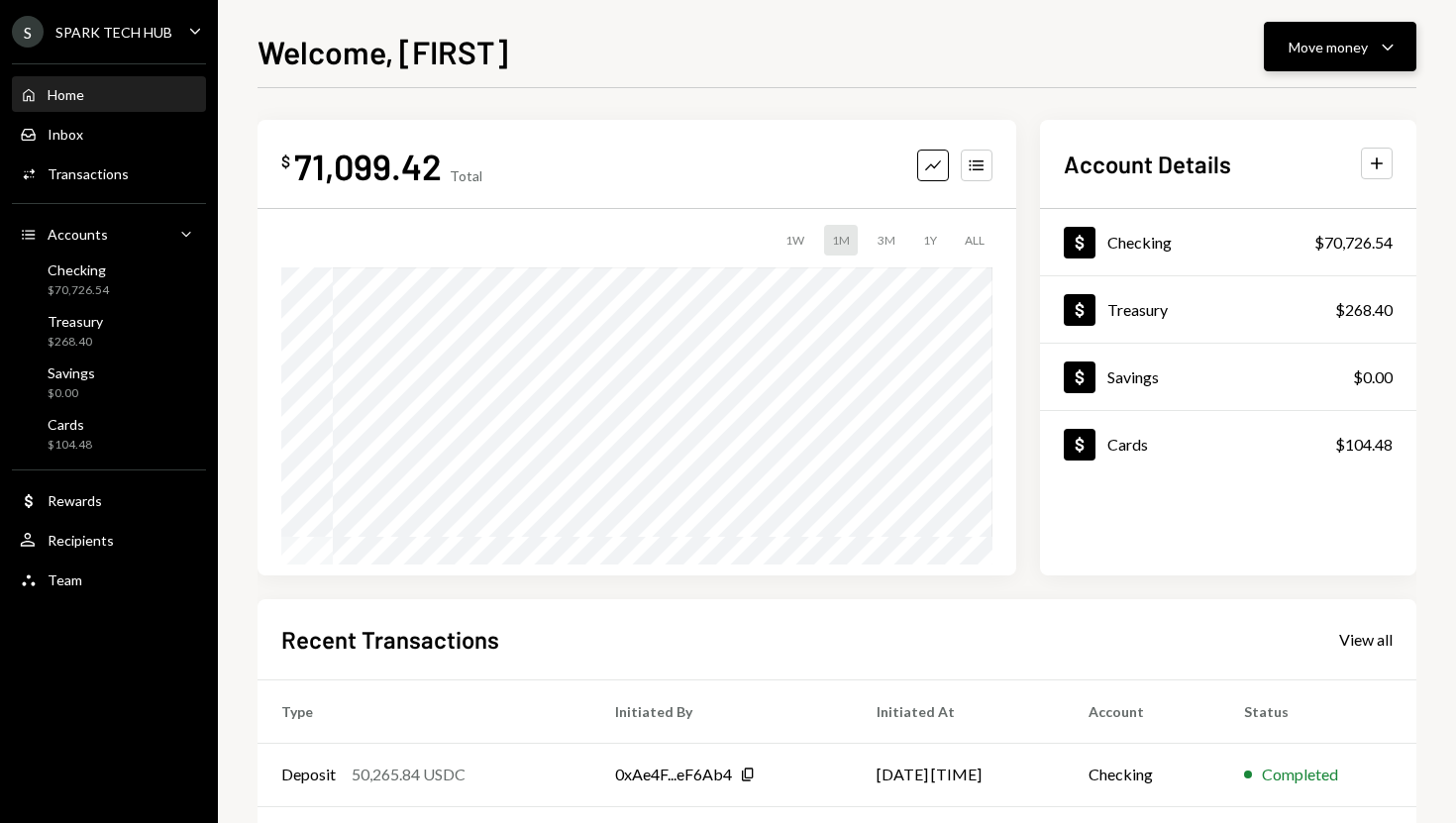 click on "Move money" at bounding box center (1328, 47) 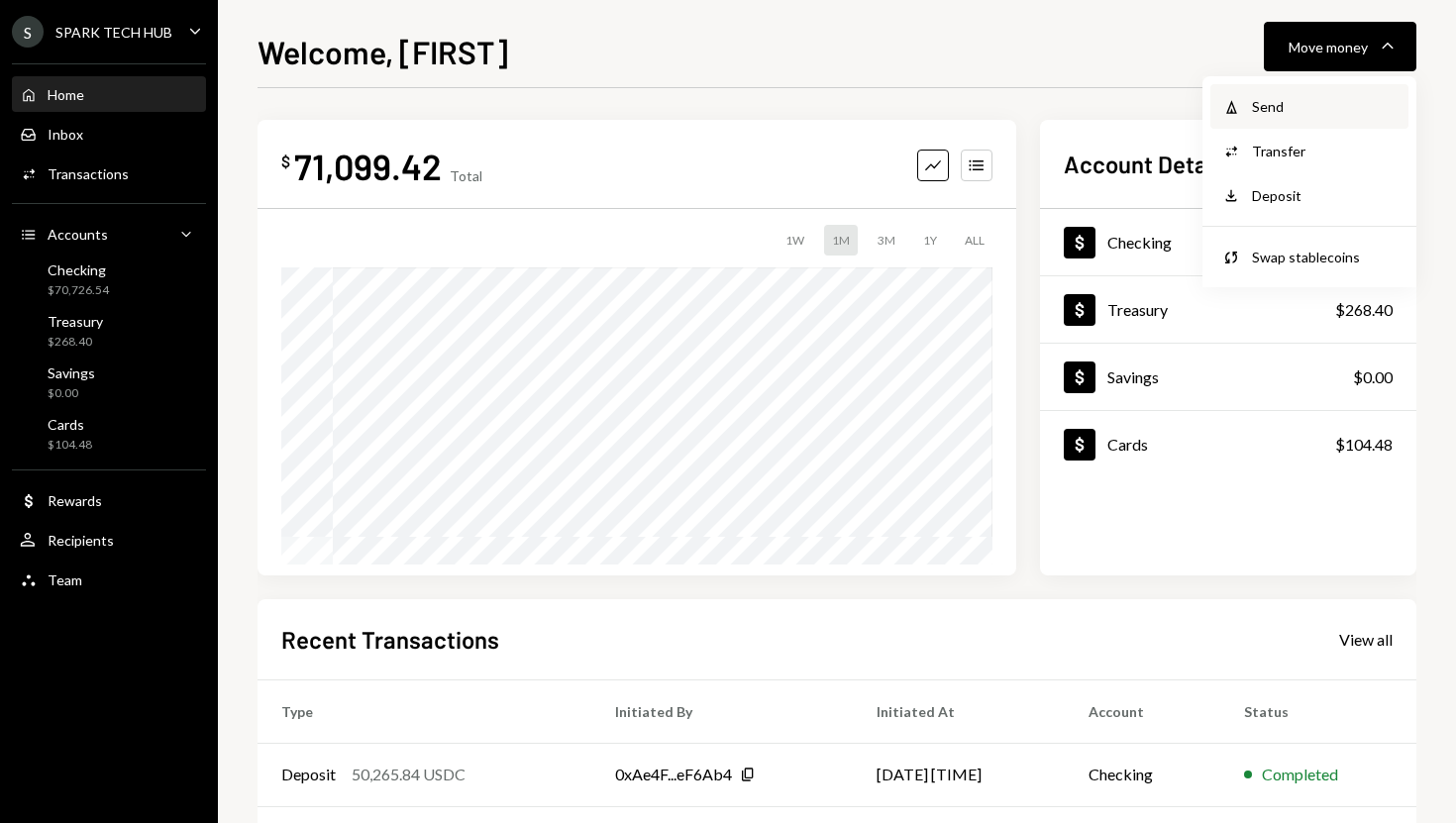 click on "Send" at bounding box center (1324, 106) 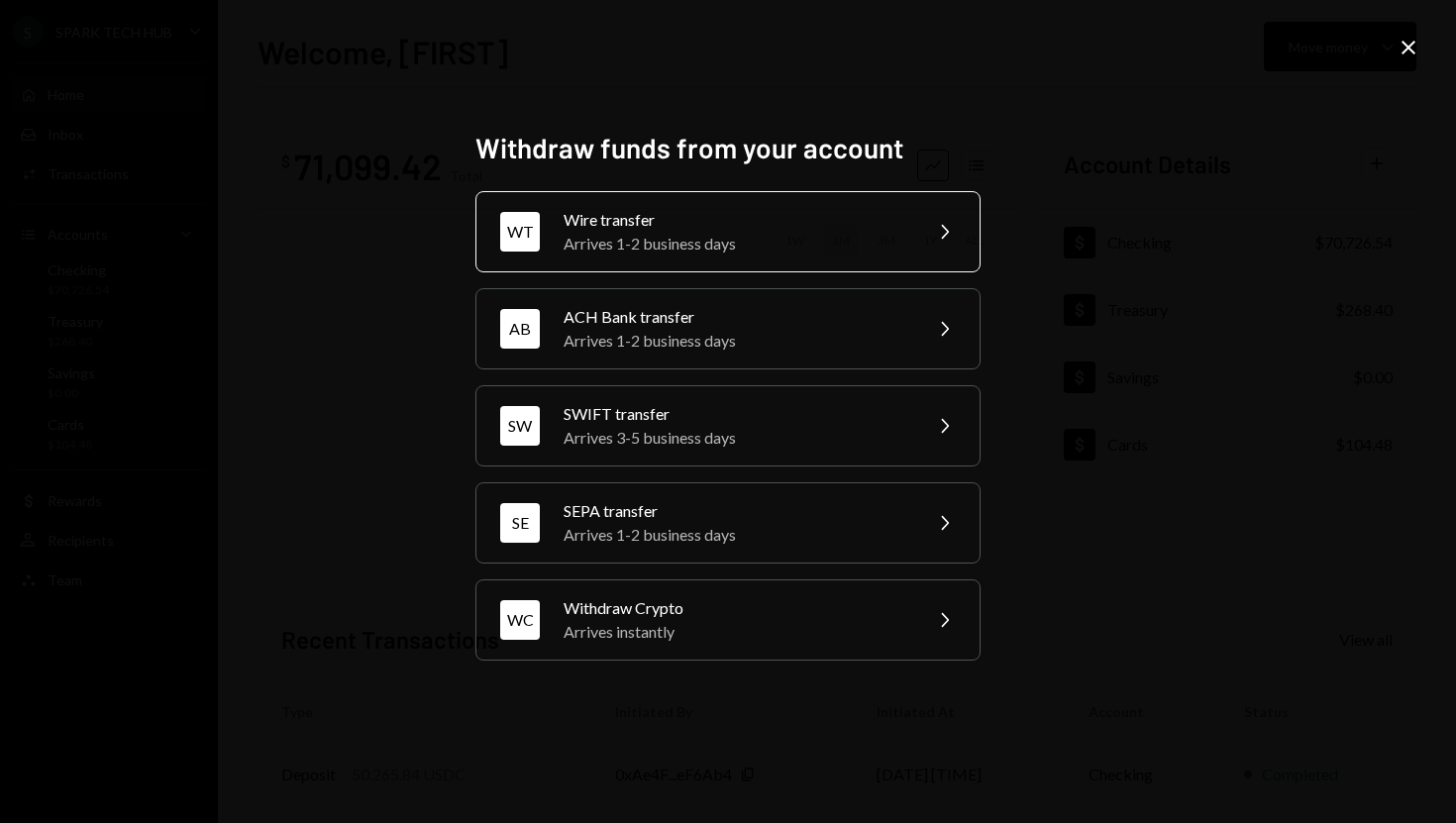 click on "Chevron Right" 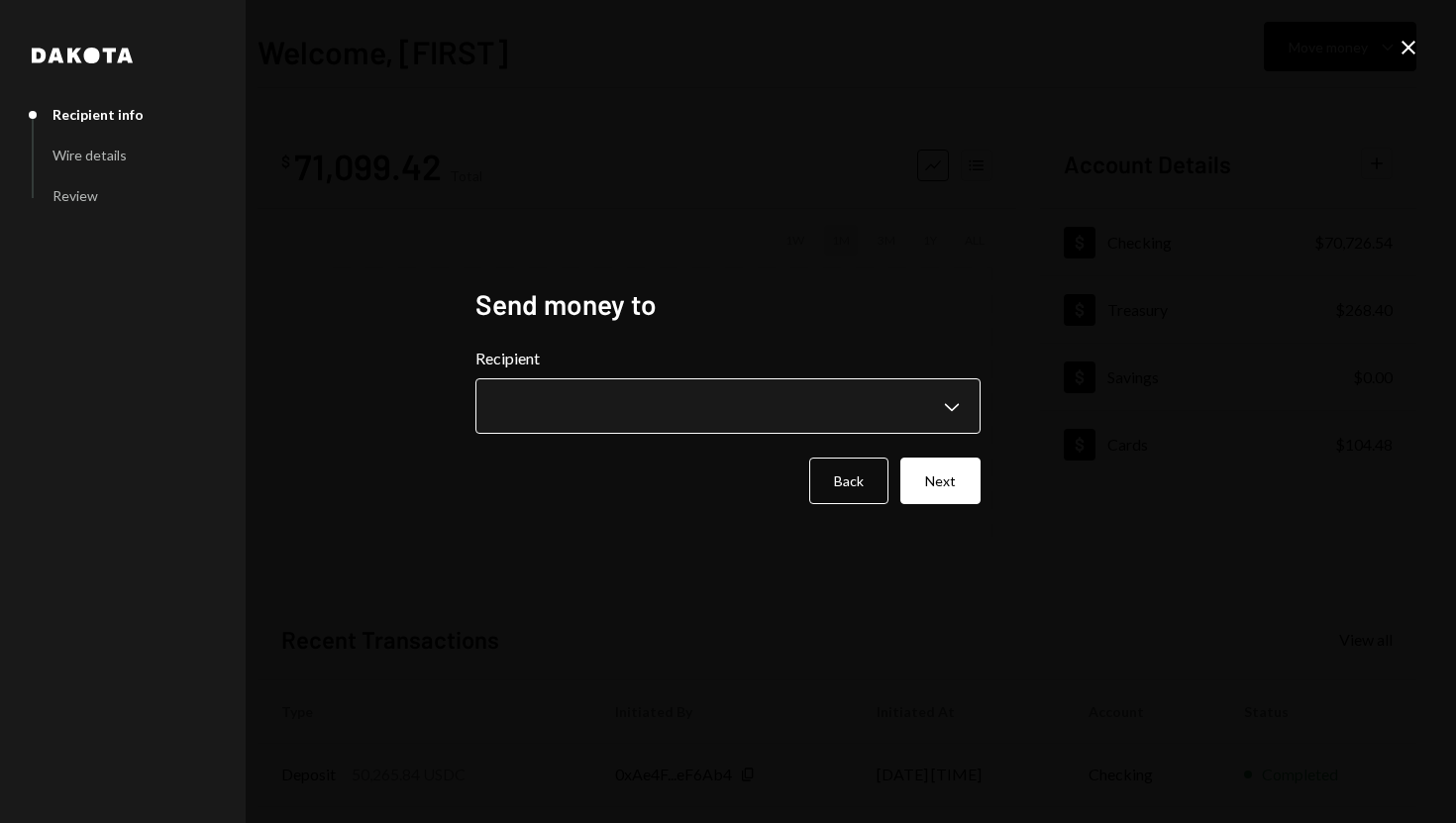 click on "**********" at bounding box center (728, 411) 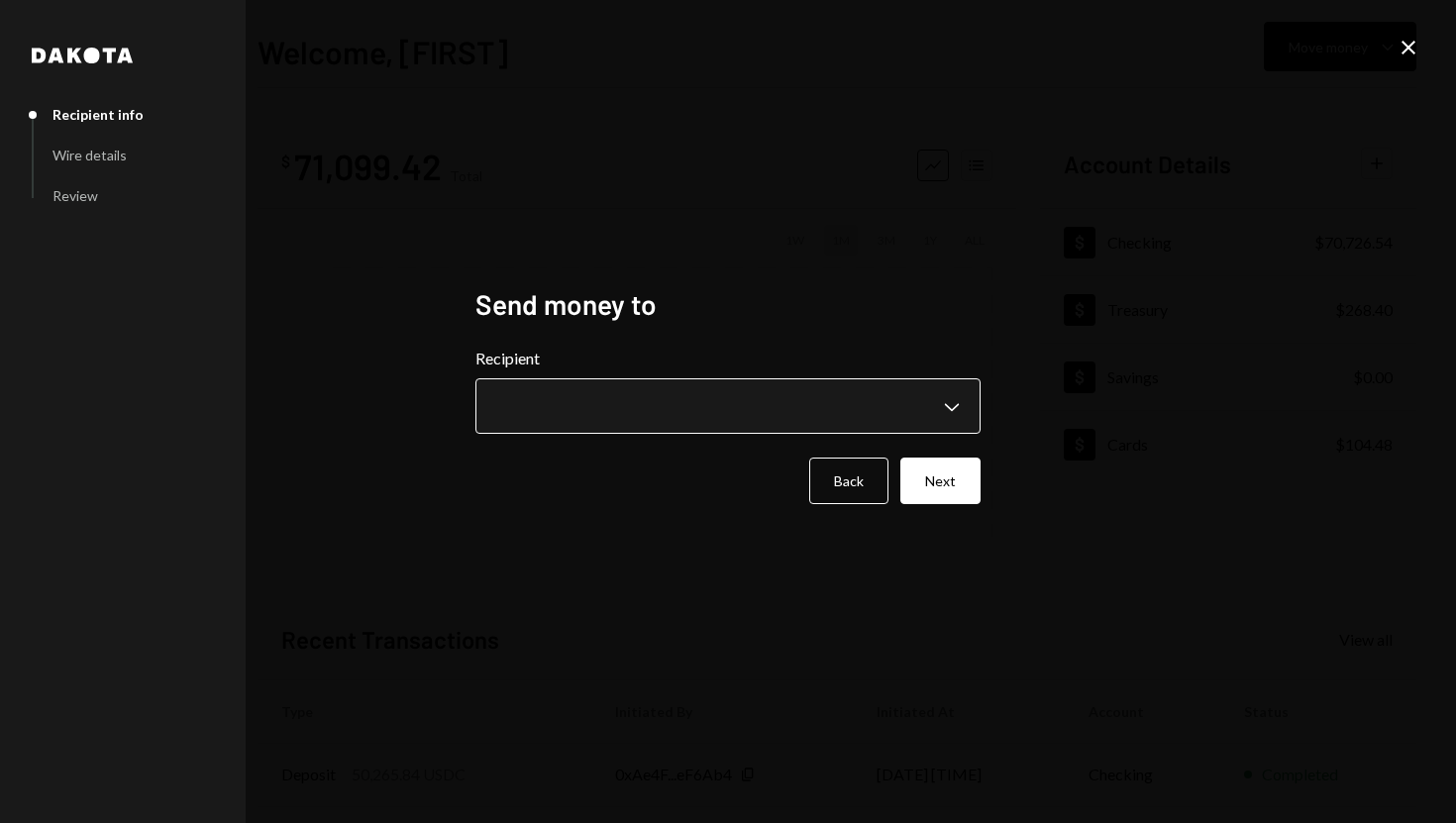 click on "**********" at bounding box center [728, 411] 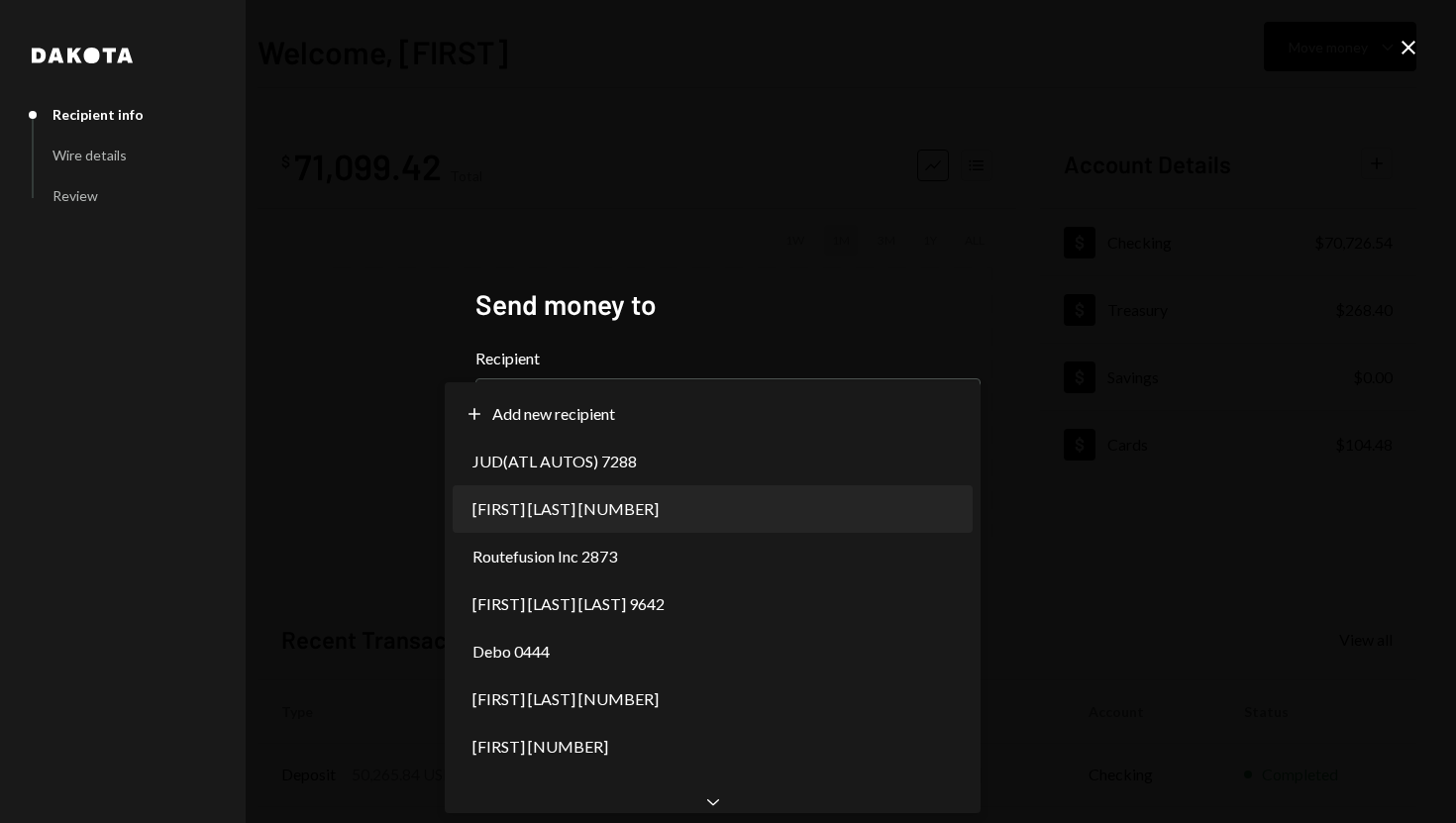 select on "**********" 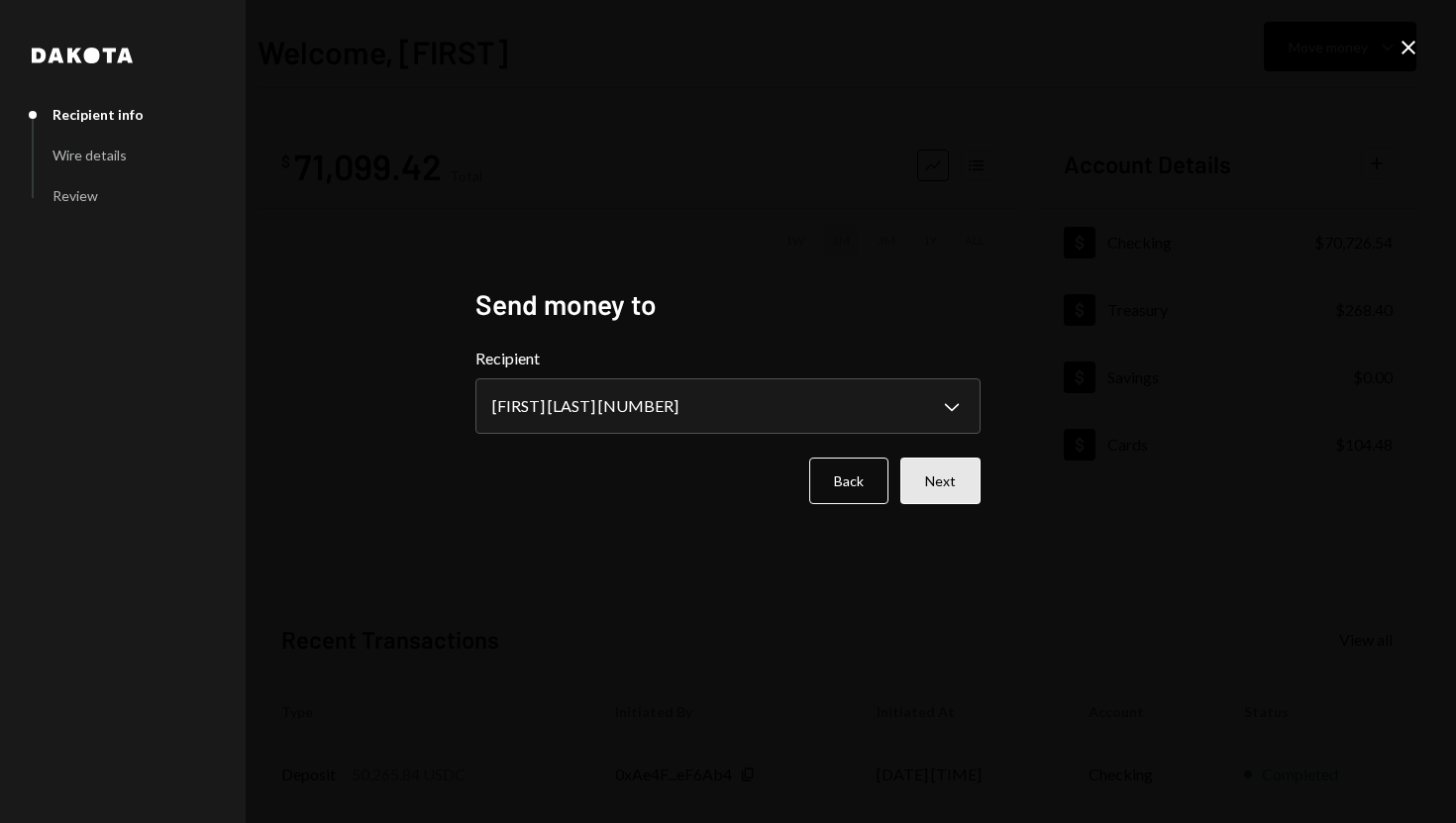 click on "Next" at bounding box center [940, 480] 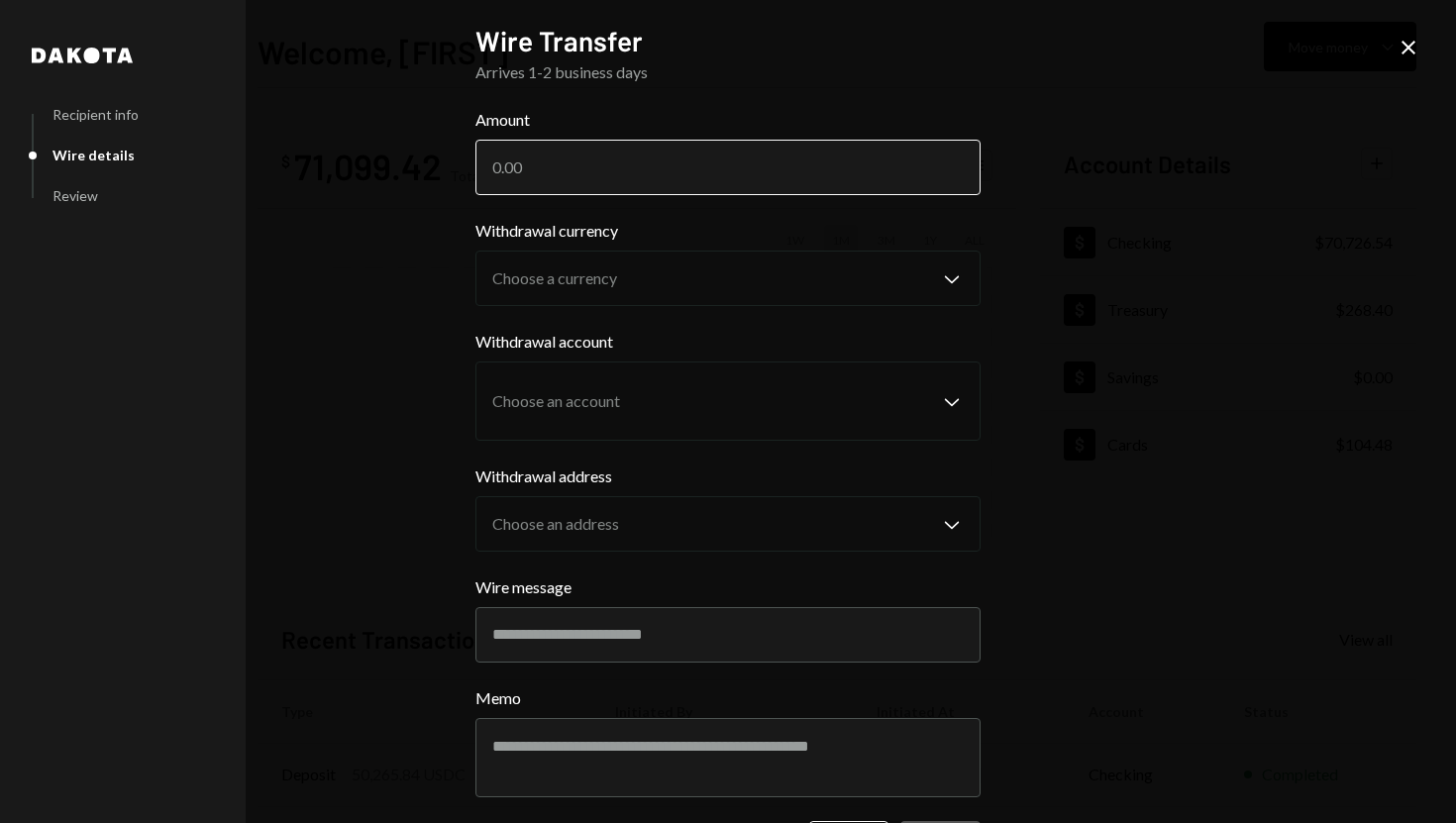 click on "Amount" at bounding box center [728, 167] 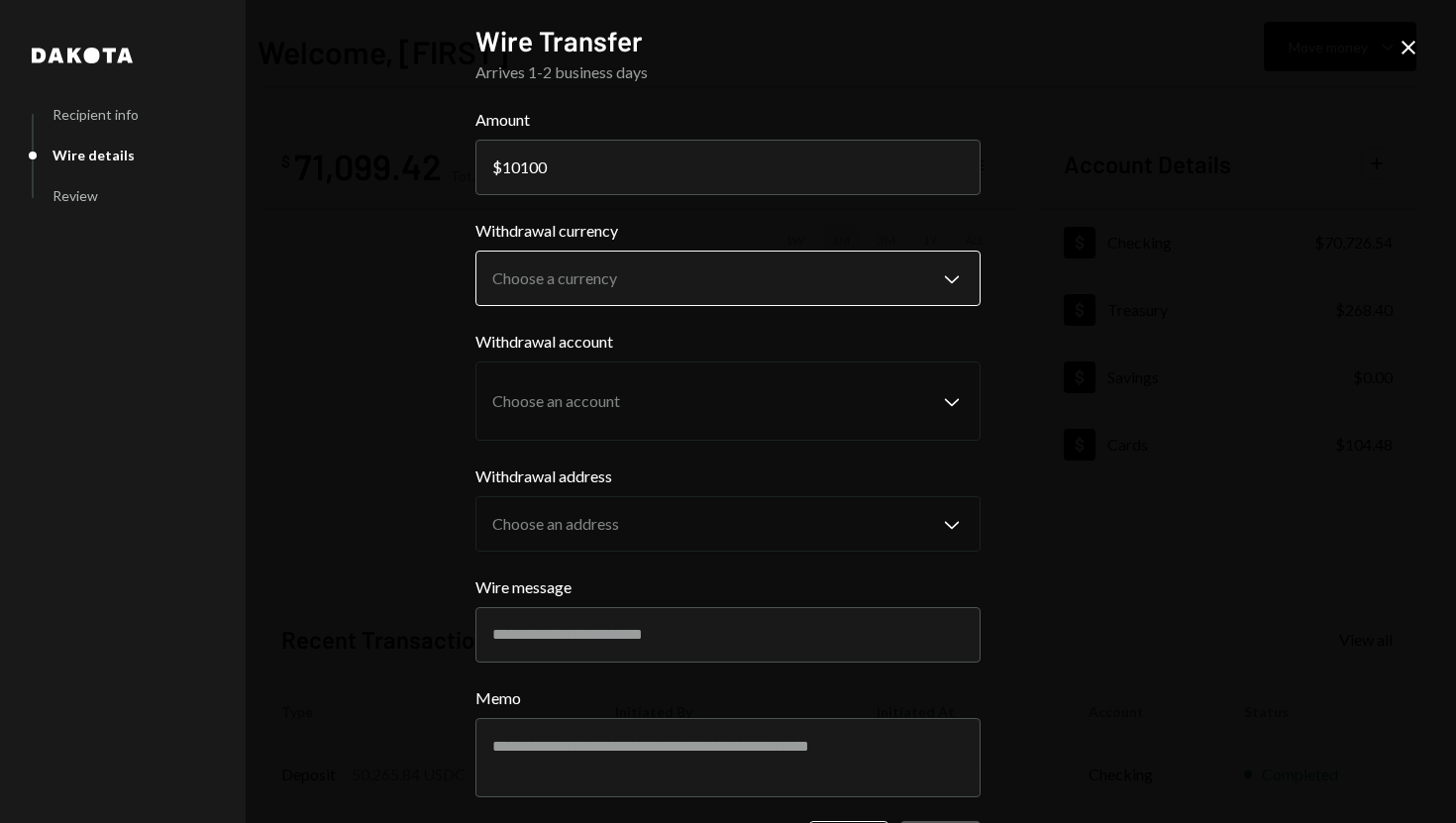 type on "10100" 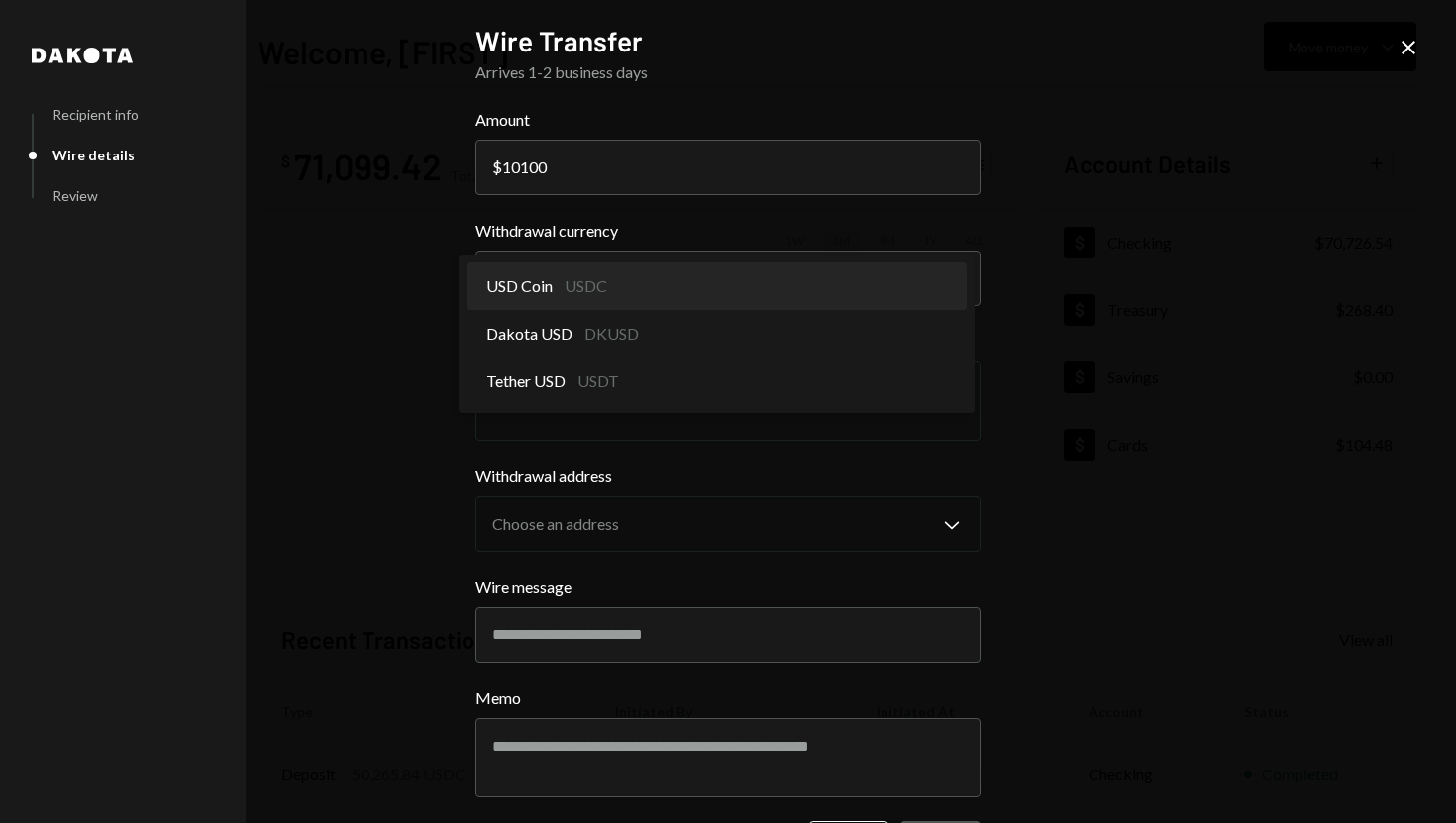 select on "****" 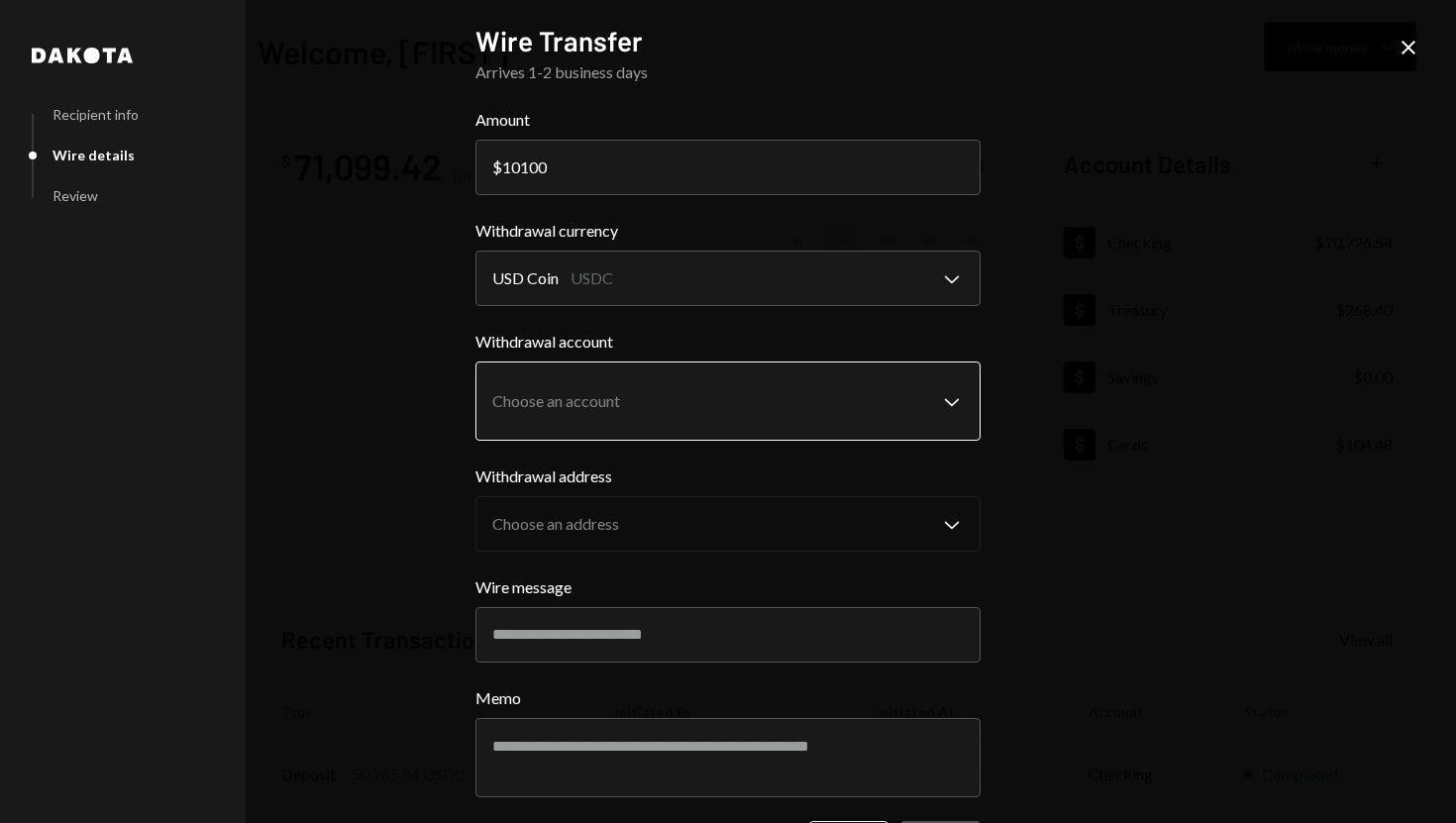 click on "S SPARK TECH HUB Caret Down Home Home Inbox Inbox Activities Transactions Accounts Accounts Caret Down Checking $70,726.54 Treasury $268.40 Savings $0.00 Cards $104.48 Dollar Rewards User Recipients Team Team Welcome, [FIRST] Move money Caret Down $ 71,099.42 Total Graph Accounts 1W 1M 3M 1Y ALL Account Details Plus Dollar Checking $70,726.54 Dollar Treasury $268.40 Dollar Savings $0.00 Dollar Cards $104.48 Recent Transactions View all Type Initiated By Initiated At Account Status Deposit 50,265.84  USDC 0xAe4F...eF6Ab4 Copy [DATE] [TIME] Checking Completed Bank Payment $35,000.00 [FIRST] [LAST] [DATE] [TIME] Checking Completed Deposit 50,000  USDC 0x260B...C54cEa Copy [DATE] [TIME] Checking Completed Bank Payment $18,884.00 [FIRST] [LAST] [DATE] [TIME] Checking Completed Bank Payment $27,114.30 [FIRST] [LAST] [DATE] [TIME] Checking Completed /dashboard   Dakota Recipient info Wire details Review Wire Transfer Arrives 1-2 business days Amount $ 10100 Withdrawal currency USD Coin USDC" at bounding box center [728, 411] 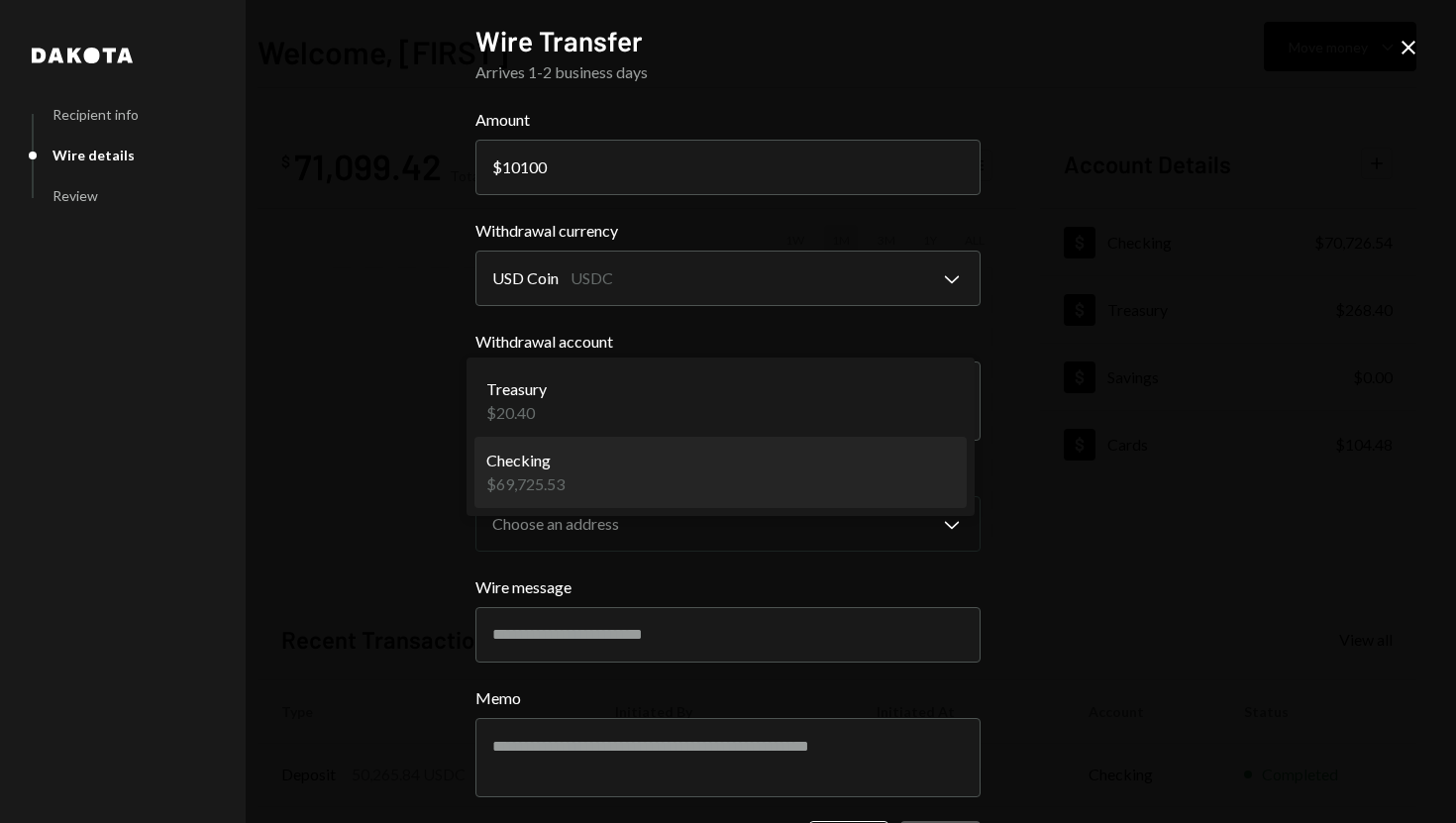select on "**********" 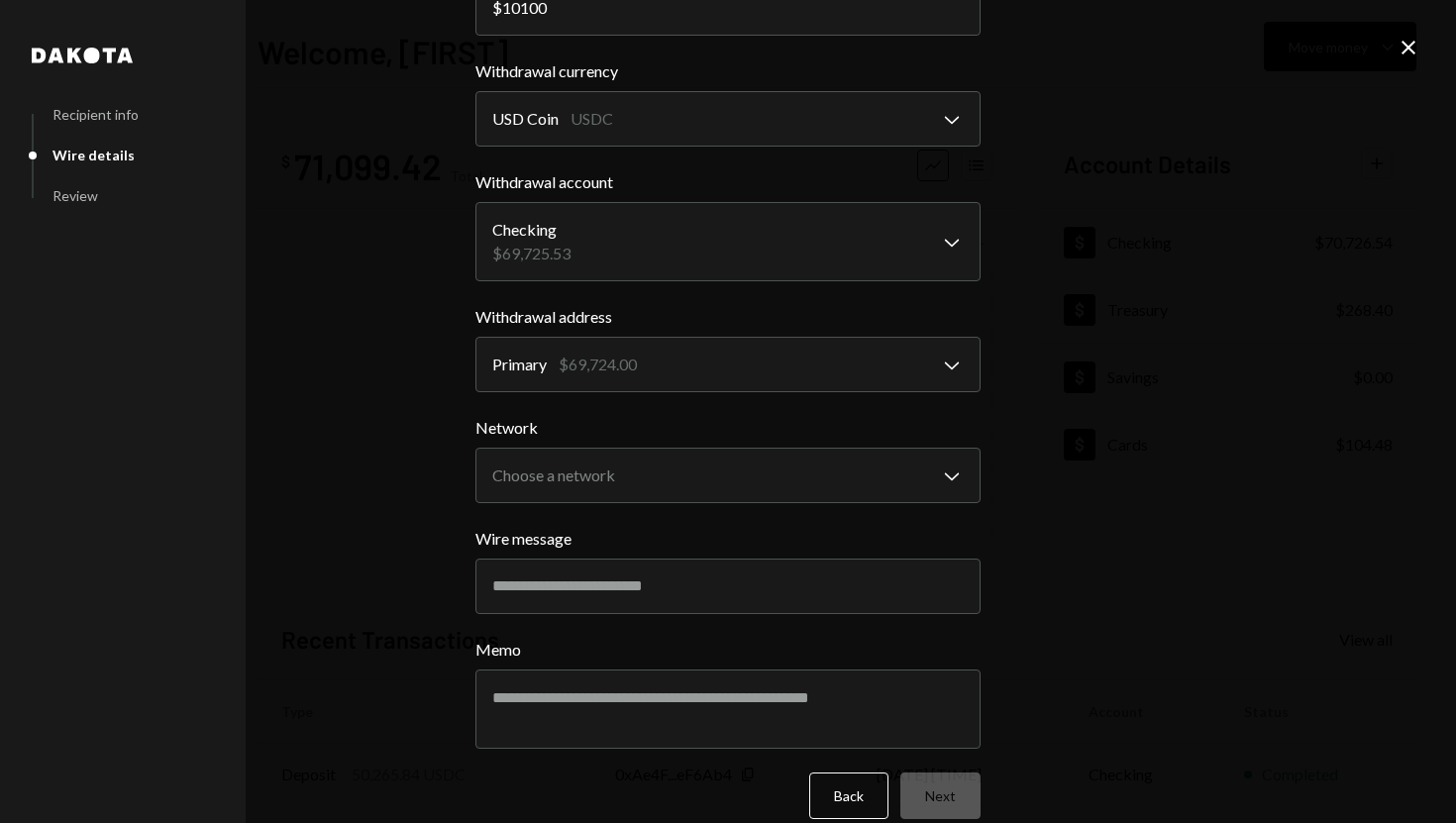 scroll, scrollTop: 160, scrollLeft: 0, axis: vertical 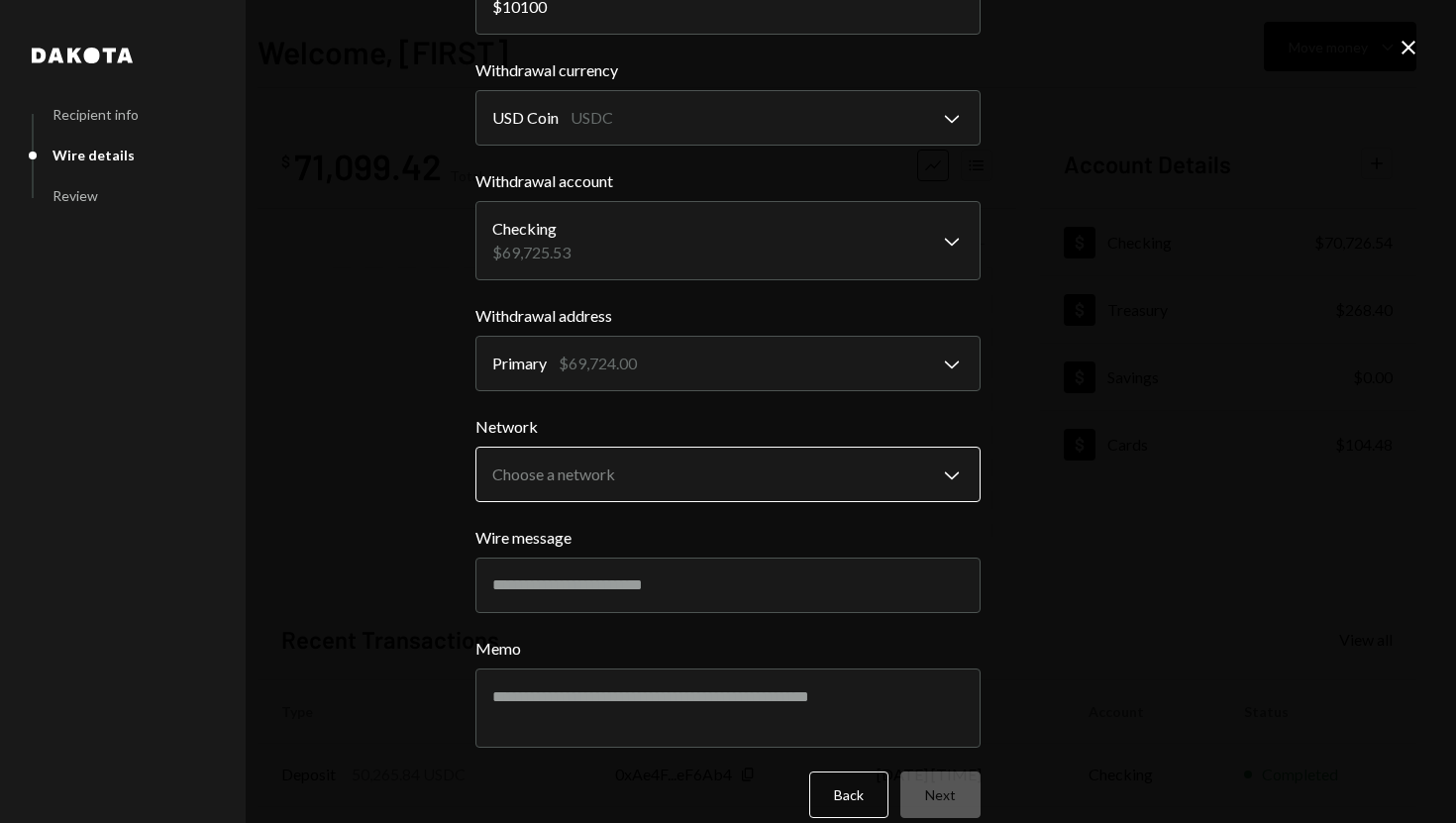 click on "S SPARK TECH HUB Caret Down Home Home Inbox Inbox Activities Transactions Accounts Accounts Caret Down Checking $70,726.54 Treasury $268.40 Savings $0.00 Cards $104.48 Dollar Rewards User Recipients Team Team Welcome, [FIRST] Move money Caret Down $ 71,099.42 Total Graph Accounts 1W 1M 3M 1Y ALL Account Details Plus Dollar Checking $70,726.54 Dollar Treasury $268.40 Dollar Savings $0.00 Dollar Cards $104.48 Recent Transactions View all Type Initiated By Initiated At Account Status Deposit 50,265.84  USDC 0xAe4F...eF6Ab4 Copy [DATE] [TIME] Checking Completed Bank Payment $35,000.00 [FIRST] [LAST] [DATE] [TIME] Checking Completed Deposit 50,000  USDC 0x260B...C54cEa Copy [DATE] [TIME] Checking Completed Bank Payment $18,884.00 [FIRST] [LAST] [DATE] [TIME] Checking Completed Bank Payment $27,114.30 [FIRST] [LAST] [DATE] [TIME] Checking Completed /dashboard   Dakota Recipient info Wire details Review Wire Transfer Arrives 1-2 business days Amount $ 10100 Withdrawal currency USD Coin USDC" at bounding box center [728, 411] 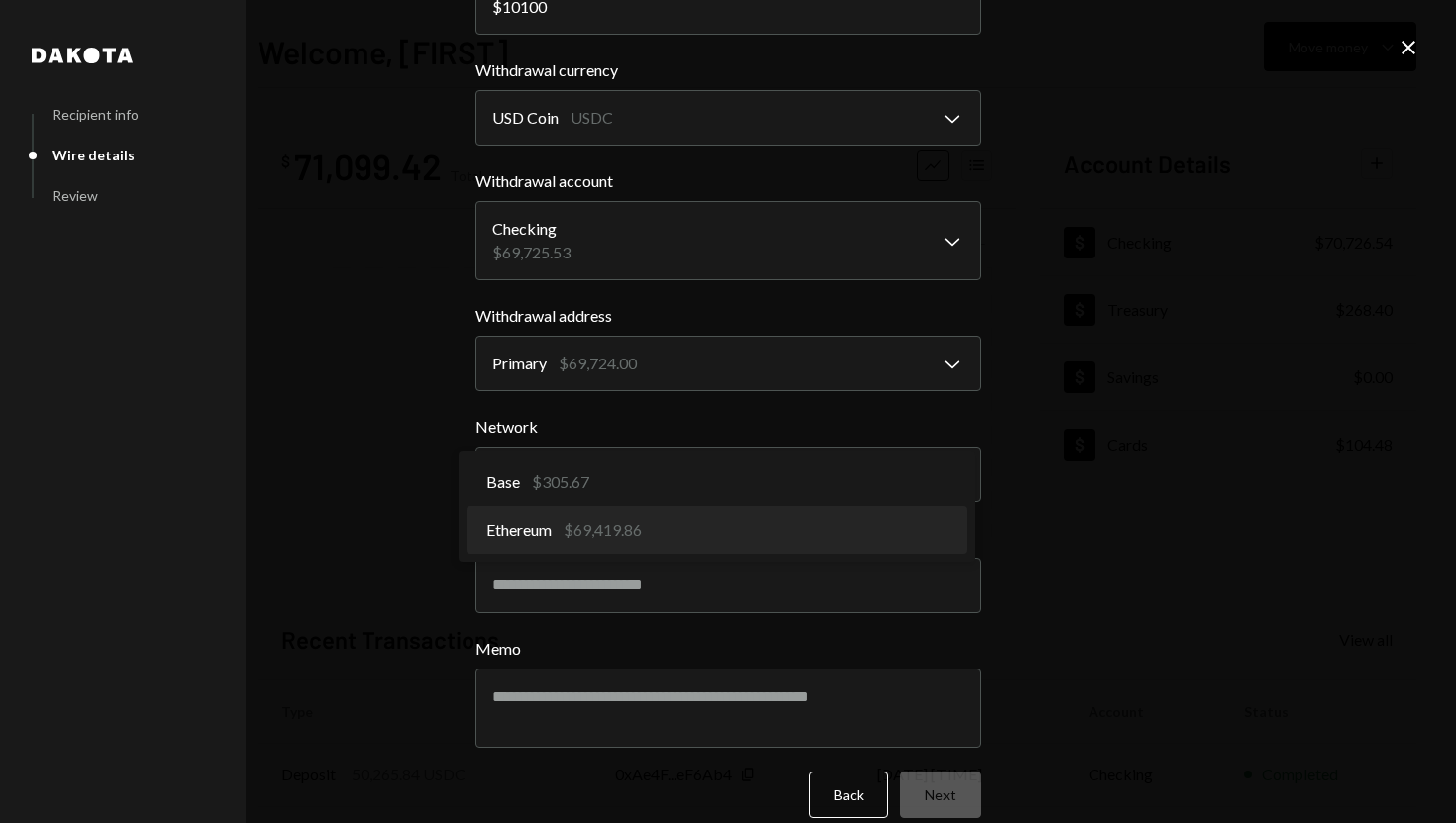 select on "**********" 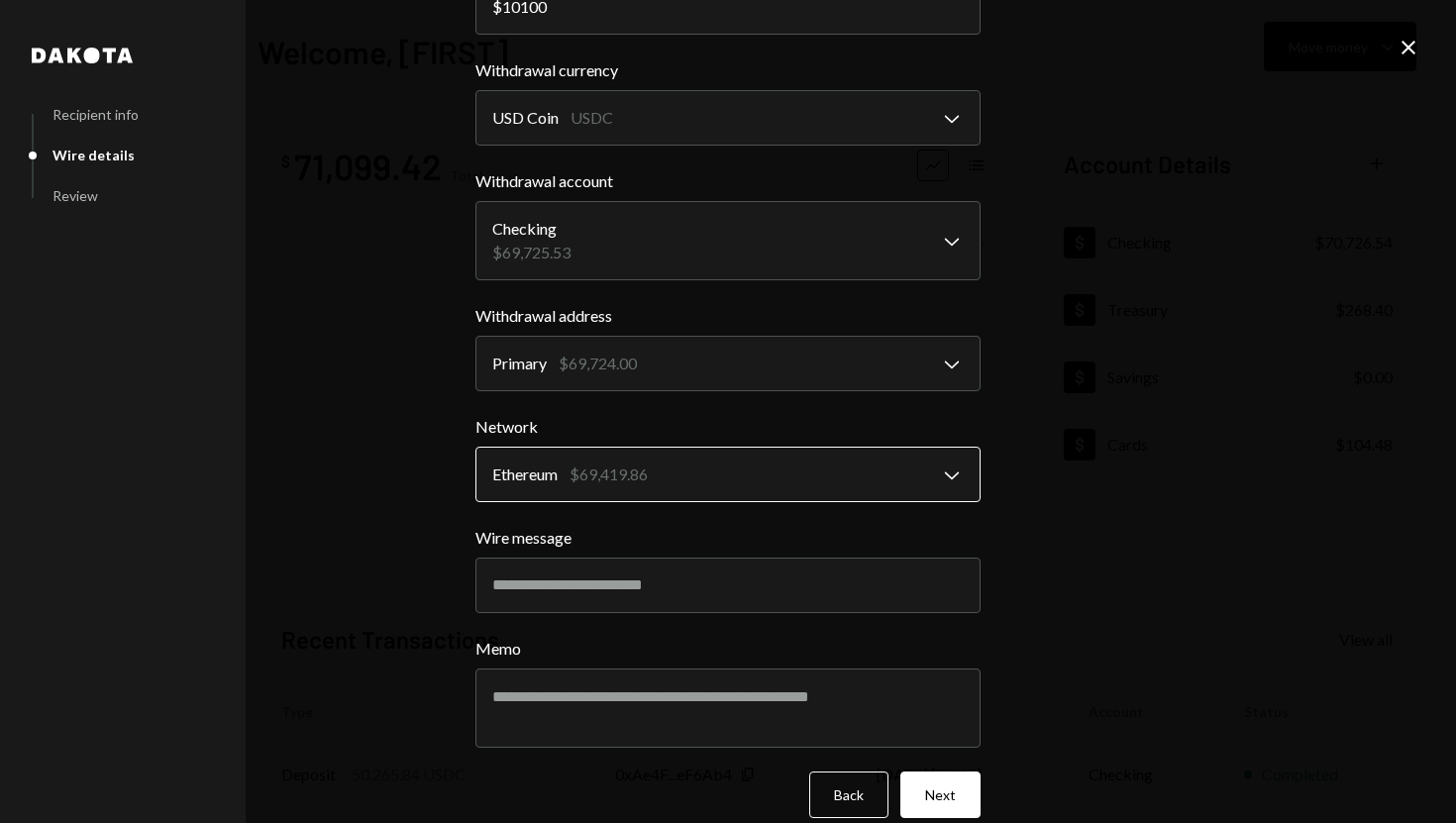 click on "S SPARK TECH HUB Caret Down Home Home Inbox Inbox Activities Transactions Accounts Accounts Caret Down Checking $70,726.54 Treasury $268.40 Savings $0.00 Cards $104.48 Dollar Rewards User Recipients Team Team Welcome, [FIRST] Move money Caret Down $ 71,099.42 Total Graph Accounts 1W 1M 3M 1Y ALL Account Details Plus Dollar Checking $70,726.54 Dollar Treasury $268.40 Dollar Savings $0.00 Dollar Cards $104.48 Recent Transactions View all Type Initiated By Initiated At Account Status Deposit 50,265.84  USDC 0xAe4F...eF6Ab4 Copy [DATE] [TIME] Checking Completed Bank Payment $35,000.00 [FIRST] [LAST] [DATE] [TIME] Checking Completed Deposit 50,000  USDC 0x260B...C54cEa Copy [DATE] [TIME] Checking Completed Bank Payment $18,884.00 [FIRST] [LAST] [DATE] [TIME] Checking Completed Bank Payment $27,114.30 [FIRST] [LAST] [DATE] [TIME] Checking Completed /dashboard   Dakota Recipient info Wire details Review Wire Transfer Arrives 1-2 business days Amount $ 10100 Withdrawal currency USD Coin USDC" at bounding box center [728, 411] 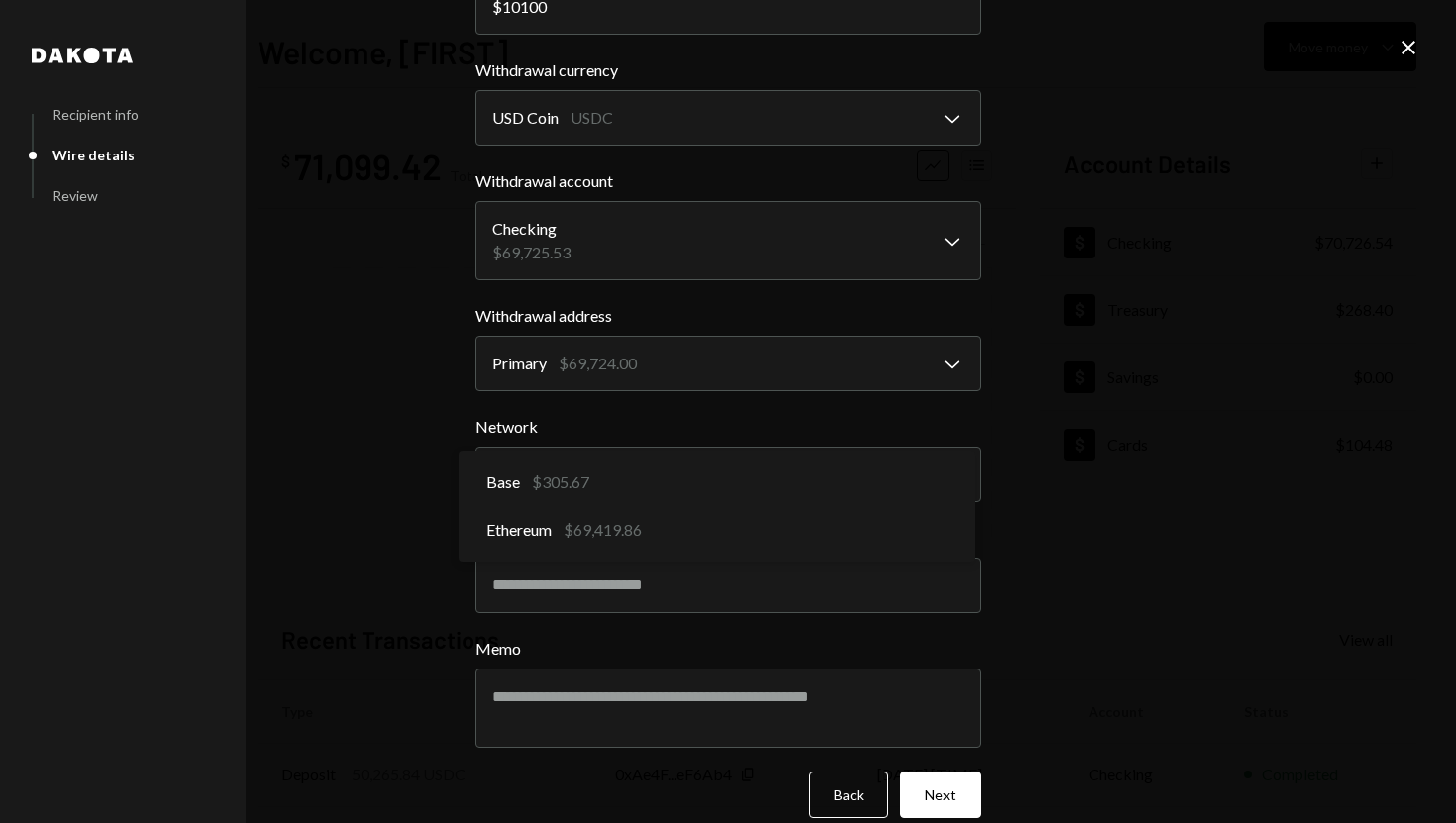click on "**********" at bounding box center (728, 411) 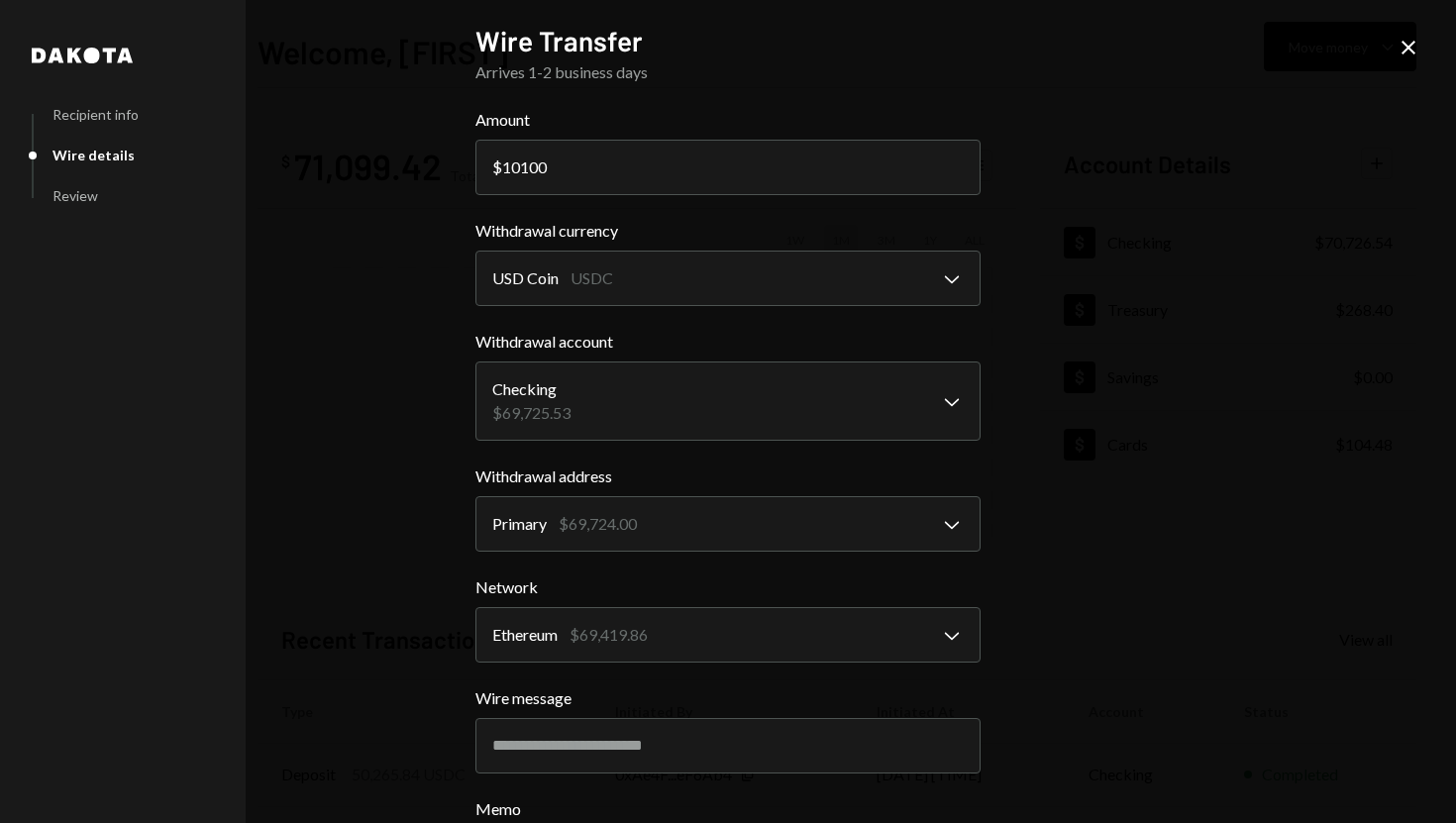 scroll, scrollTop: 186, scrollLeft: 0, axis: vertical 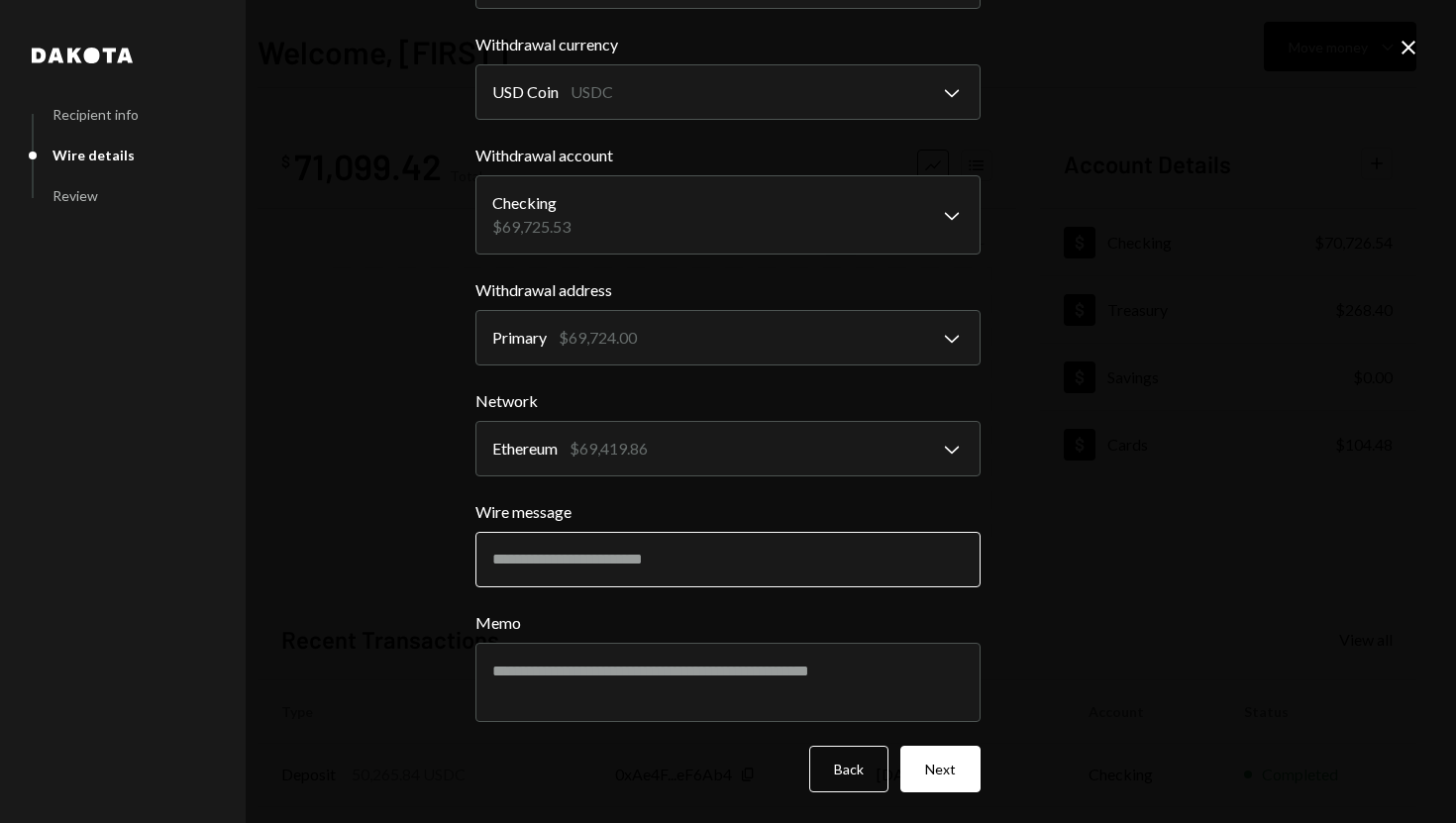 click on "Wire message" at bounding box center [728, 560] 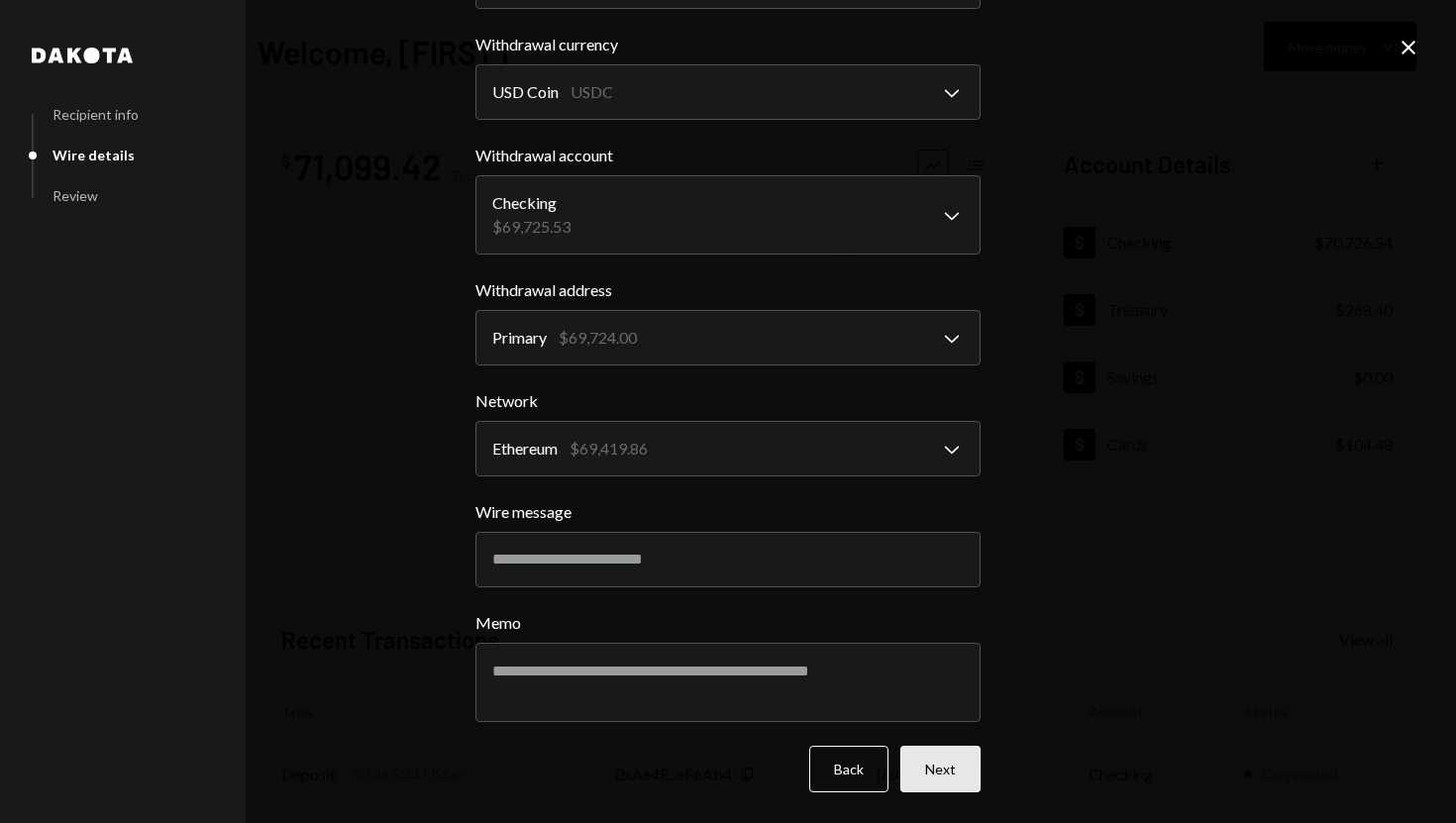 click on "Next" at bounding box center (940, 769) 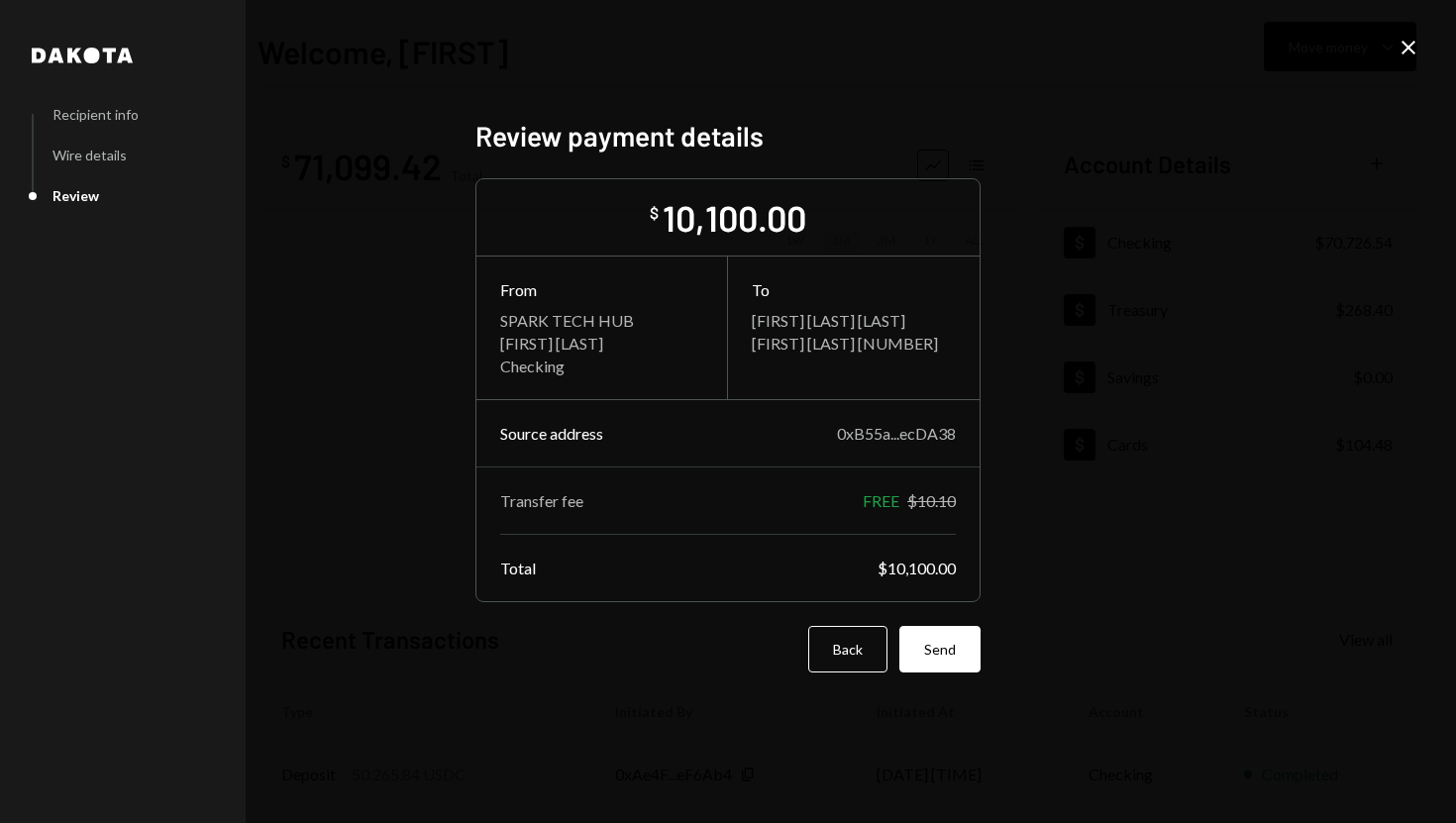 scroll, scrollTop: 0, scrollLeft: 0, axis: both 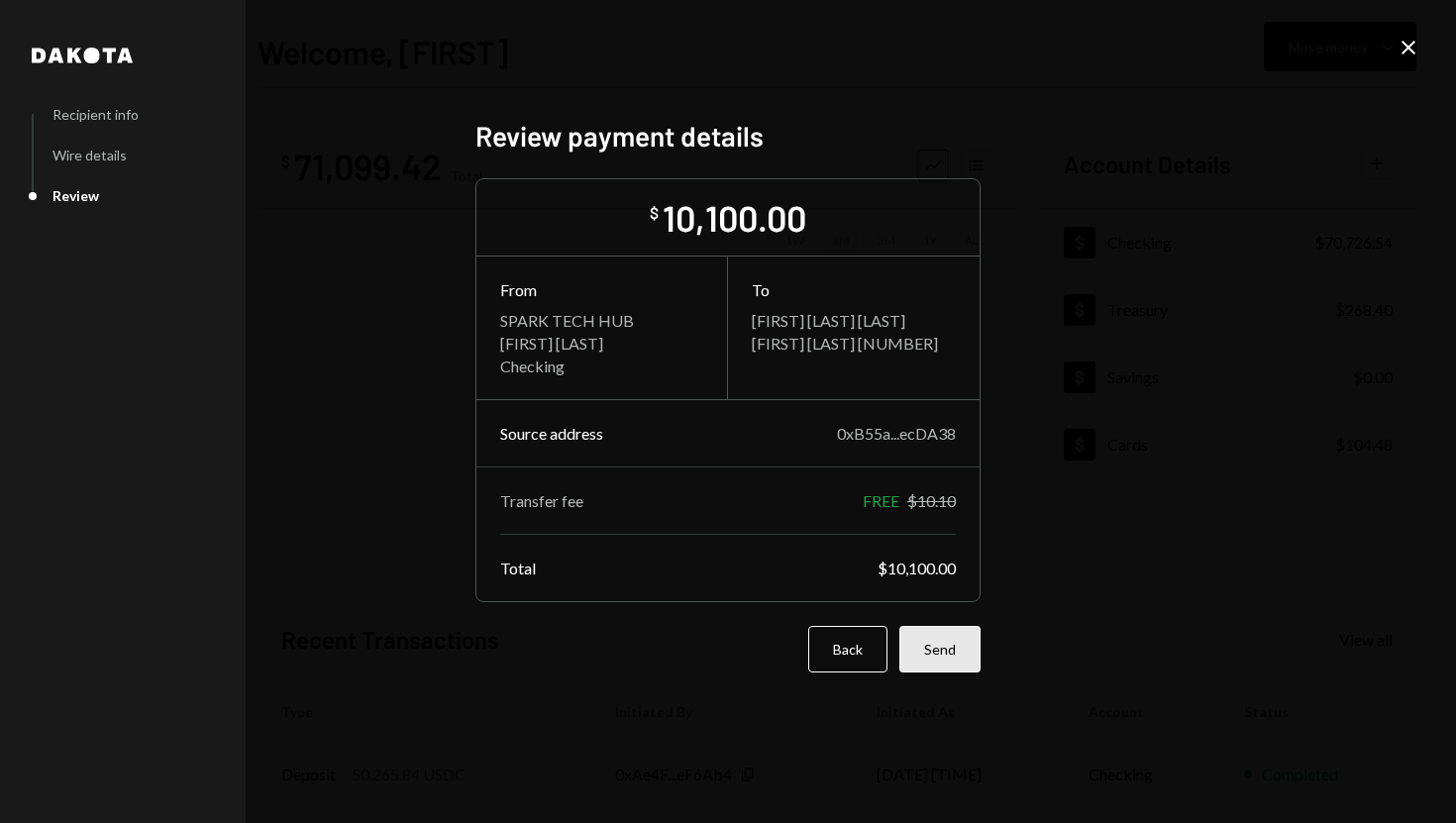 click on "Send" at bounding box center (940, 649) 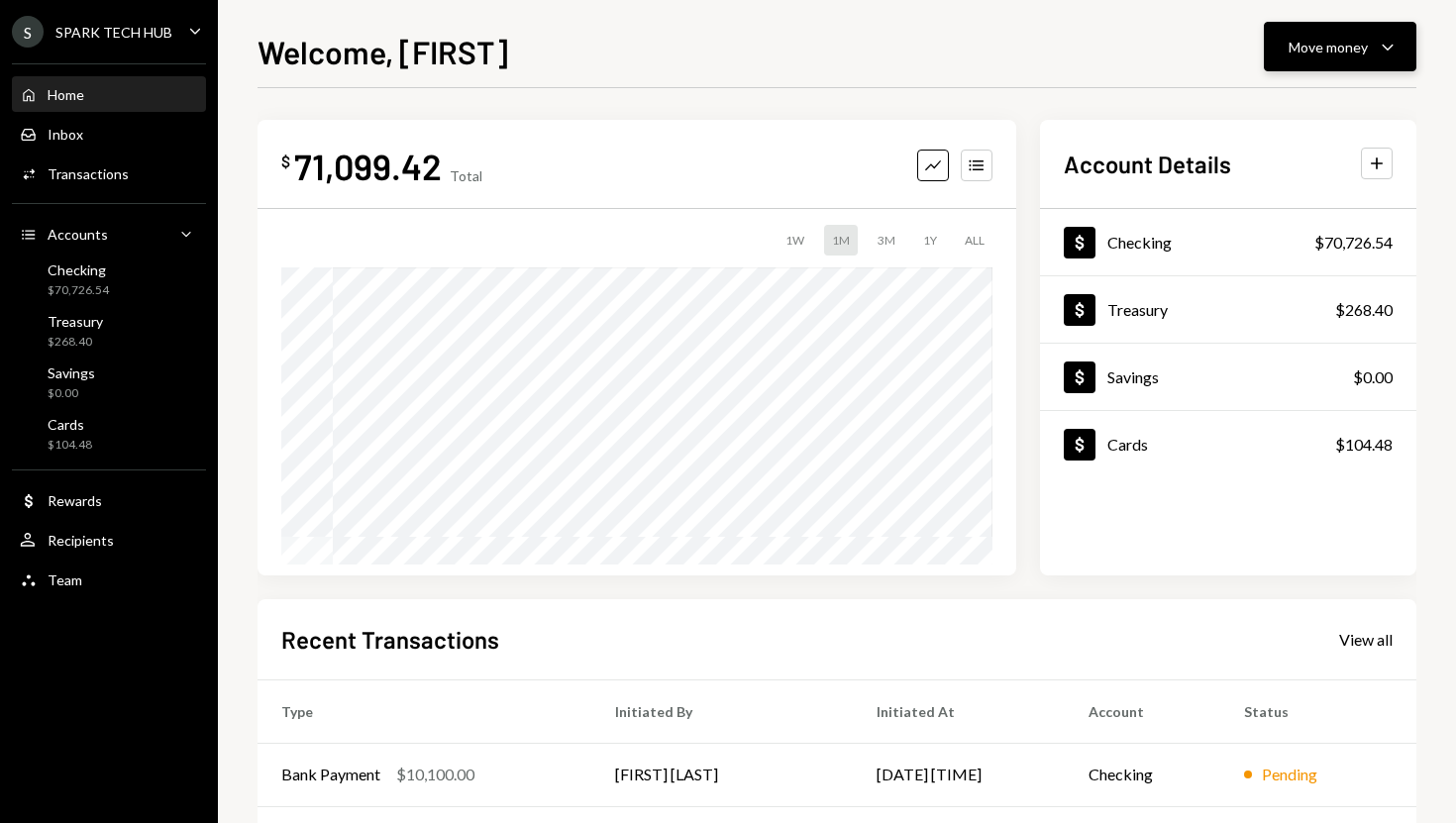 click on "Move money" at bounding box center (1328, 47) 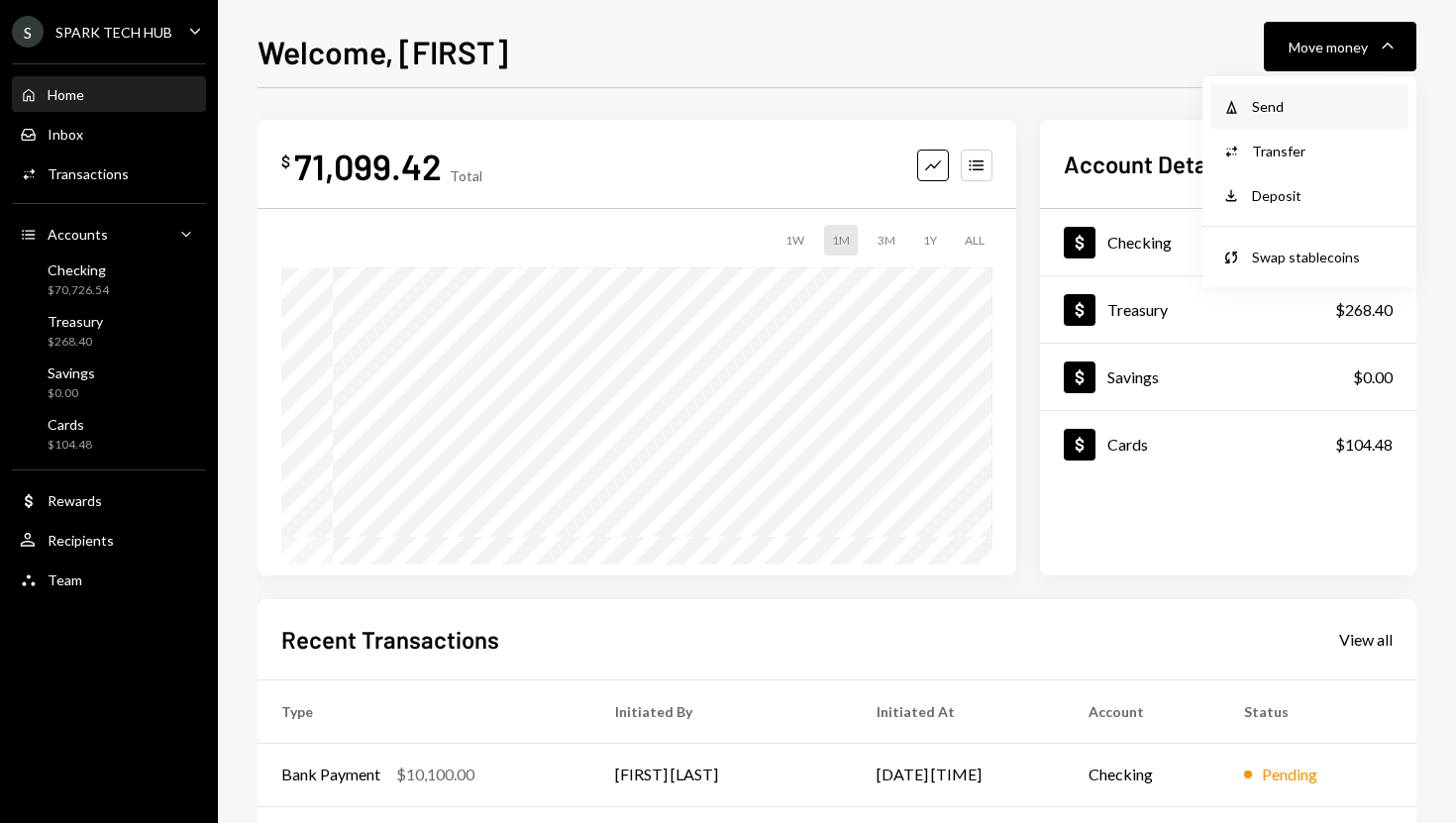 click on "Send" at bounding box center [1324, 106] 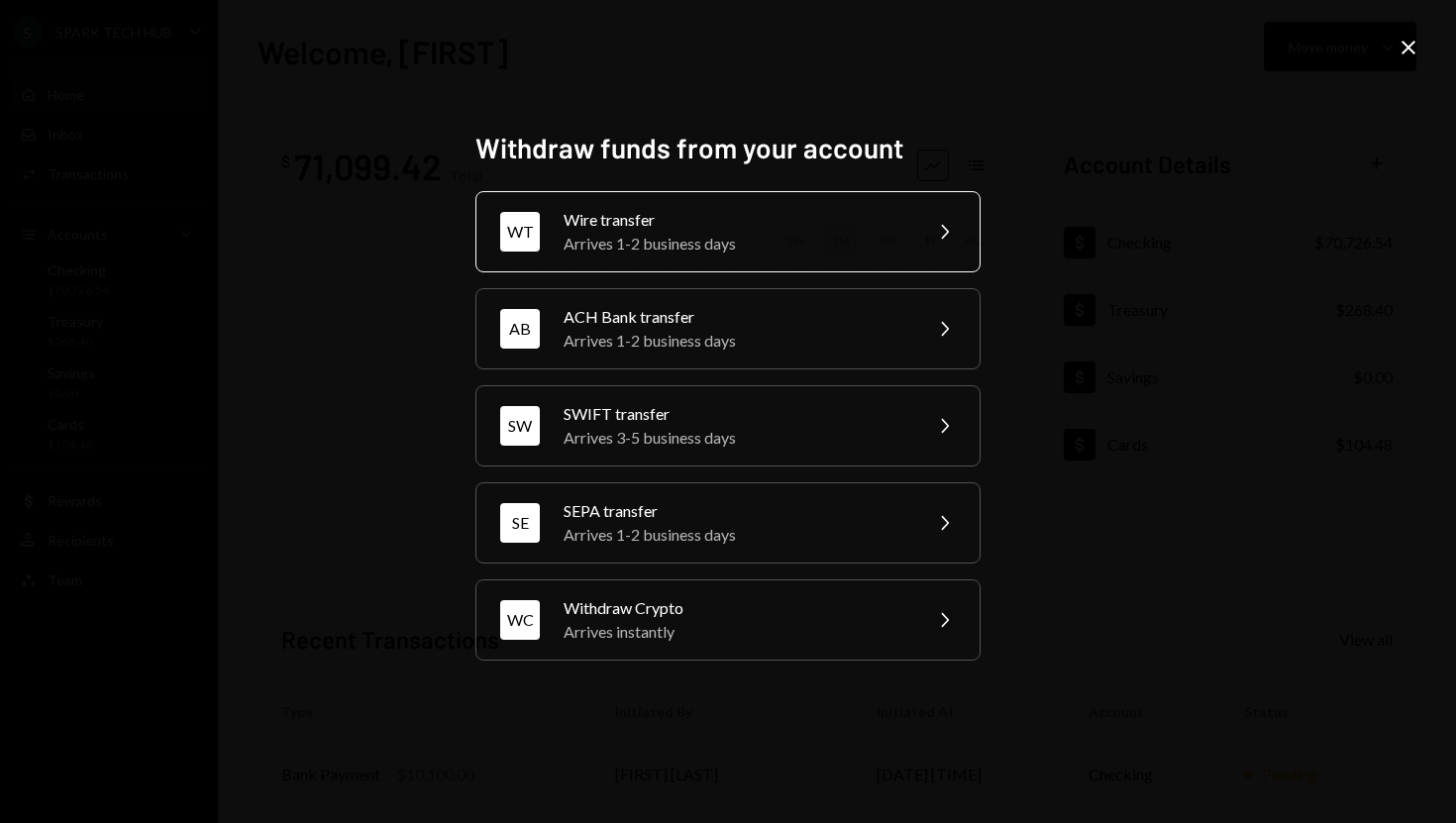 click on "Wire transfer" at bounding box center [736, 220] 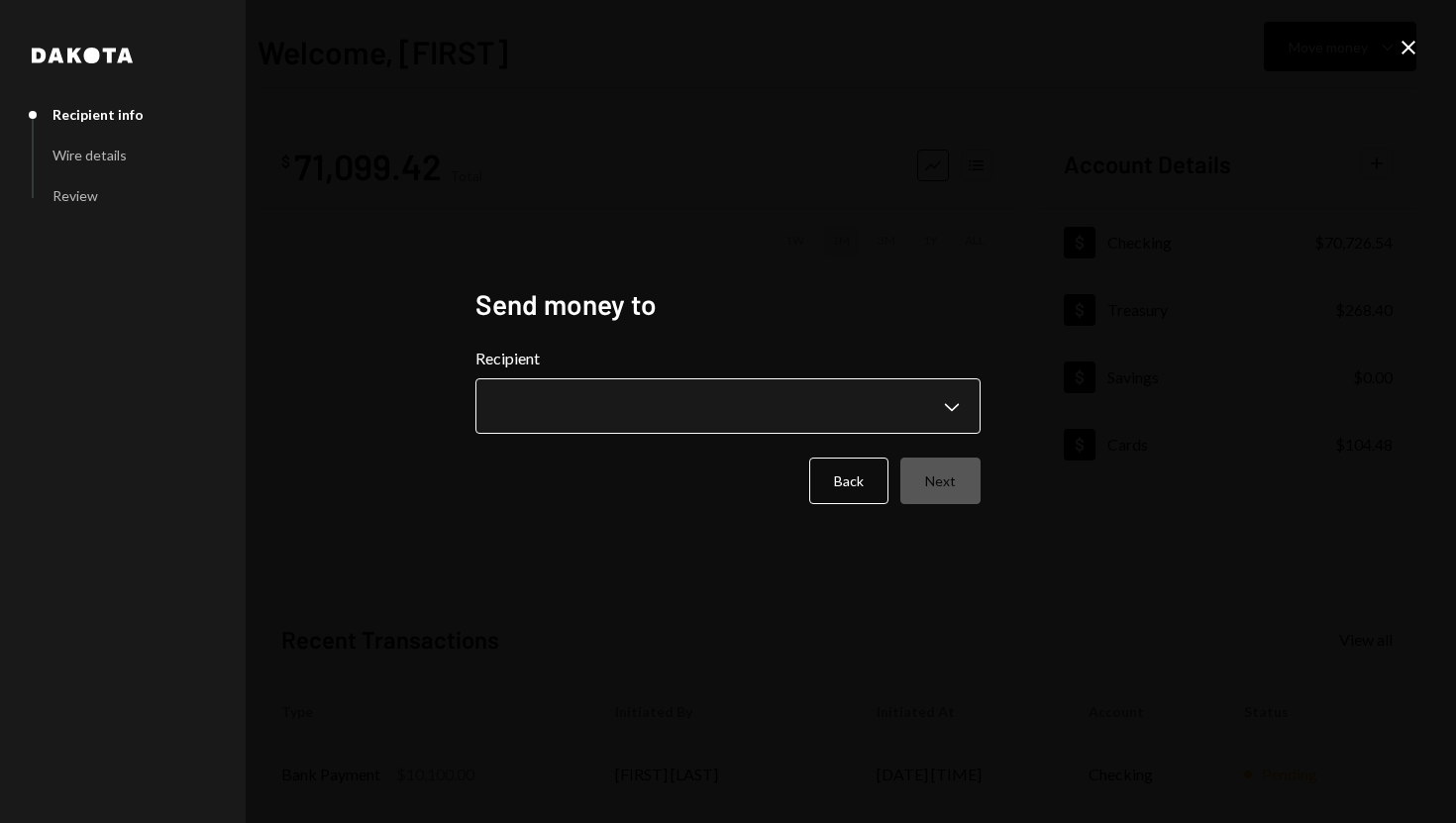 click on "**********" at bounding box center [728, 411] 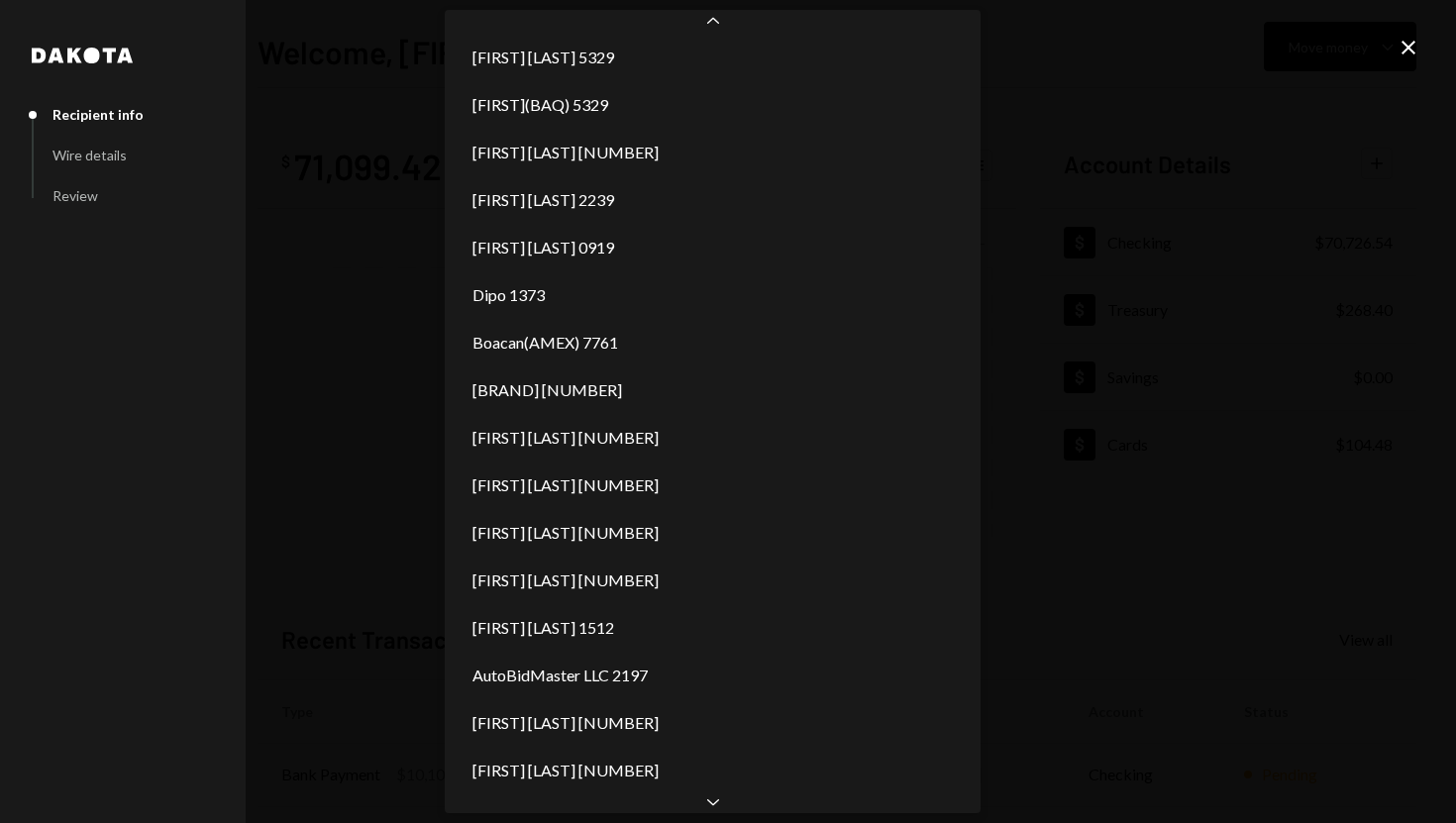 scroll, scrollTop: 578, scrollLeft: 0, axis: vertical 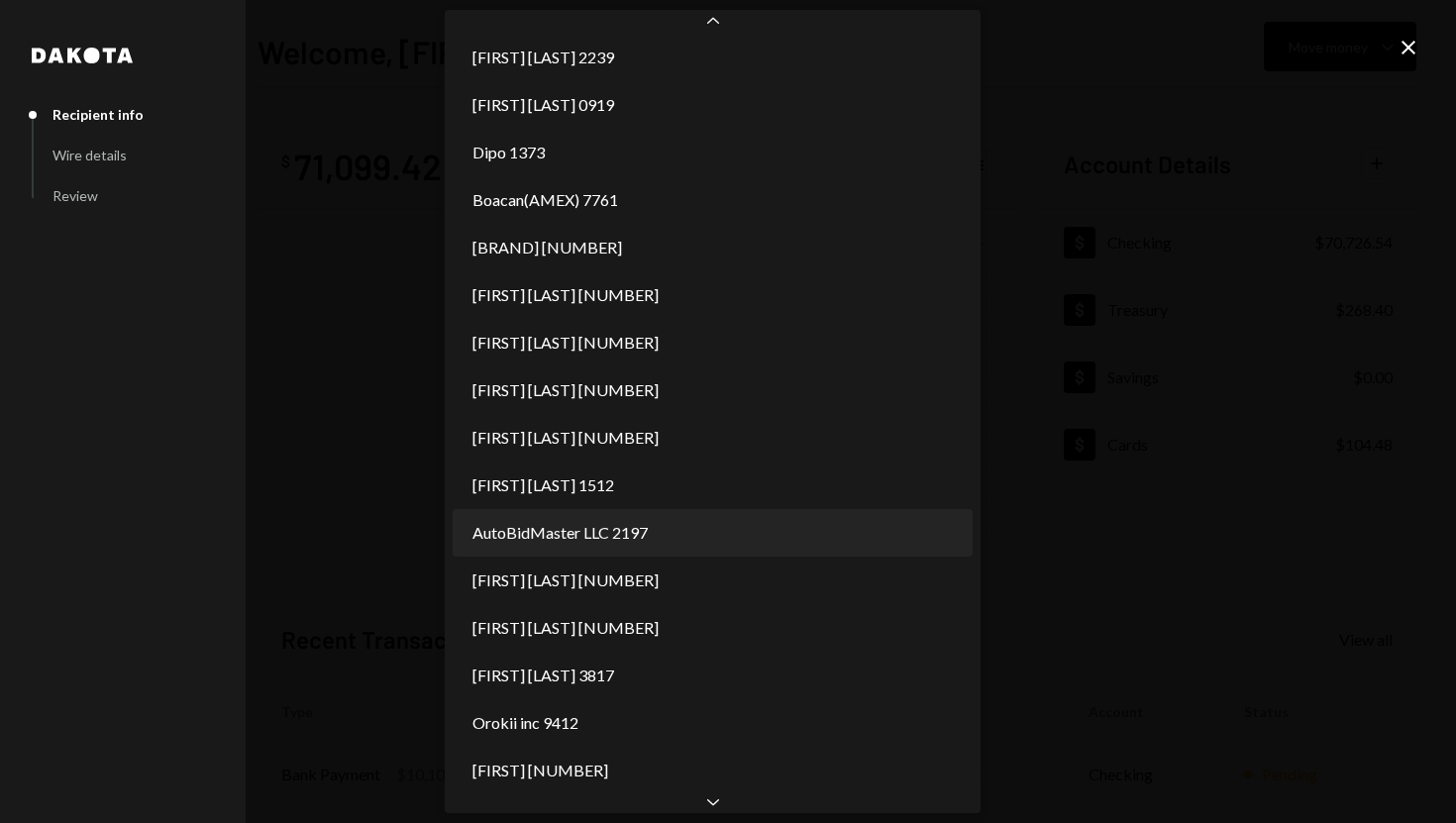 select on "**********" 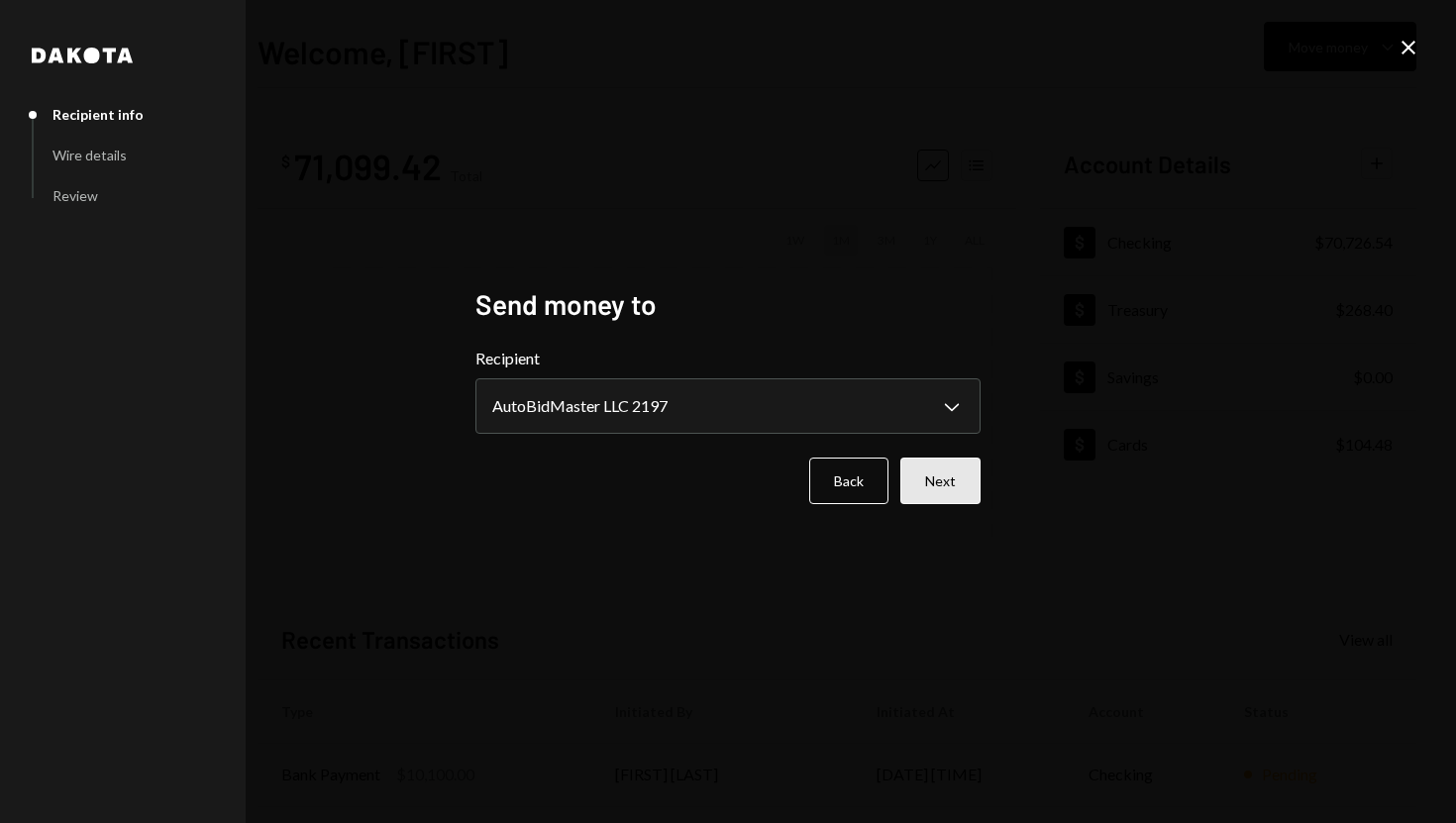 click on "Next" at bounding box center (940, 480) 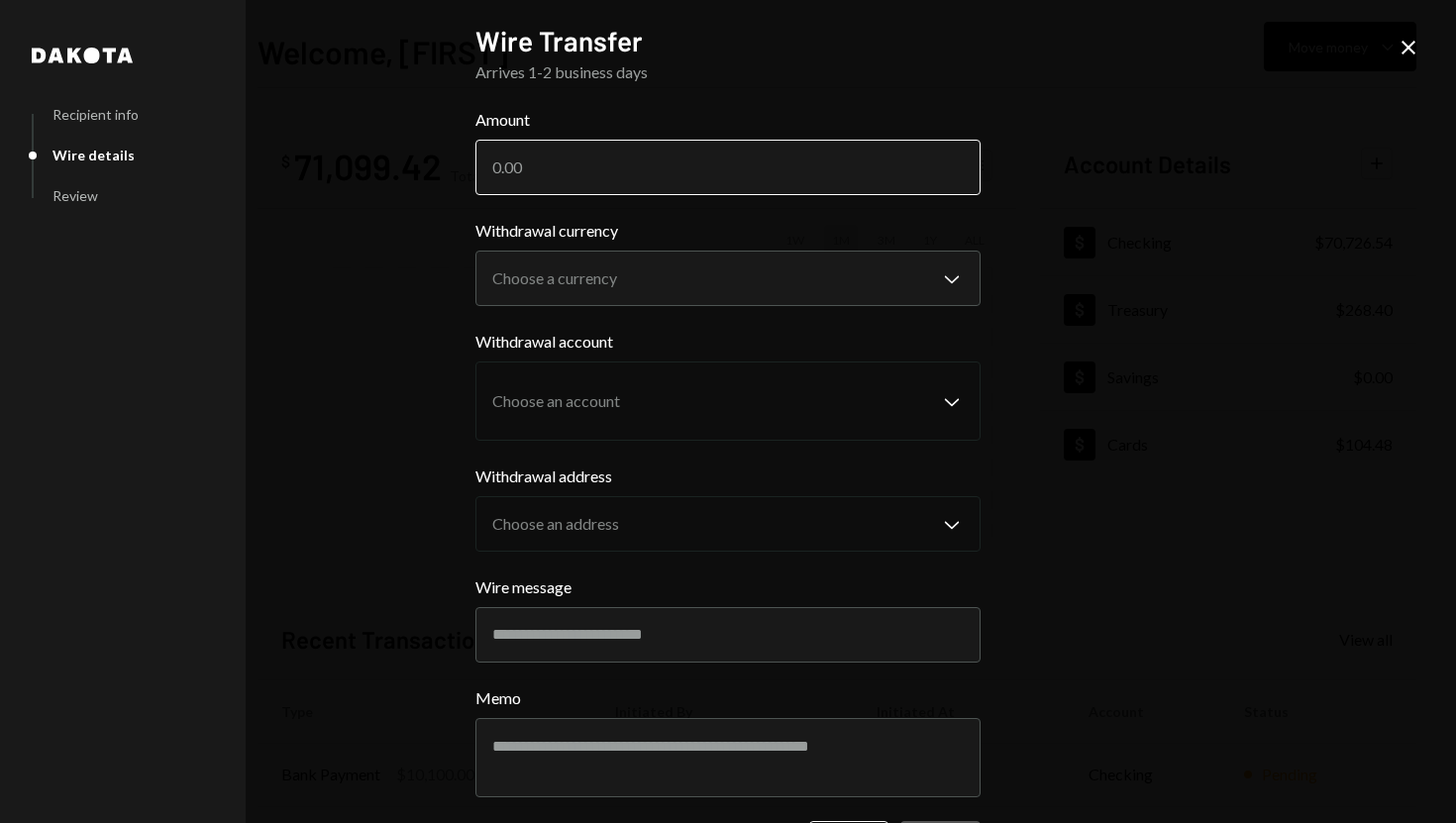 click on "Amount" at bounding box center (728, 167) 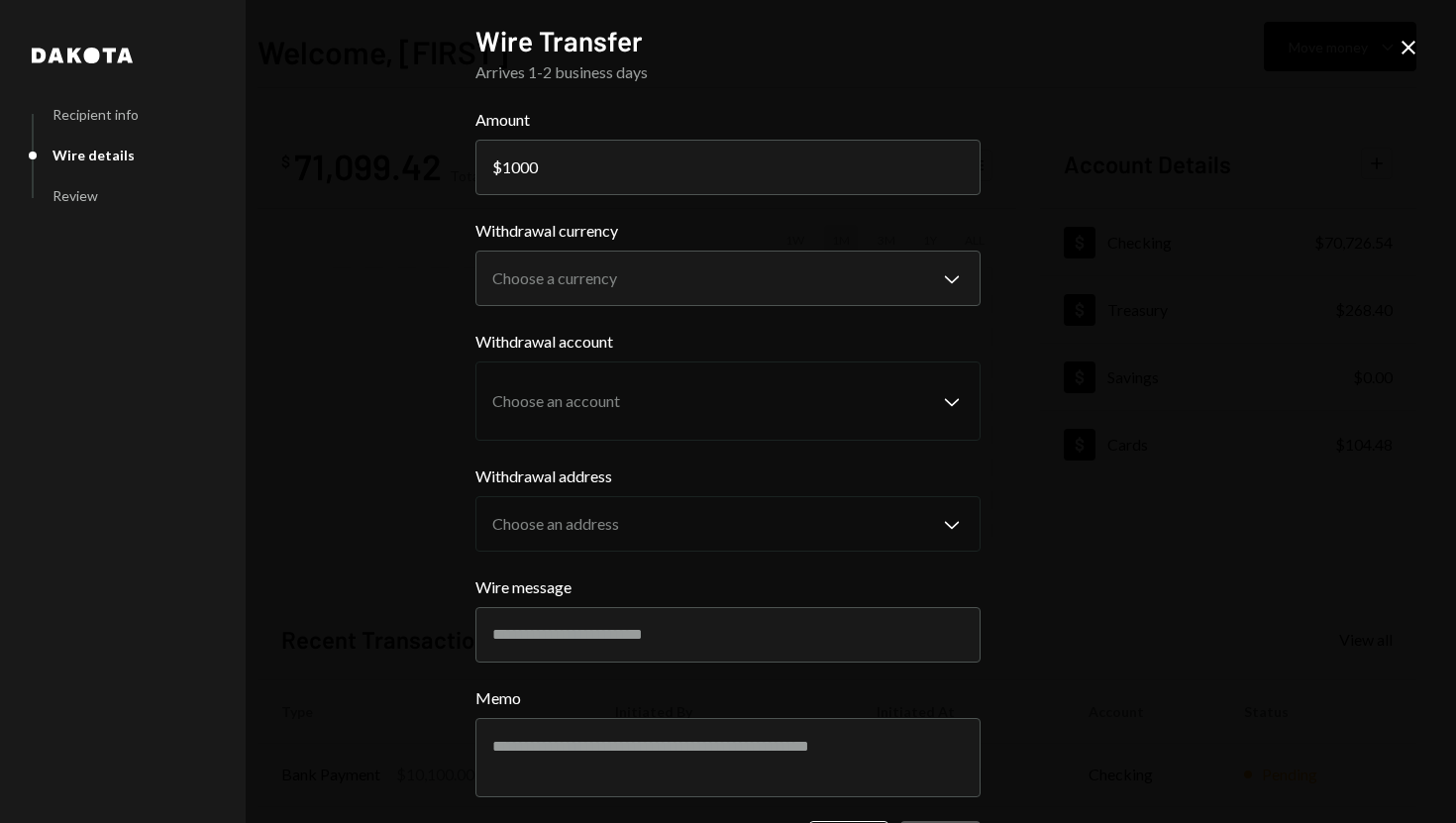 scroll, scrollTop: 75, scrollLeft: 0, axis: vertical 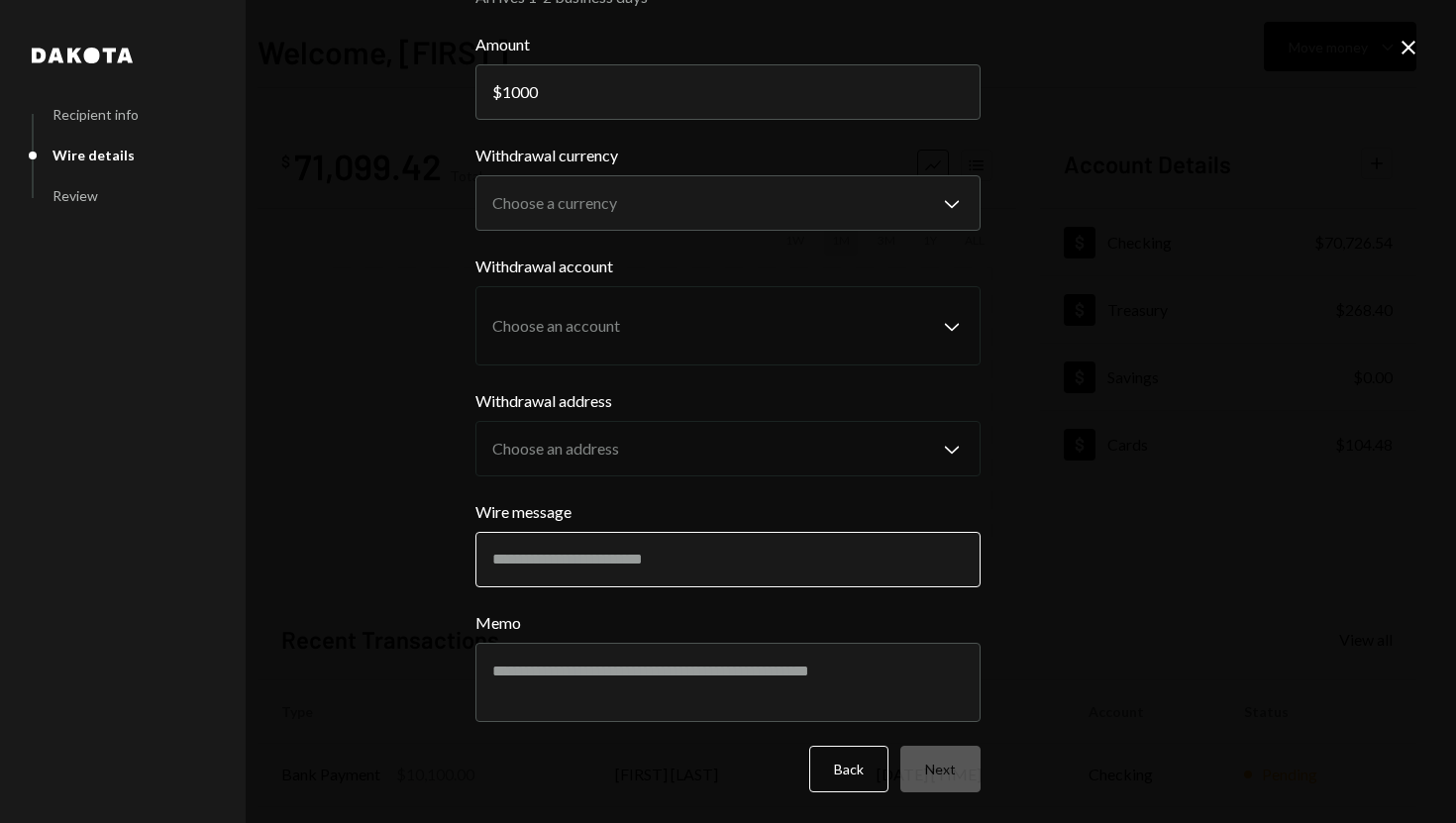 type on "1000" 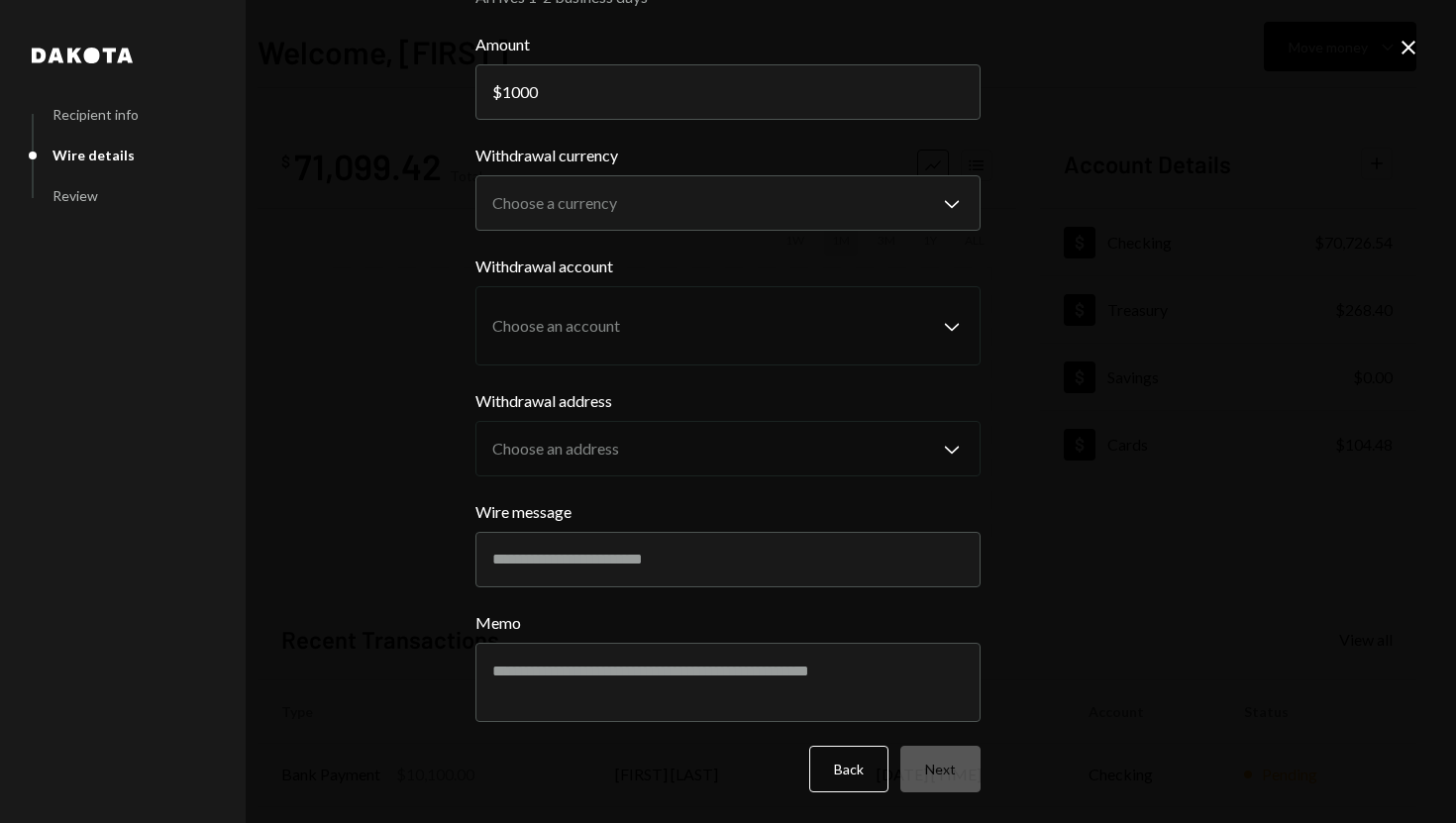 scroll, scrollTop: 0, scrollLeft: 0, axis: both 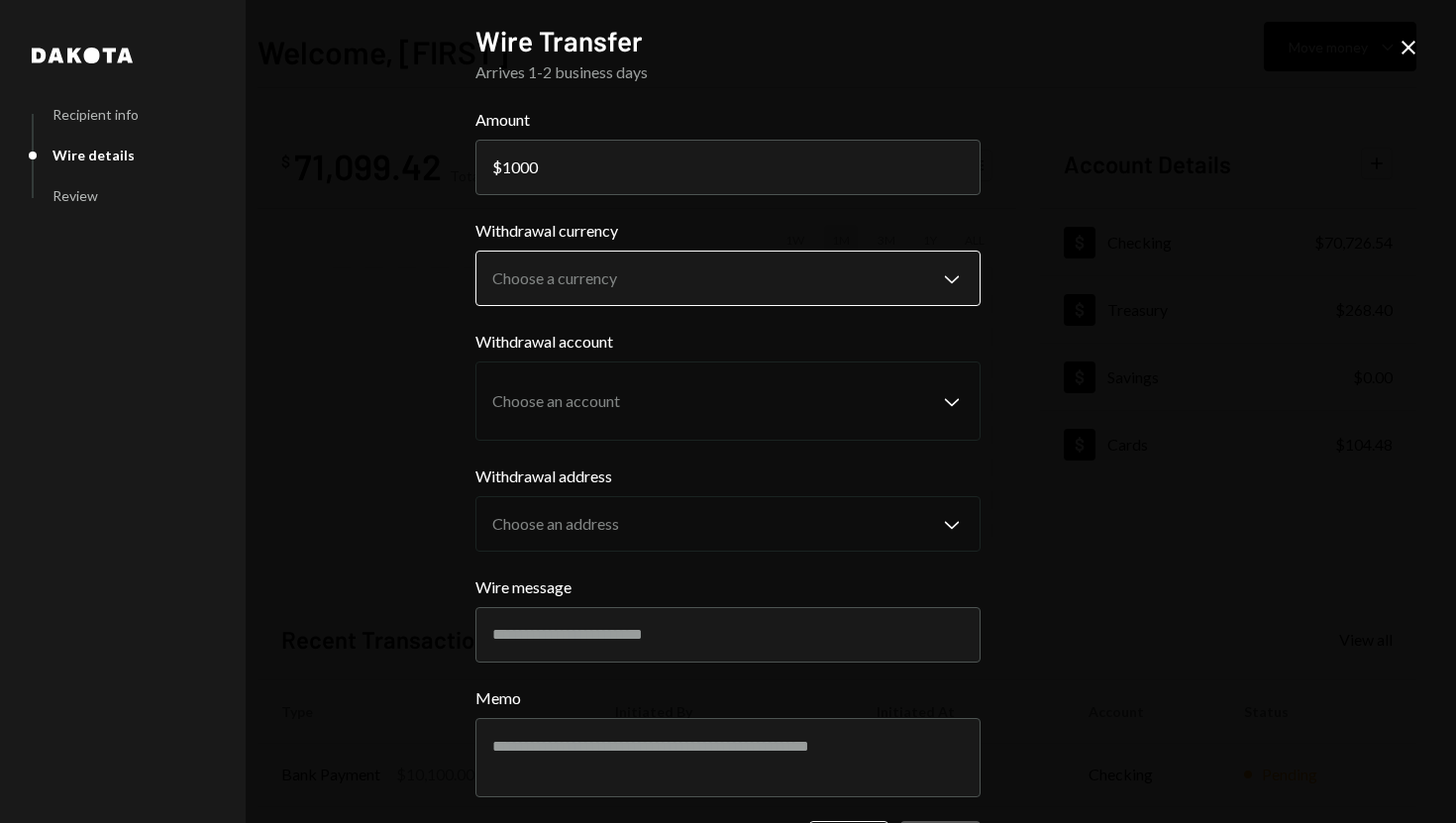 click on "S SPARK TECH HUB Caret Down Home Home Inbox Inbox Activities Transactions Accounts Accounts Caret Down Checking $70,726.54 Treasury $268.40 Savings $0.00 Cards $104.48 Dollar Rewards User Recipients Team Team Welcome, [FIRST] Move money Caret Down $ 71,099.42 Total Graph Accounts 1W 1M 3M 1Y ALL Account Details Plus Dollar Checking $70,726.54 Dollar Treasury $268.40 Dollar Savings $0.00 Dollar Cards $104.48 Recent Transactions View all Type Initiated By Initiated At Account Status Bank Payment $10,100.00 [FIRST] [LAST] [DATE] [TIME] Checking Pending Deposit 50,265.84  USDC 0xAe4F...eF6Ab4 Copy [DATE] [TIME] Checking Completed Bank Payment $35,000.00 [FIRST] [LAST] [DATE] [TIME] Checking Completed Deposit 50,000  USDC 0x260B...C54cEa Copy [DATE] [TIME] Checking Completed Bank Payment $18,884.00 [FIRST] [LAST] [DATE] [TIME] Checking Completed /dashboard   Dakota Recipient info Wire details Review Wire Transfer Arrives 1-2 business days Amount $ 1000 Withdrawal currency Choose a currency" at bounding box center (728, 411) 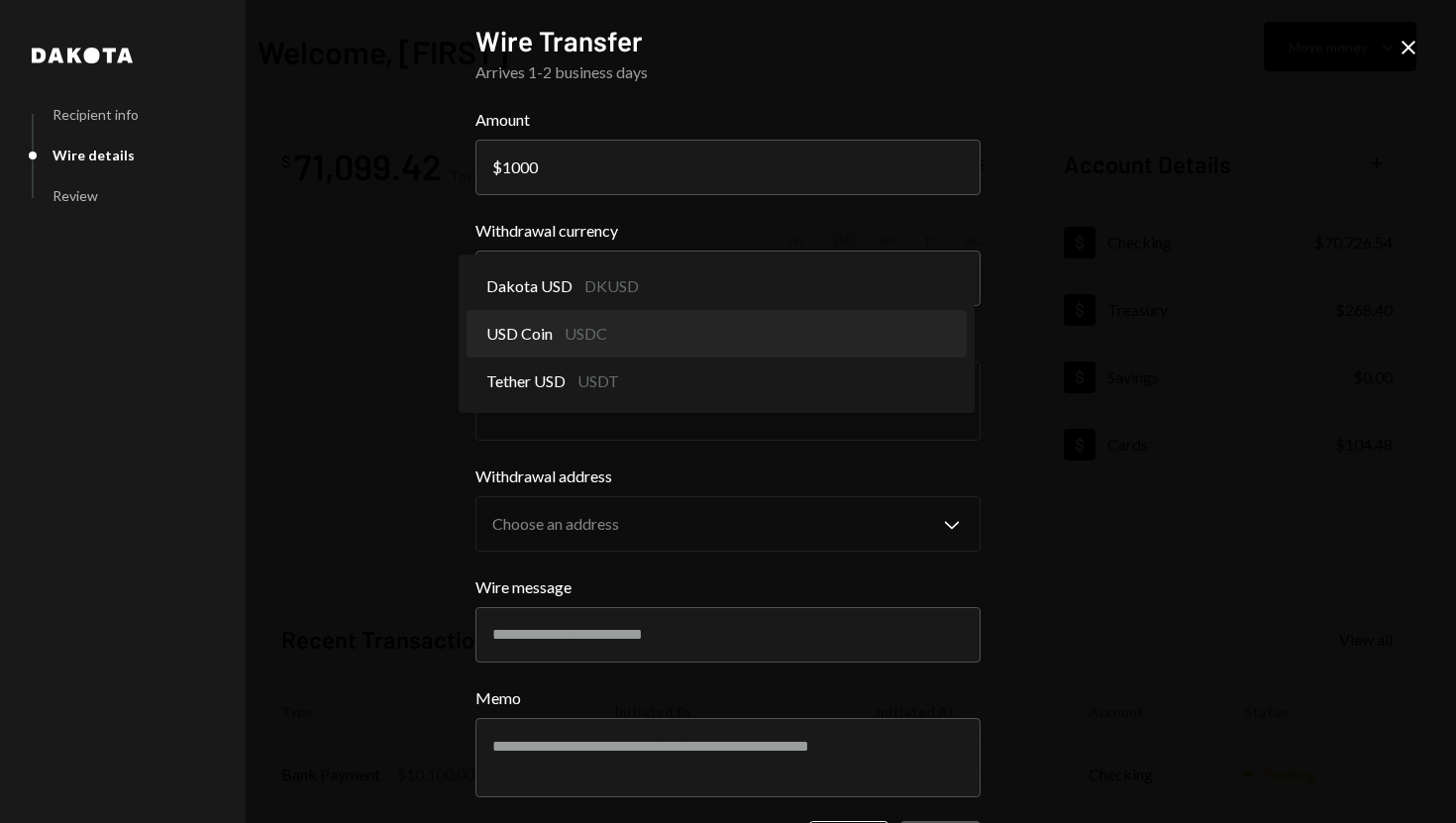 select on "****" 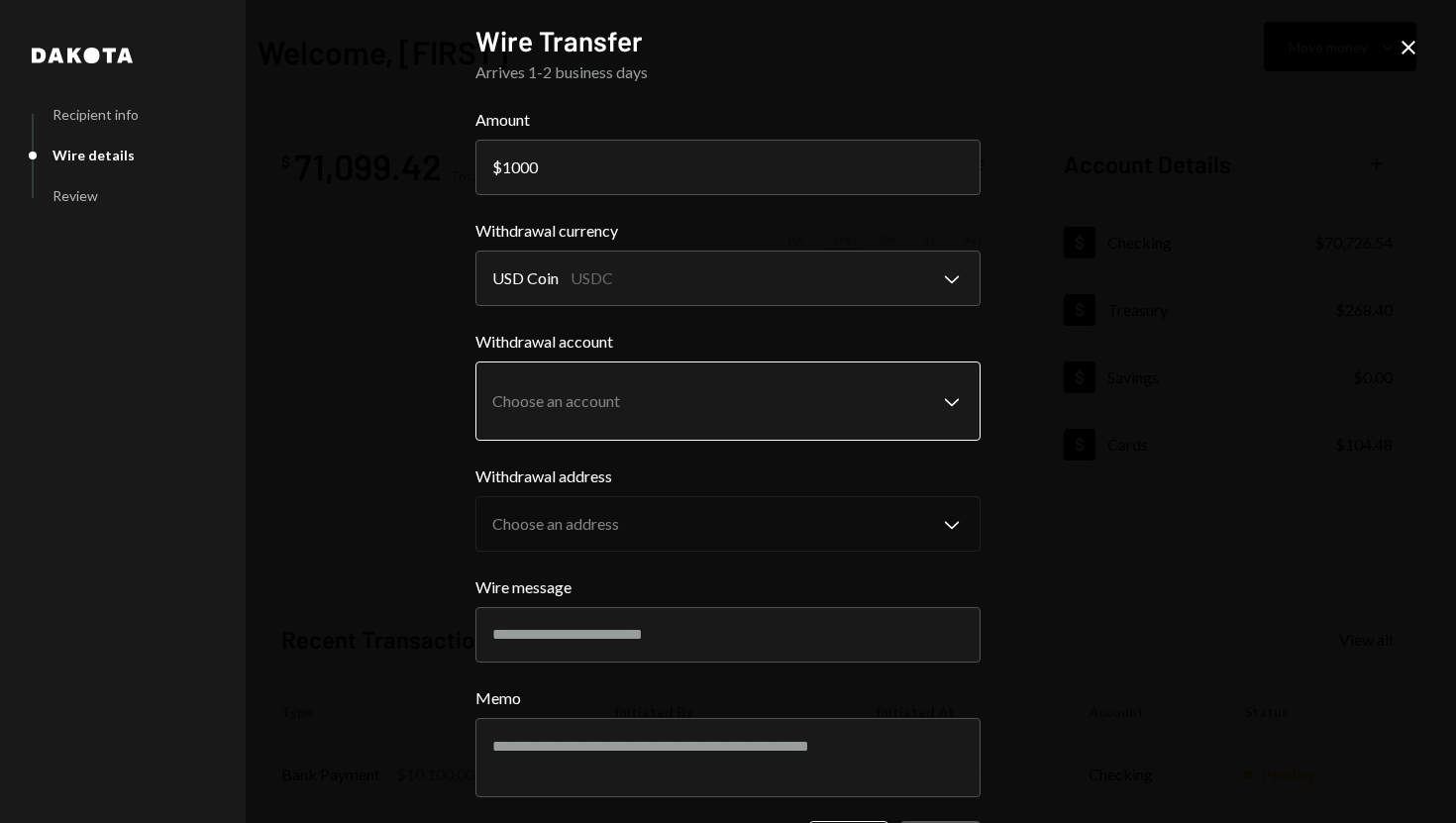 click on "S SPARK TECH HUB Caret Down Home Home Inbox Inbox Activities Transactions Accounts Accounts Caret Down Checking $70,726.54 Treasury $268.40 Savings $0.00 Cards $104.48 Dollar Rewards User Recipients Team Team Welcome, [FIRST] Move money Caret Down $ 71,099.42 Total Graph Accounts 1W 1M 3M 1Y ALL Account Details Plus Dollar Checking $70,726.54 Dollar Treasury $268.40 Dollar Savings $0.00 Dollar Cards $104.48 Recent Transactions View all Type Initiated By Initiated At Account Status Bank Payment $10,100.00 [FIRST] [LAST] [DATE] [TIME] Checking Pending Deposit 50,265.84  USDC 0xAe4F...eF6Ab4 Copy [DATE] [TIME] Checking Completed Bank Payment $35,000.00 [FIRST] [LAST] [DATE] [TIME] Checking Completed Deposit 50,000  USDC 0x260B...C54cEa Copy [DATE] [TIME] Checking Completed Bank Payment $18,884.00 [FIRST] [LAST] [DATE] [TIME] Checking Completed /dashboard   Dakota Recipient info Wire details Review Wire Transfer Arrives 1-2 business days Amount $ 1000 Withdrawal currency USD Coin USDC Memo" at bounding box center (728, 411) 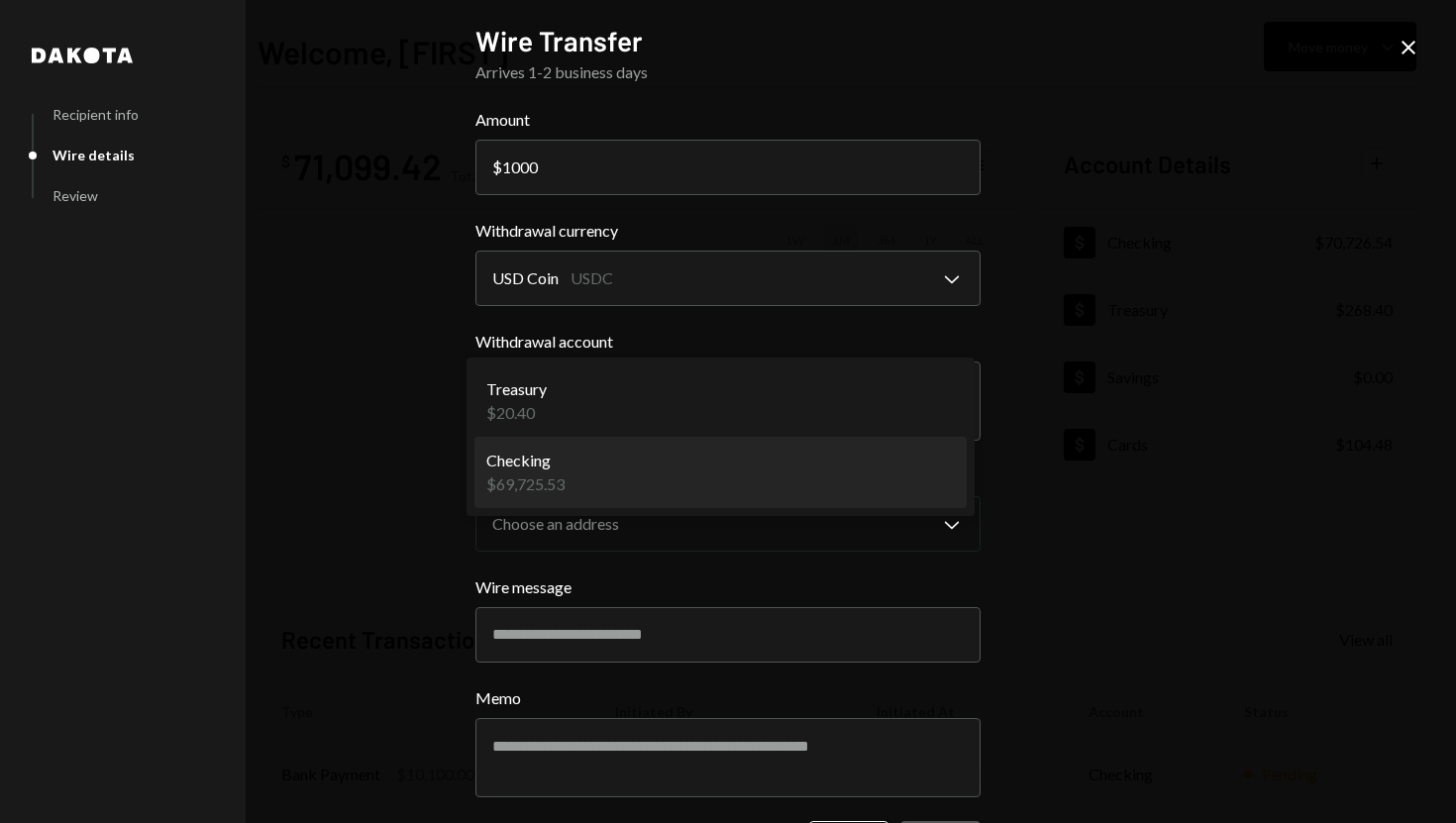 select on "**********" 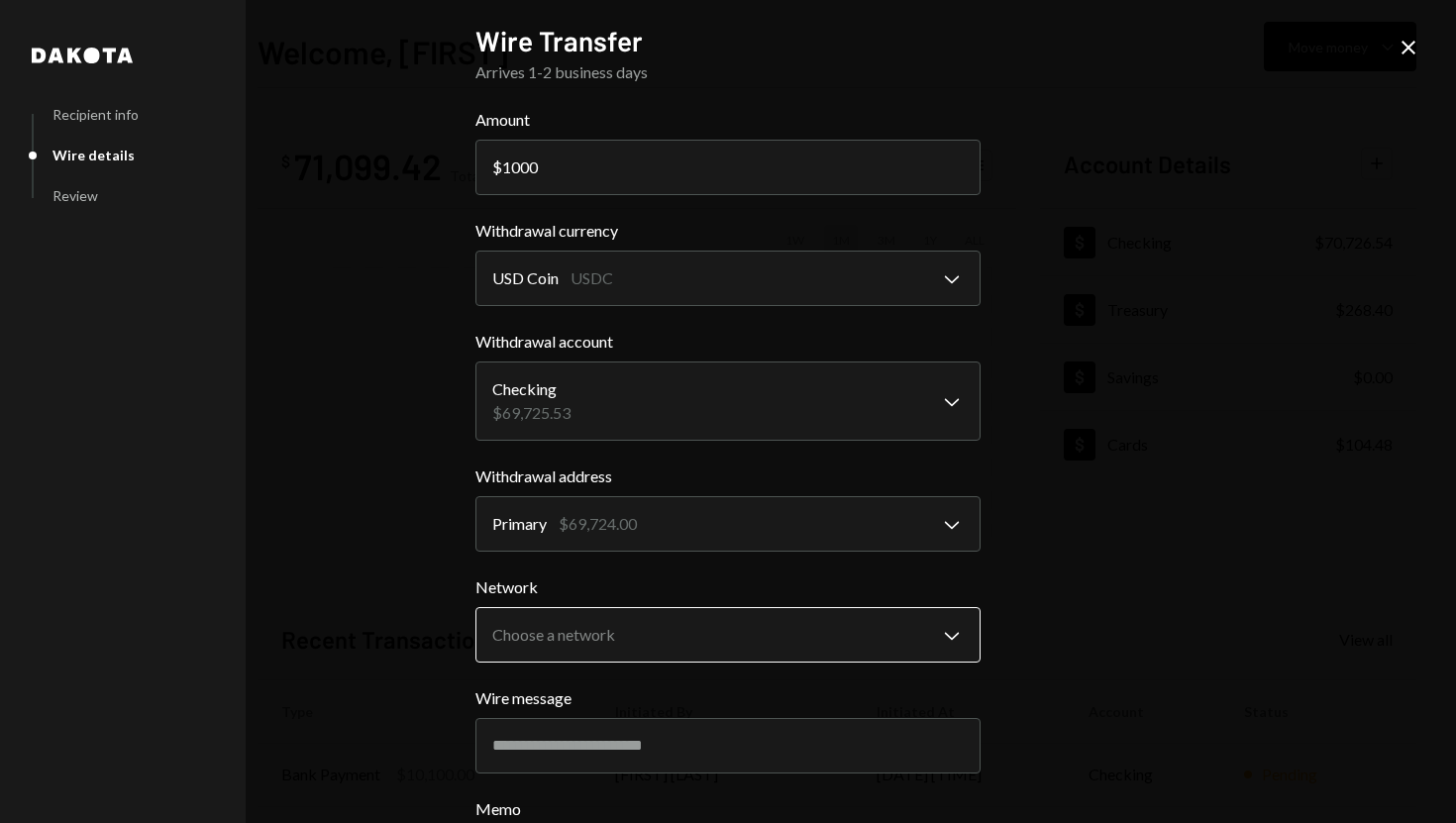 click on "S SPARK TECH HUB Caret Down Home Home Inbox Inbox Activities Transactions Accounts Accounts Caret Down Checking $70,726.54 Treasury $268.40 Savings $0.00 Cards $104.48 Dollar Rewards User Recipients Team Team Welcome, [FIRST] Move money Caret Down $ 71,099.42 Total Graph Accounts 1W 1M 3M 1Y ALL Account Details Plus Dollar Checking $70,726.54 Dollar Treasury $268.40 Dollar Savings $0.00 Dollar Cards $104.48 Recent Transactions View all Type Initiated By Initiated At Account Status Bank Payment $10,100.00 [FIRST] [LAST] [DATE] [TIME] Checking Pending Deposit 50,265.84  USDC 0xAe4F...eF6Ab4 Copy [DATE] [TIME] Checking Completed Bank Payment $35,000.00 [FIRST] [LAST] [DATE] [TIME] Checking Completed Deposit 50,000  USDC 0x260B...C54cEa Copy [DATE] [TIME] Checking Completed Bank Payment $18,884.00 [FIRST] [LAST] [DATE] [TIME] Checking Completed /dashboard   Dakota Recipient info Wire details Review Wire Transfer Arrives 1-2 business days Amount $ 1000 Withdrawal currency USD Coin USDC" at bounding box center (728, 411) 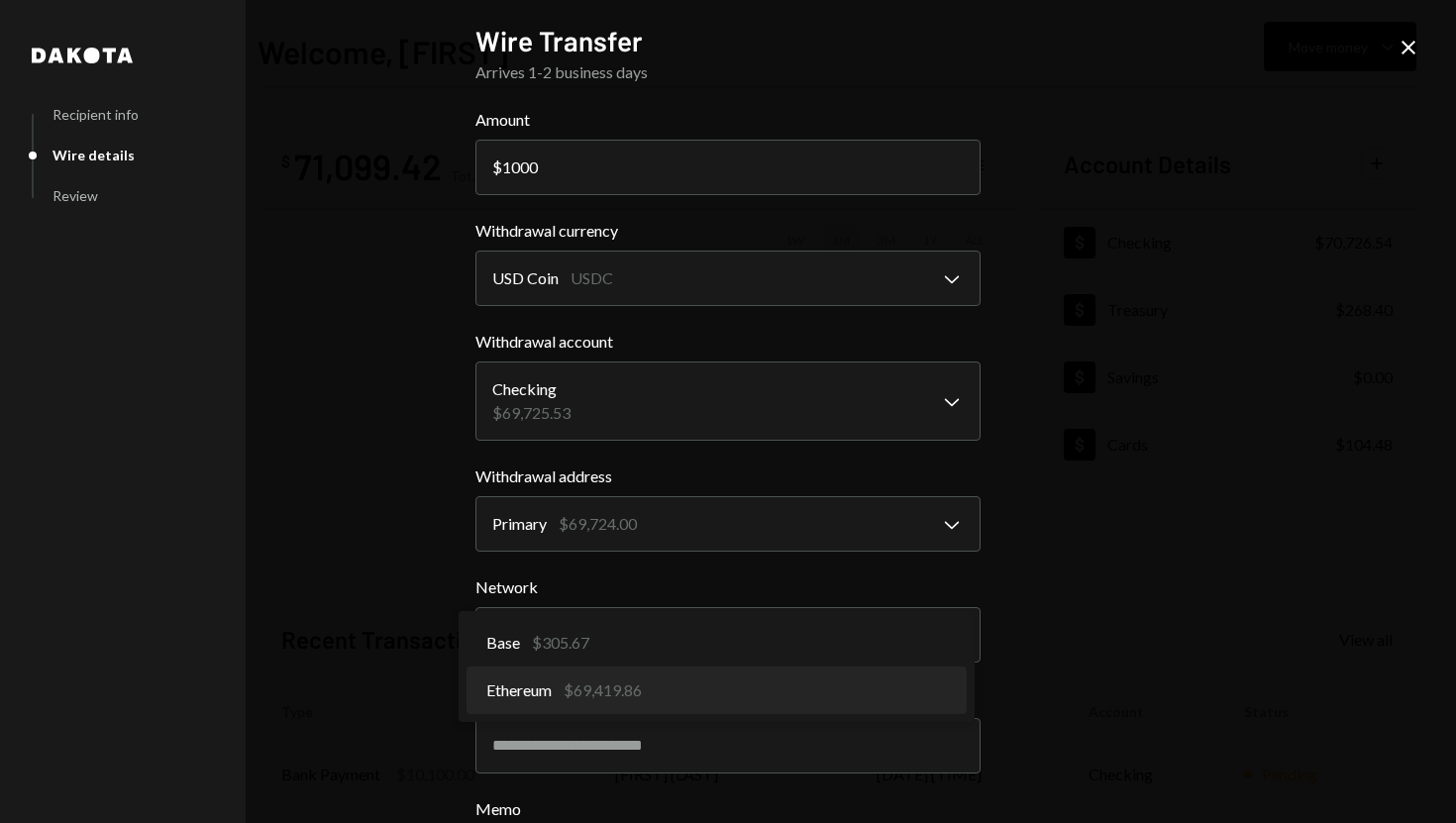 select on "**********" 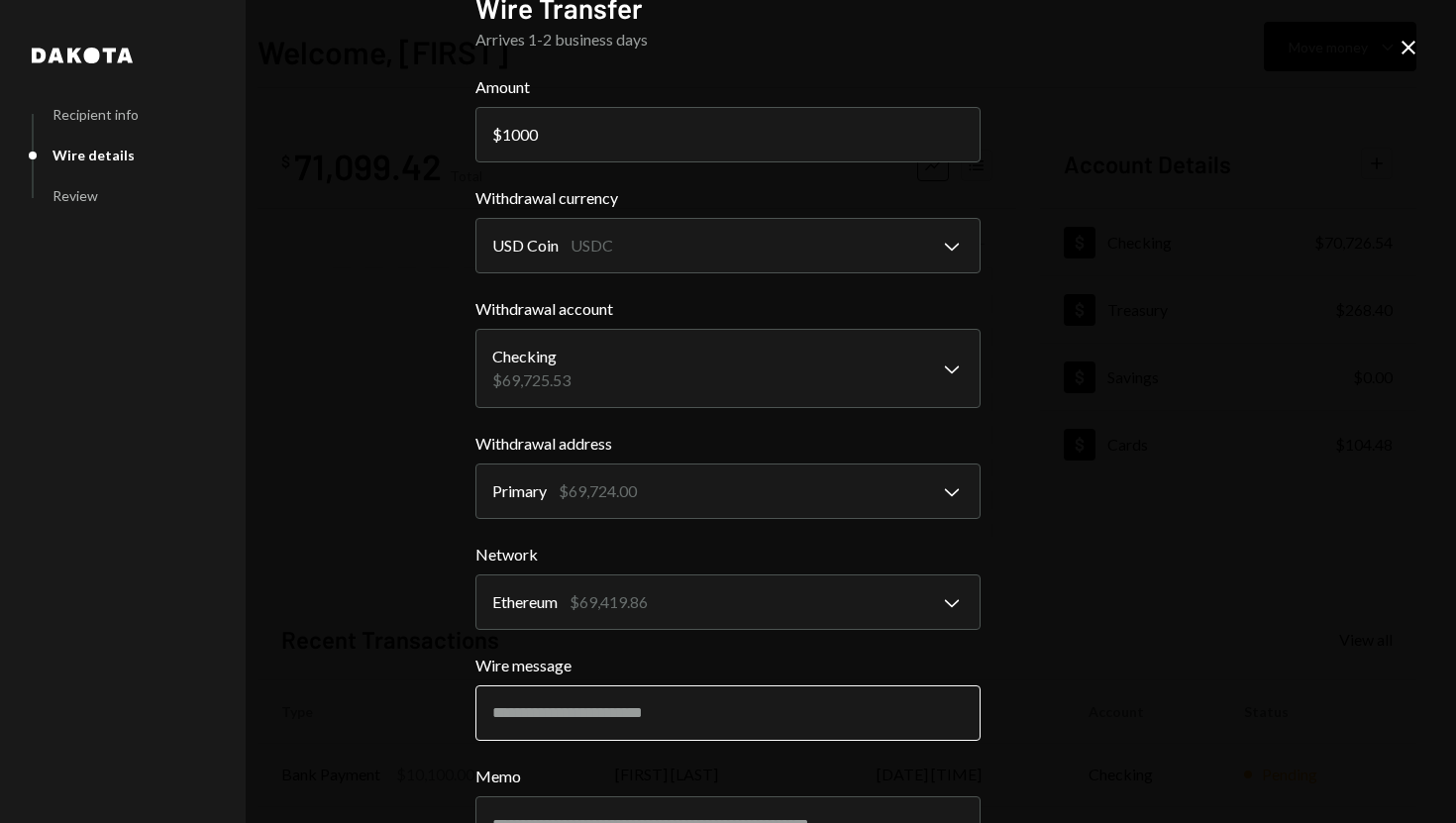 scroll, scrollTop: 34, scrollLeft: 0, axis: vertical 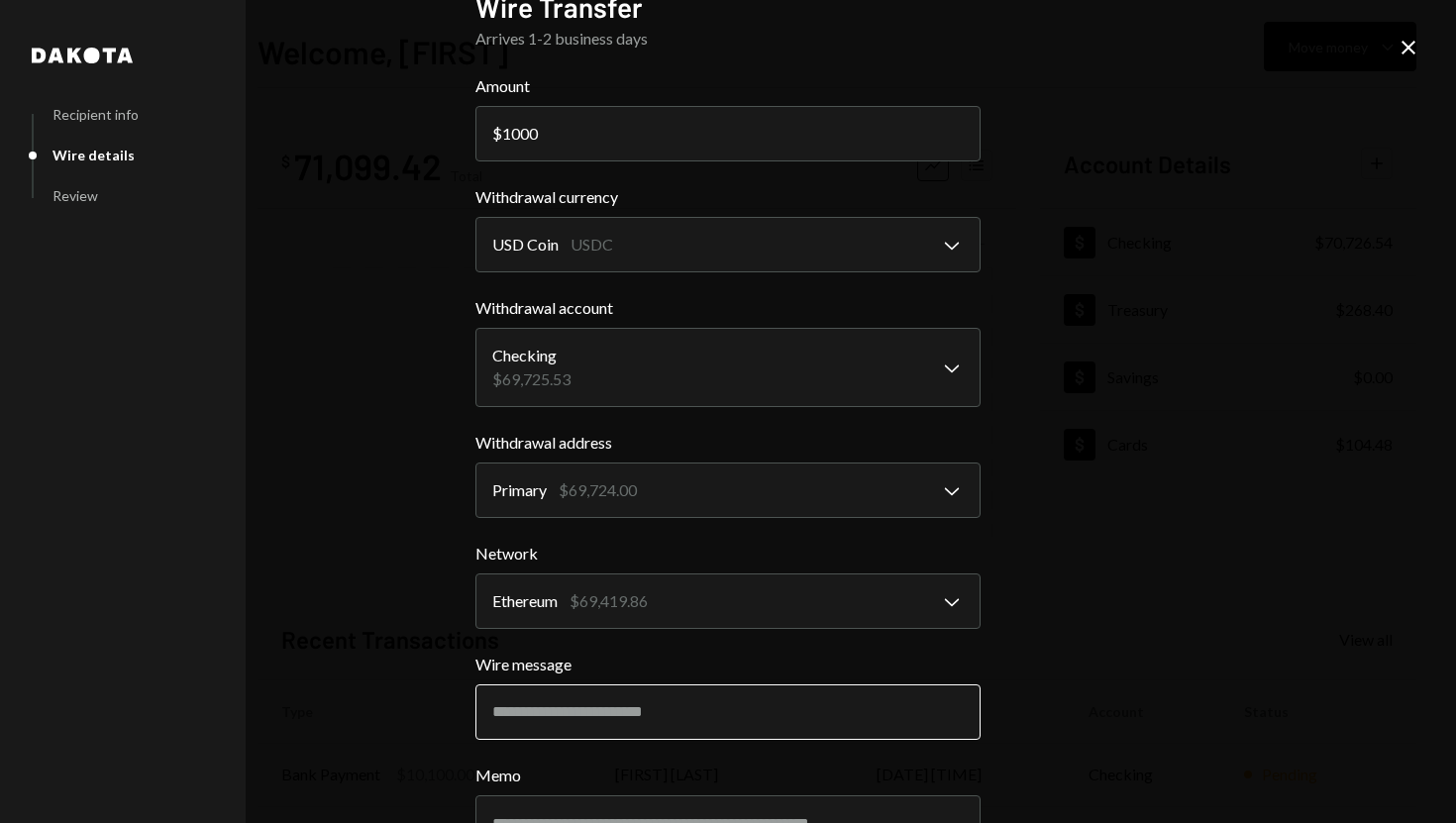 click on "Wire message" at bounding box center [728, 712] 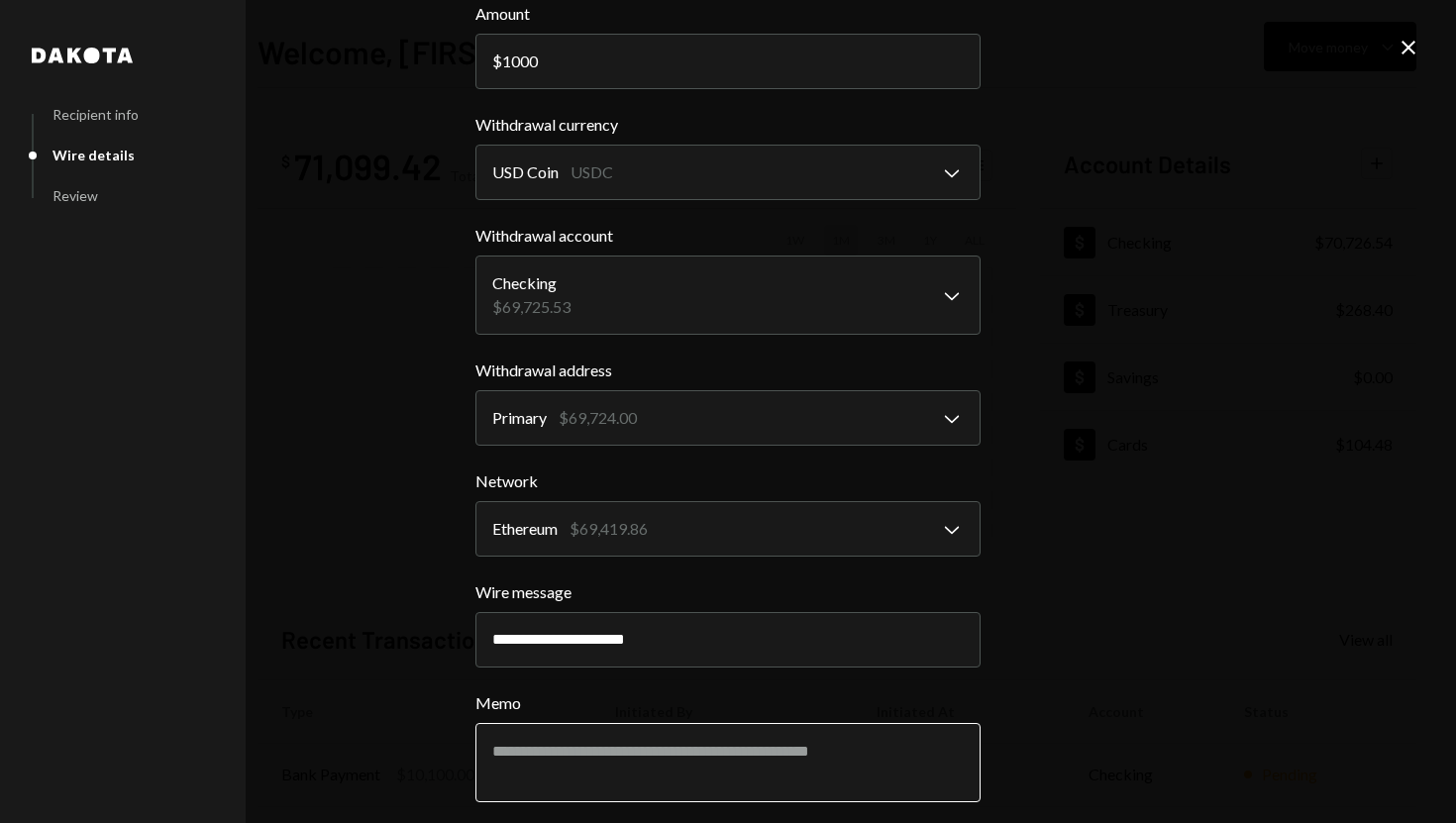 type on "**********" 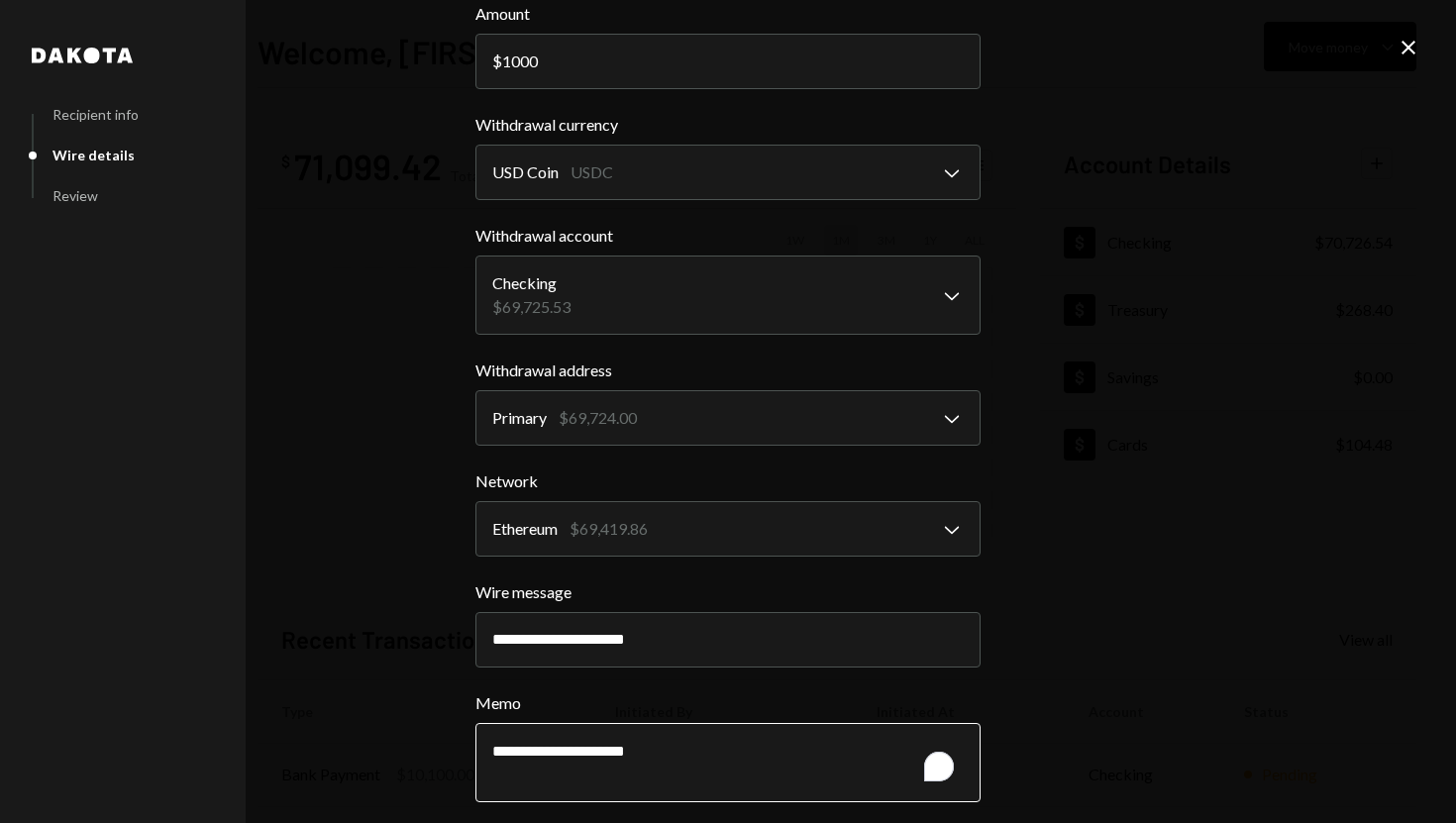 scroll, scrollTop: 186, scrollLeft: 0, axis: vertical 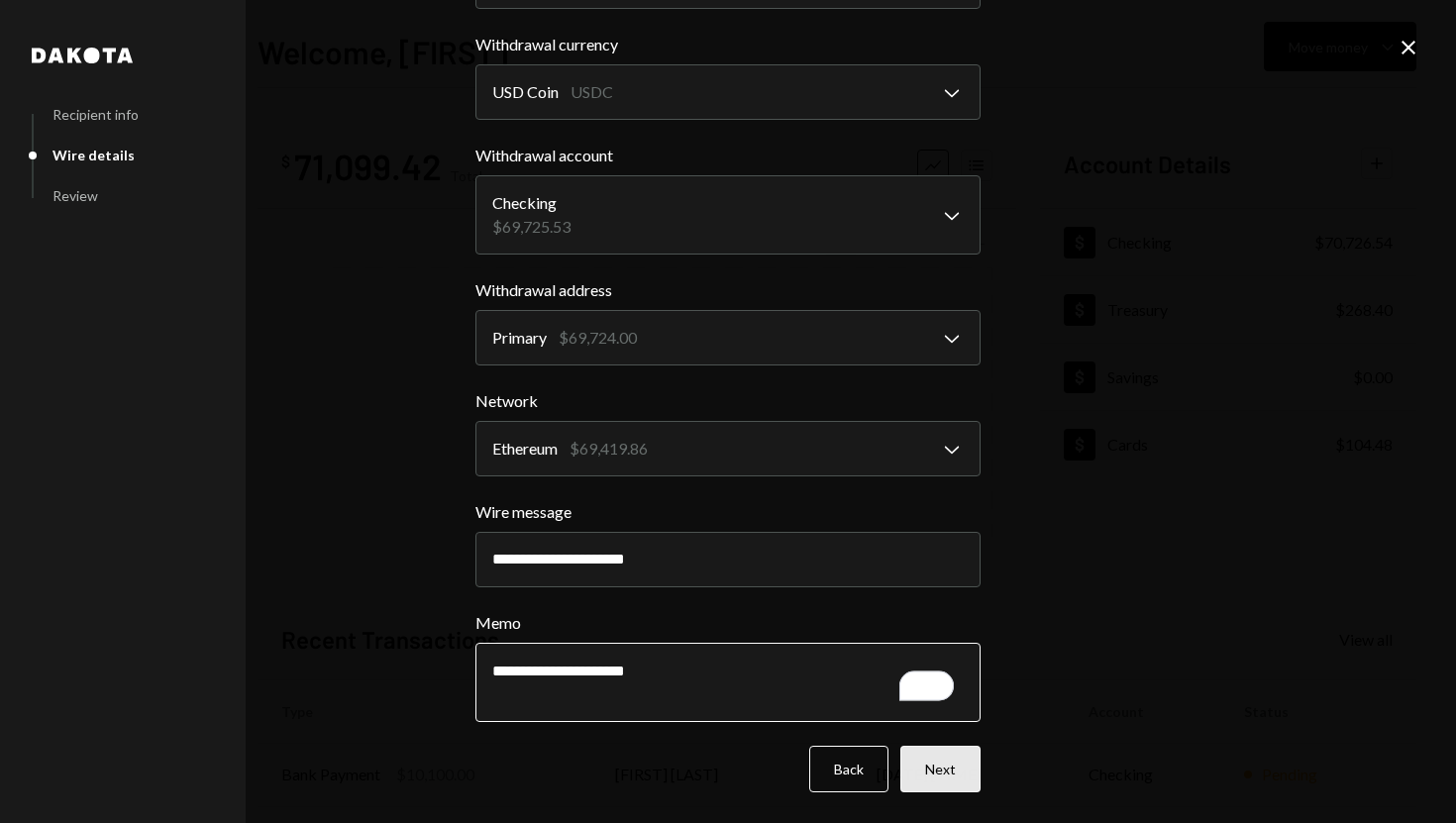type on "**********" 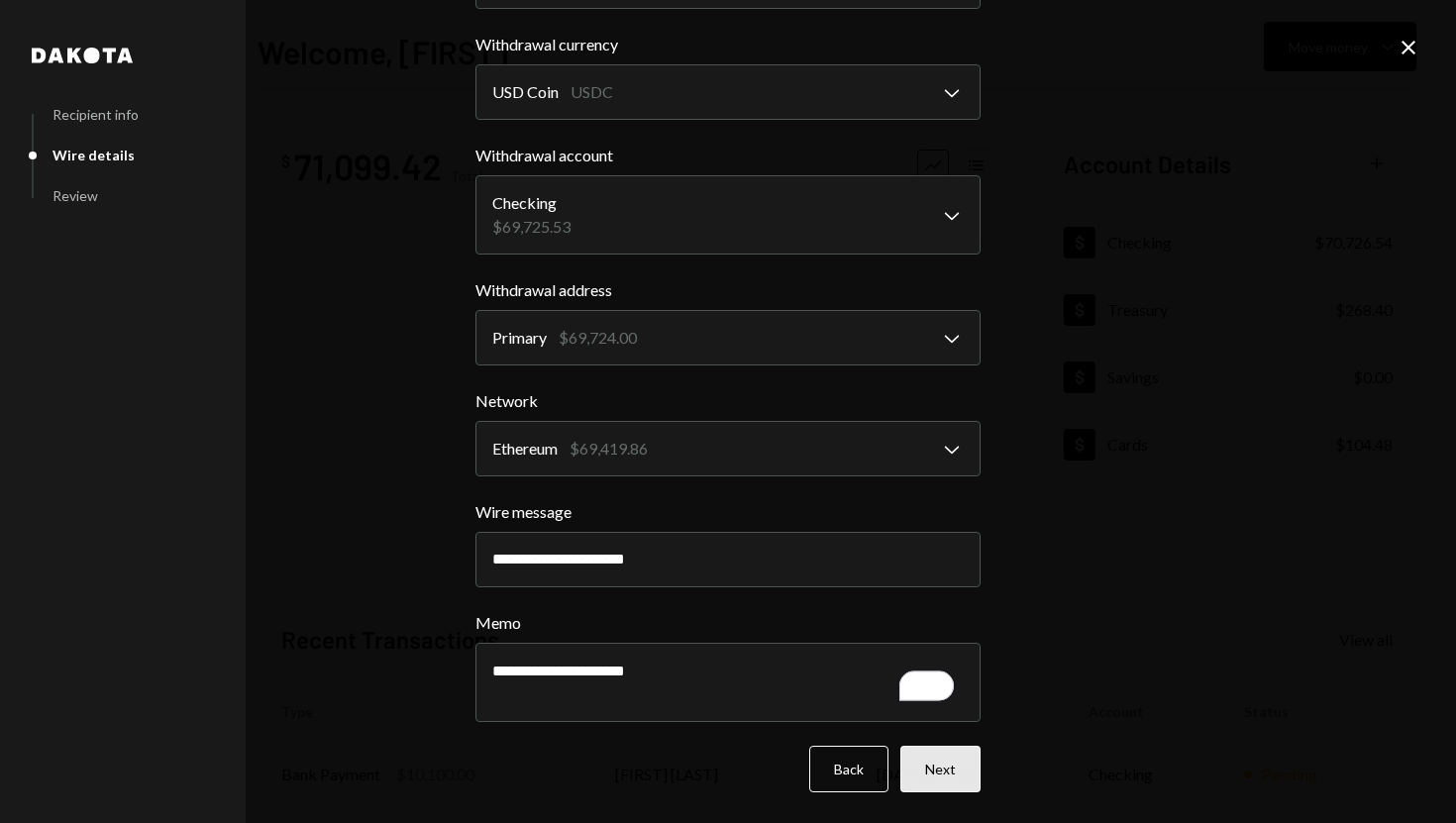click on "Next" at bounding box center [940, 769] 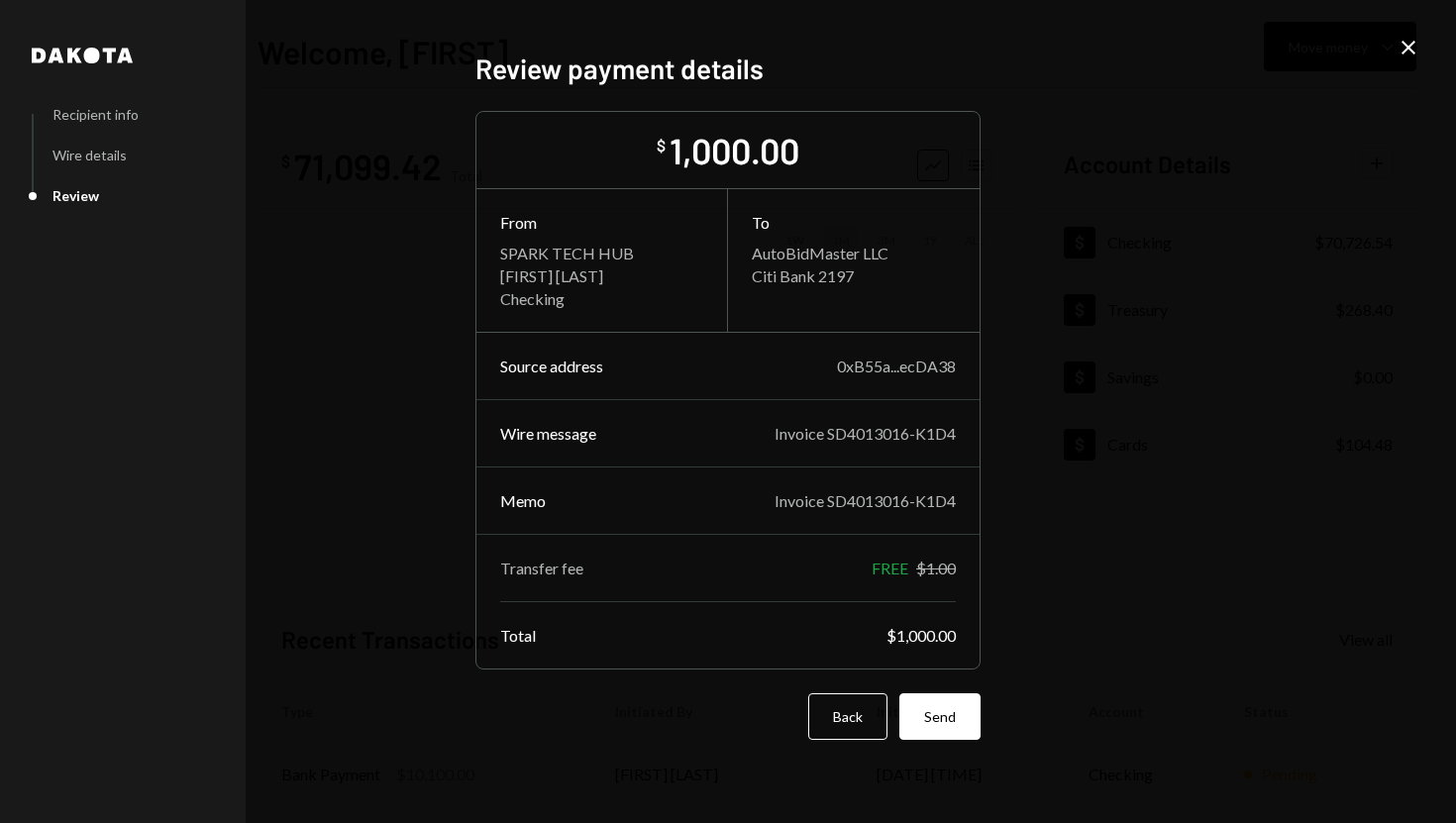 scroll, scrollTop: 0, scrollLeft: 0, axis: both 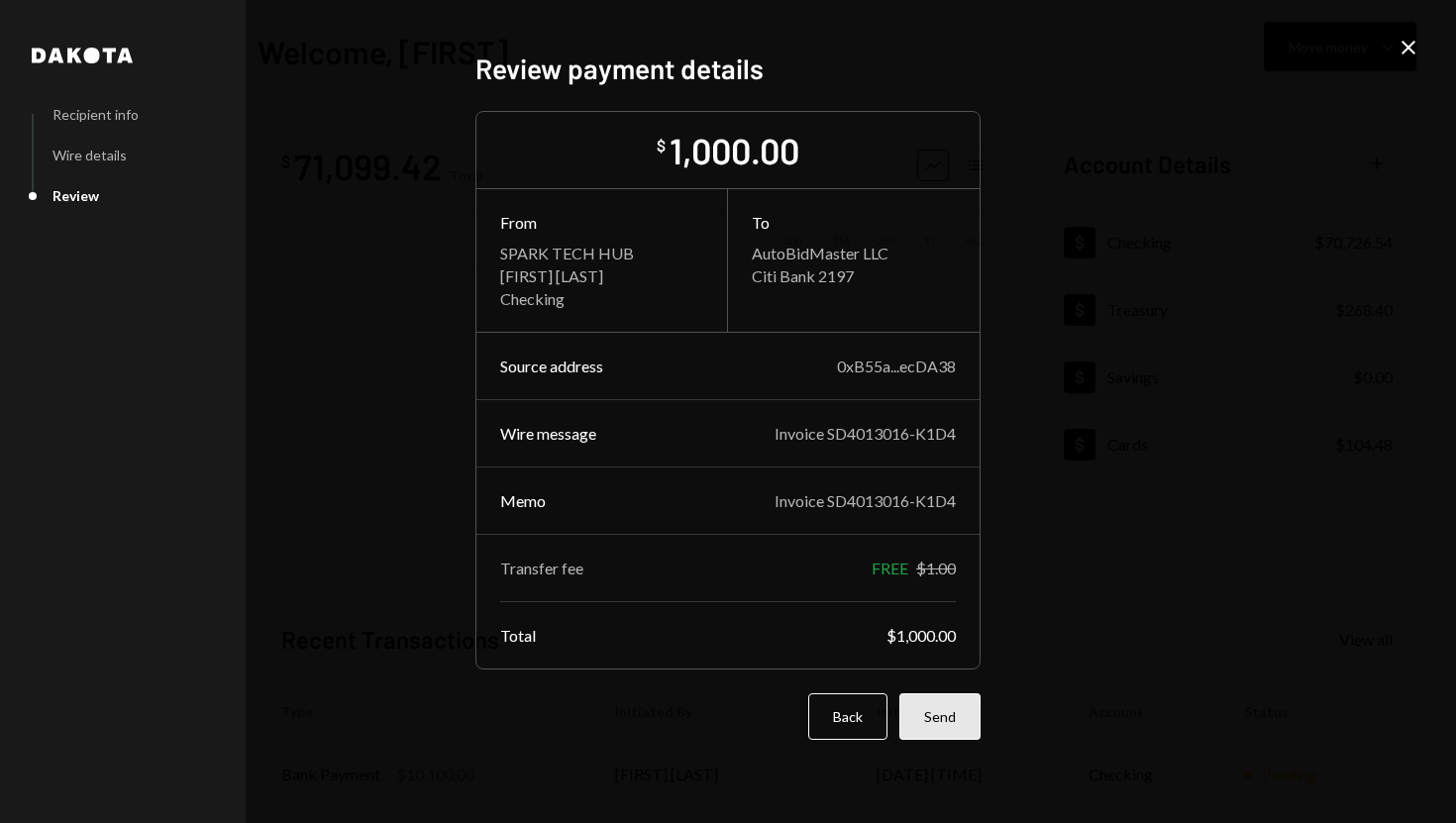 click on "Send" at bounding box center [940, 716] 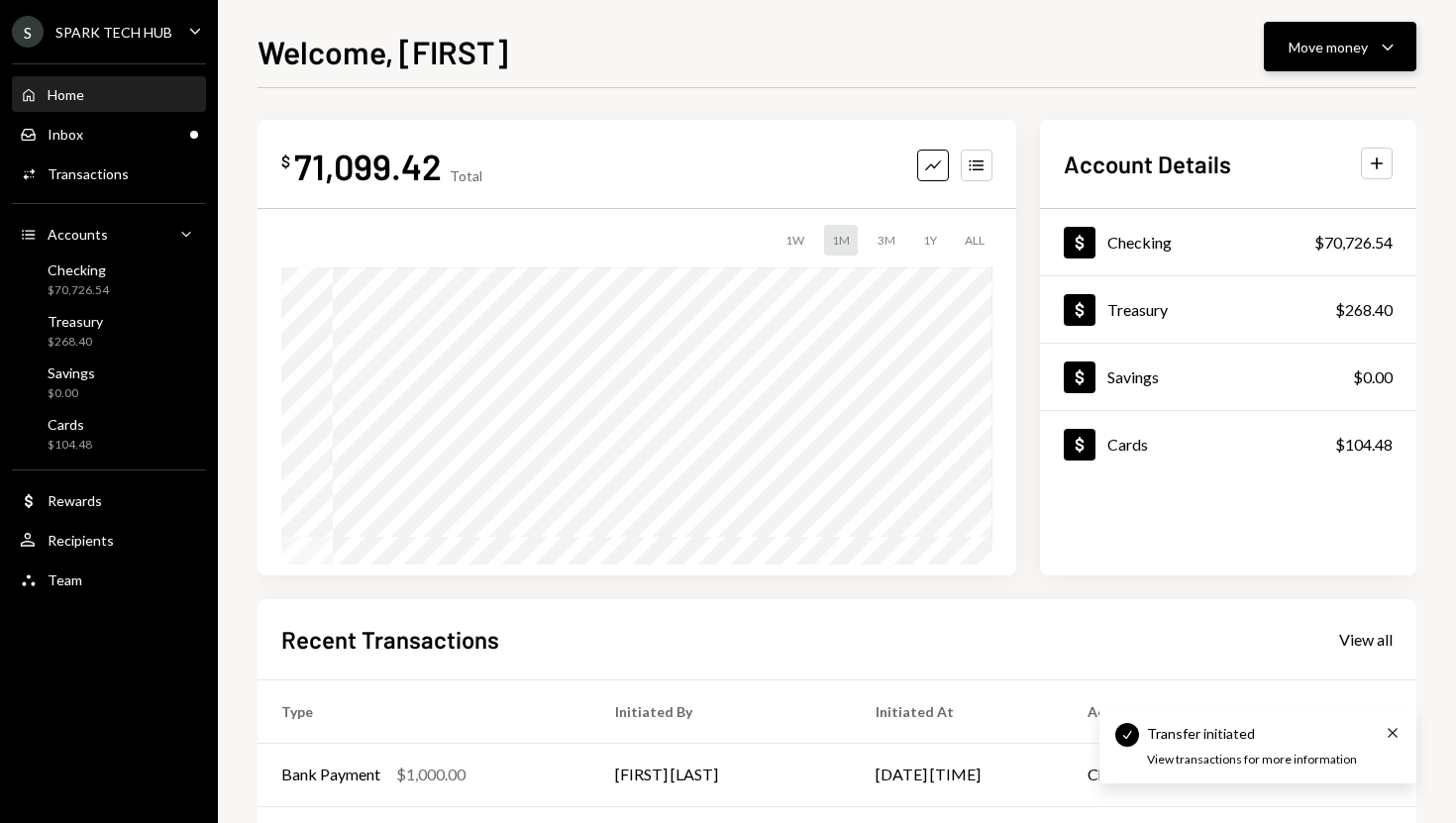 click on "Move money" at bounding box center (1328, 47) 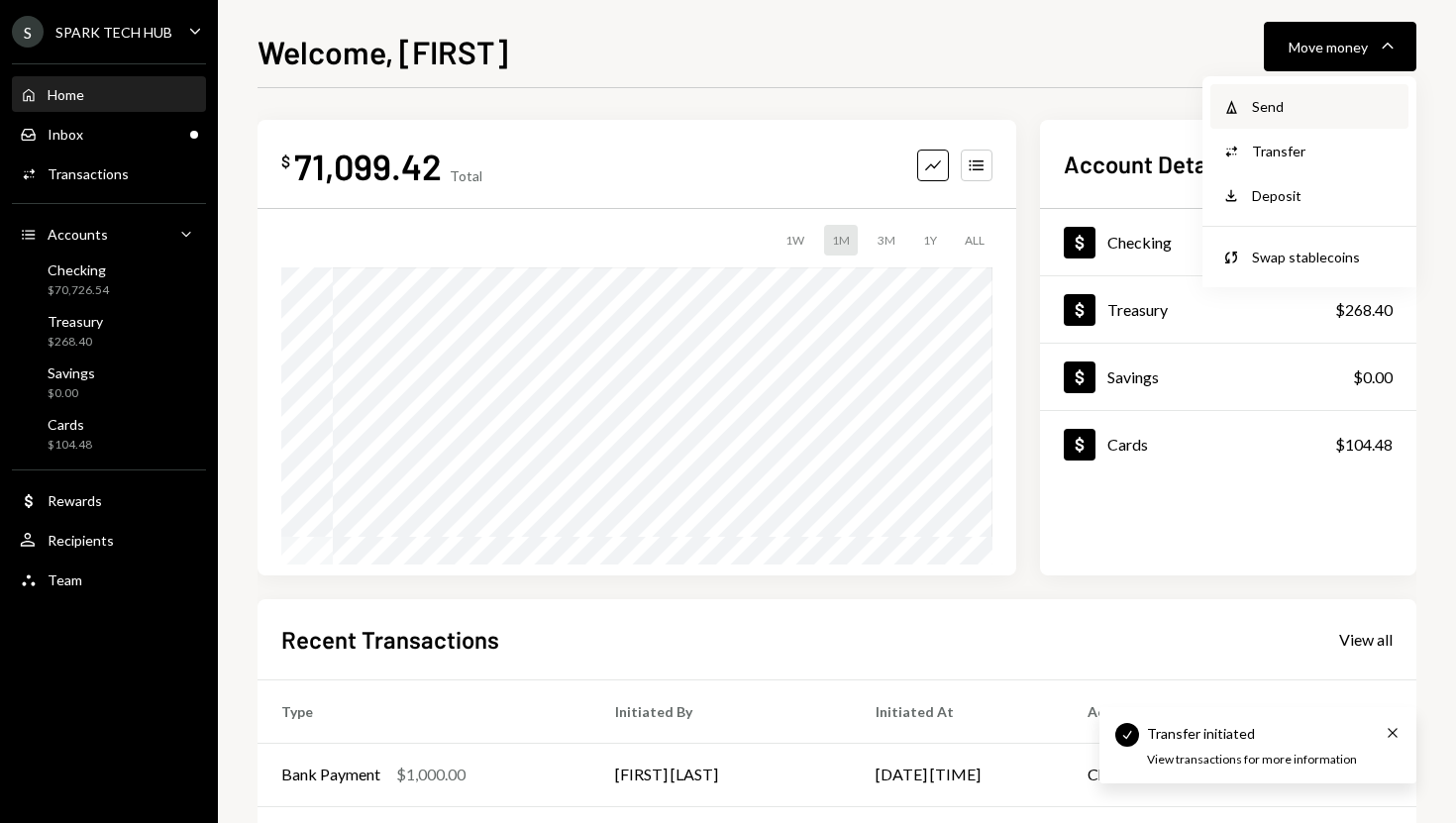 click on "Withdraw Send" at bounding box center (1309, 106) 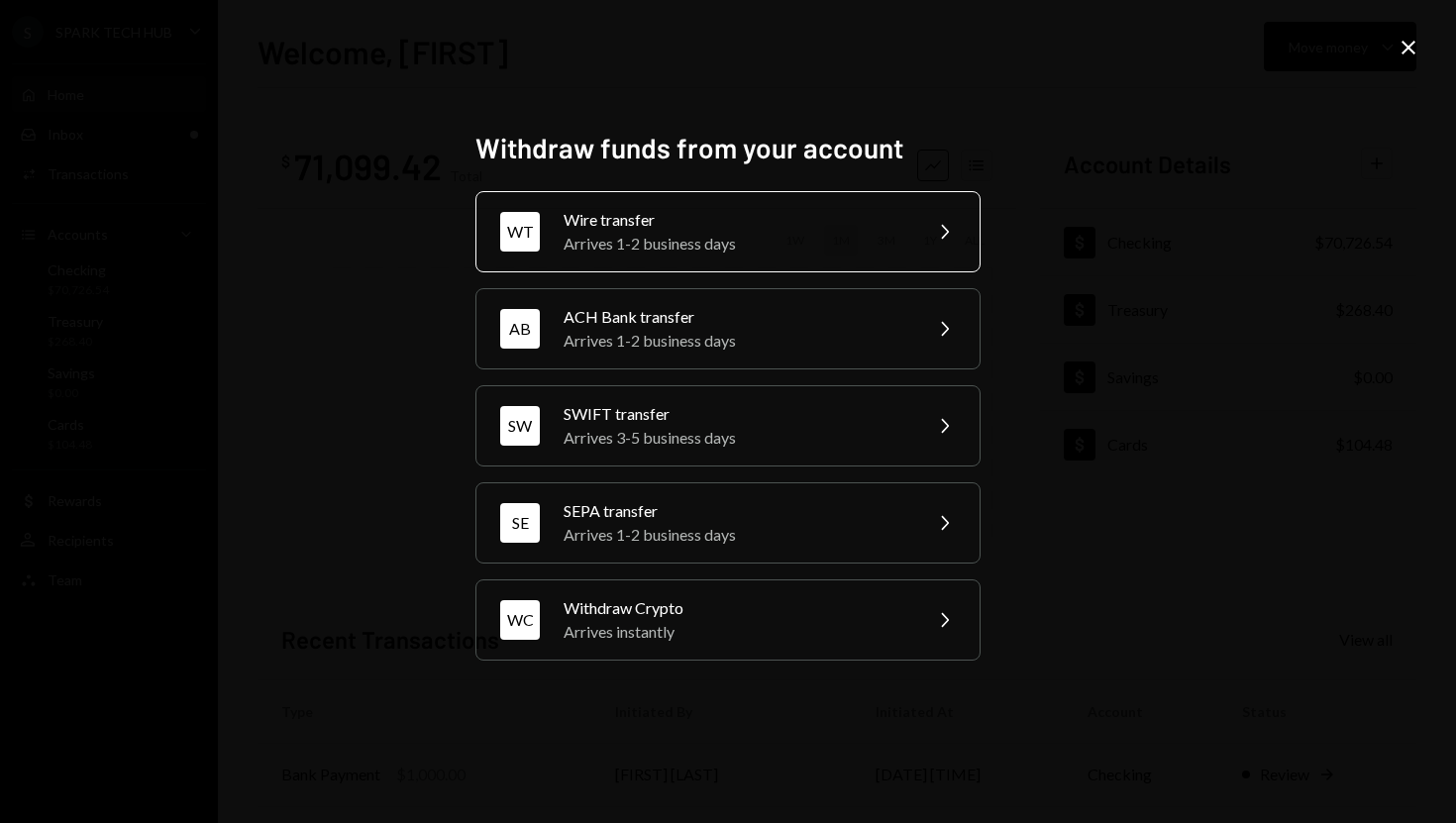 click on "Wire transfer" at bounding box center [736, 220] 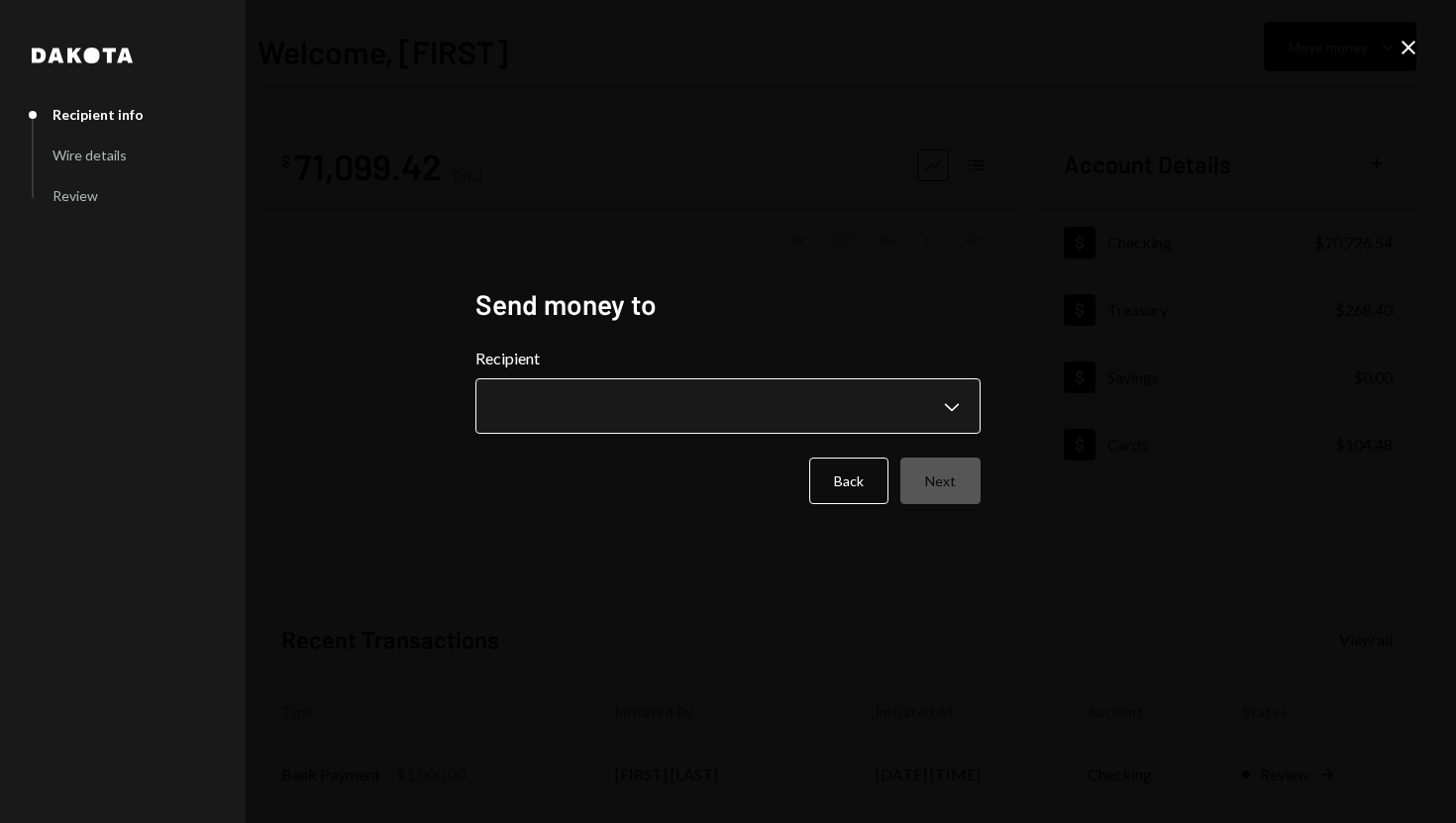 click on "**********" at bounding box center (728, 411) 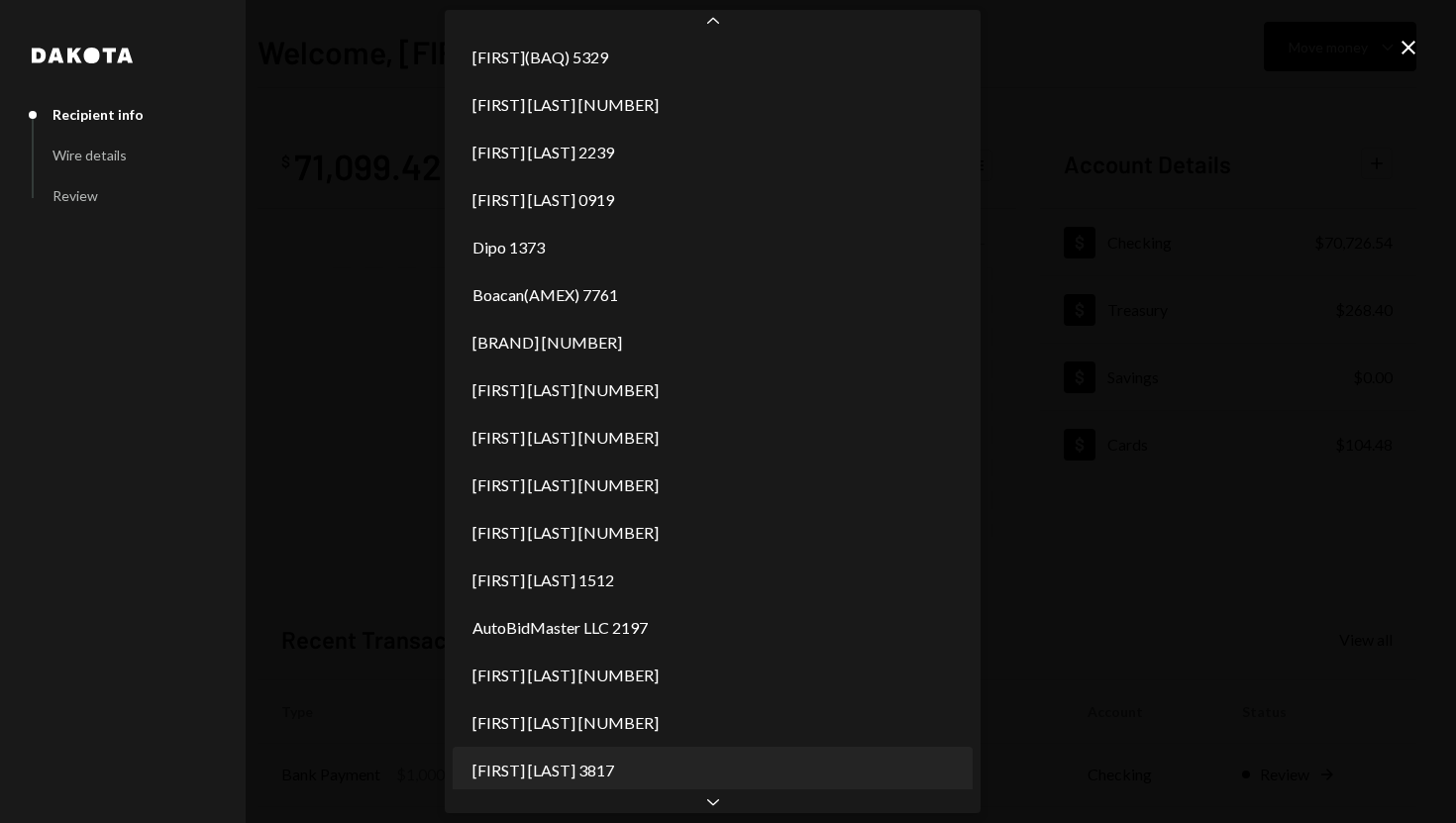 scroll, scrollTop: 578, scrollLeft: 0, axis: vertical 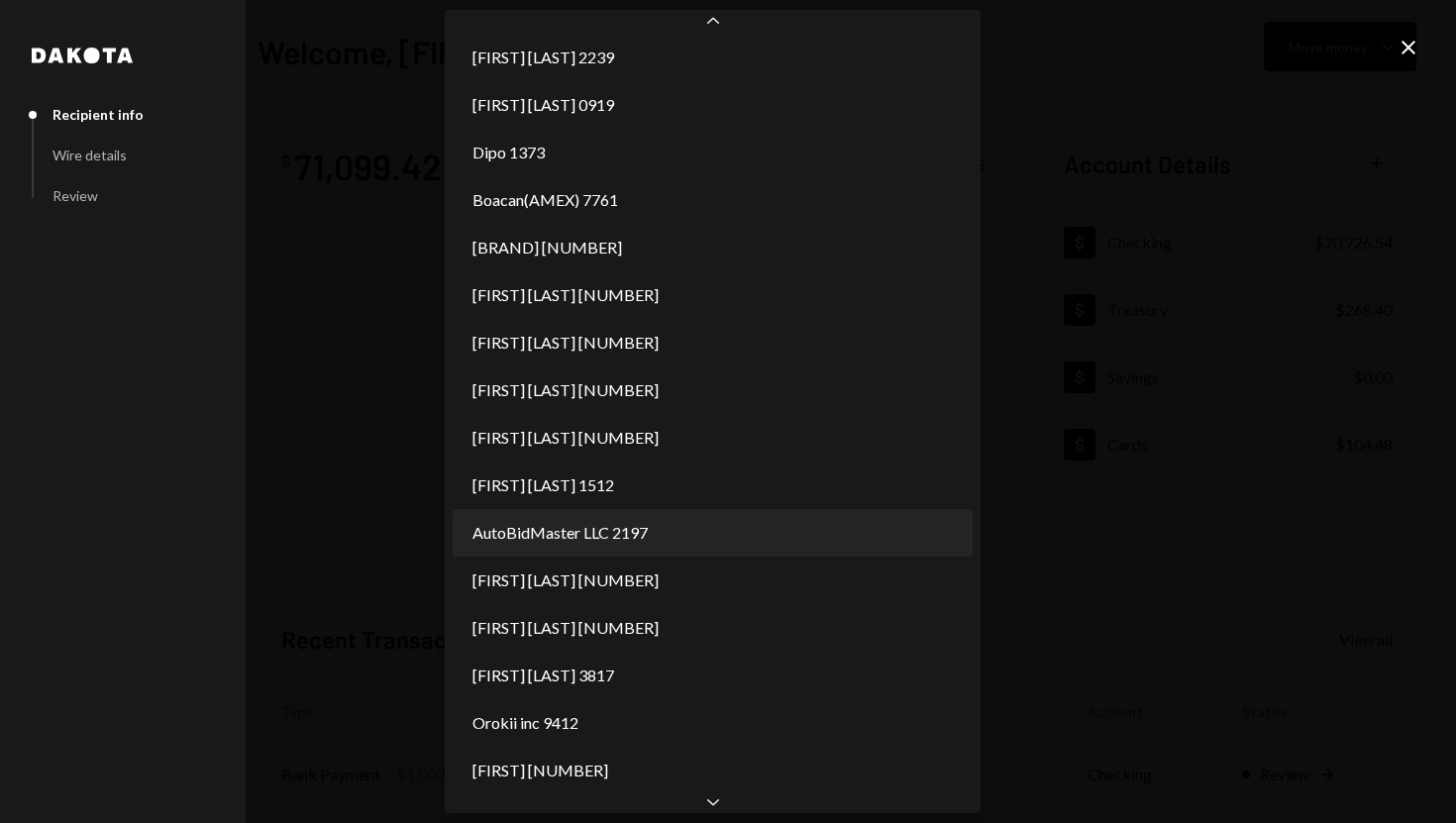 select on "**********" 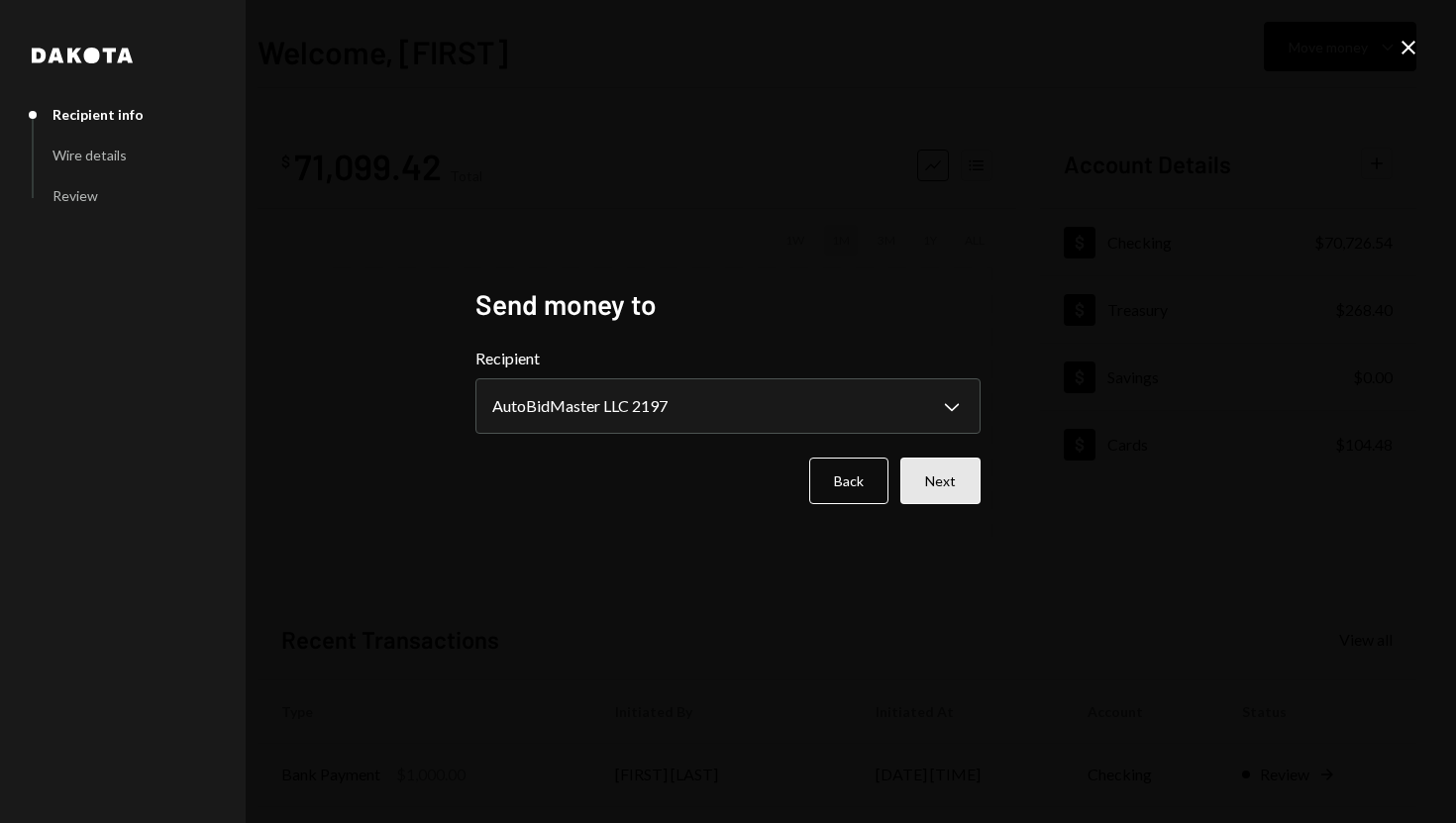 click on "Next" at bounding box center (940, 480) 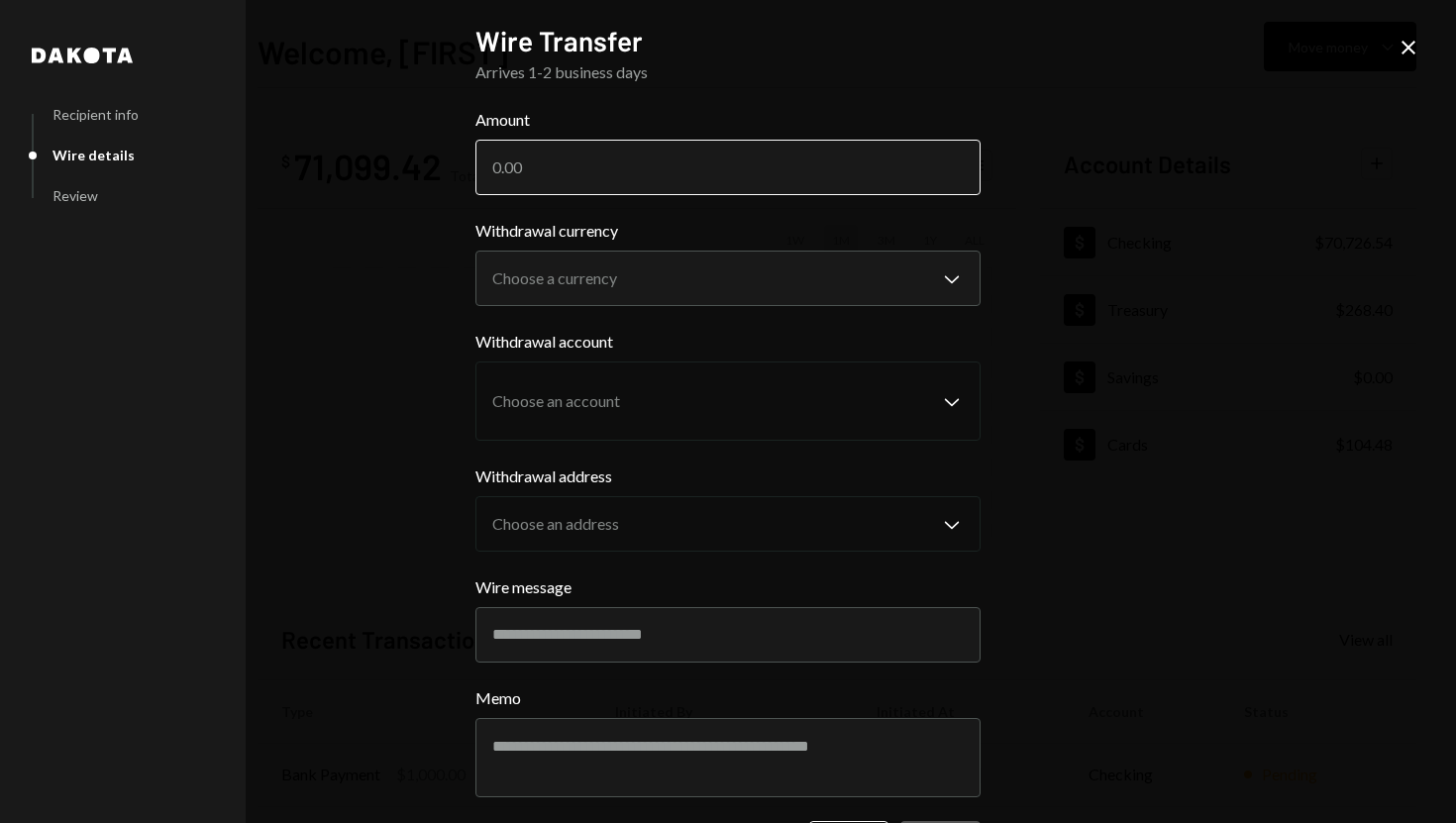 click on "Amount" at bounding box center (728, 167) 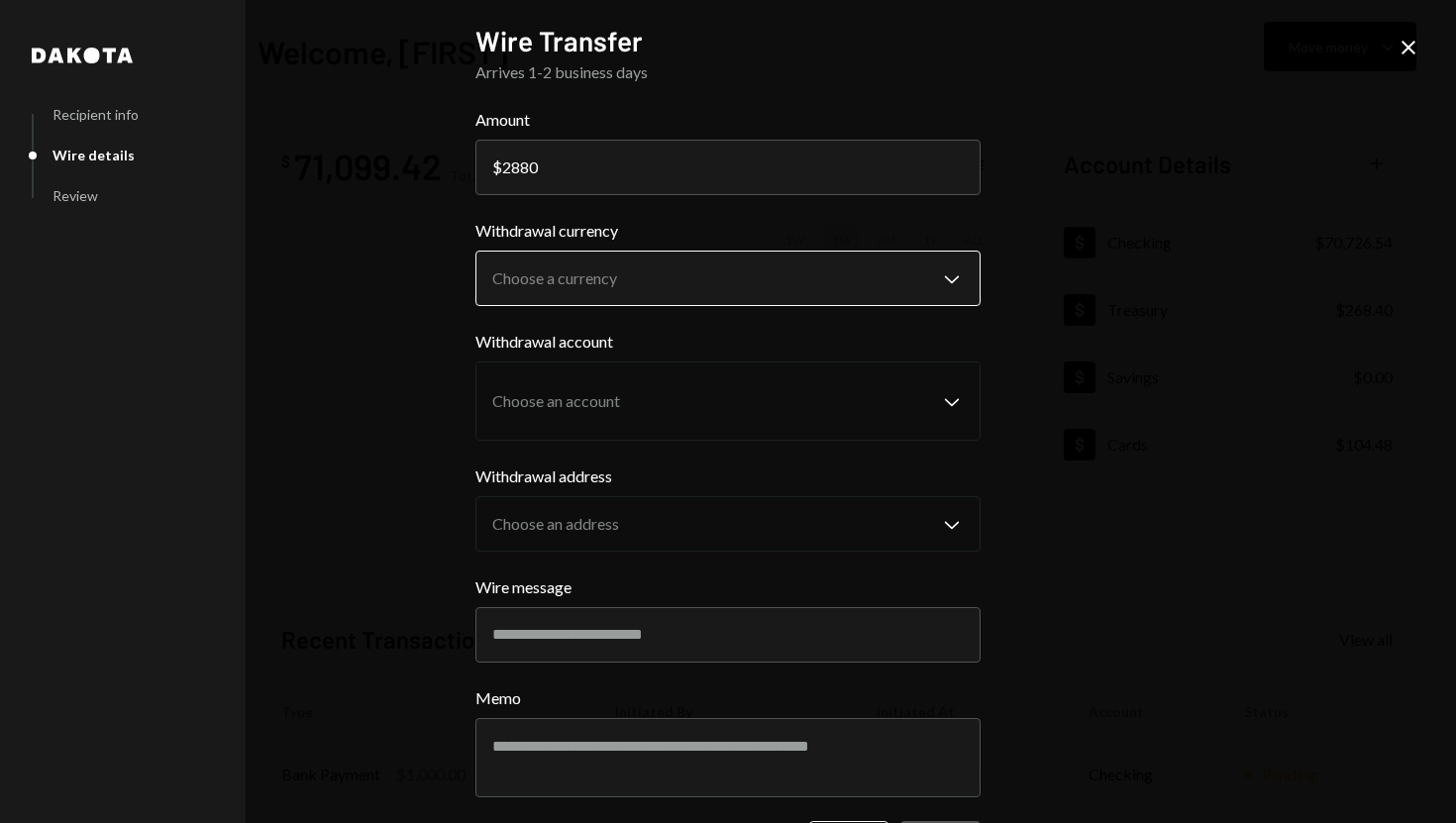 type on "2880" 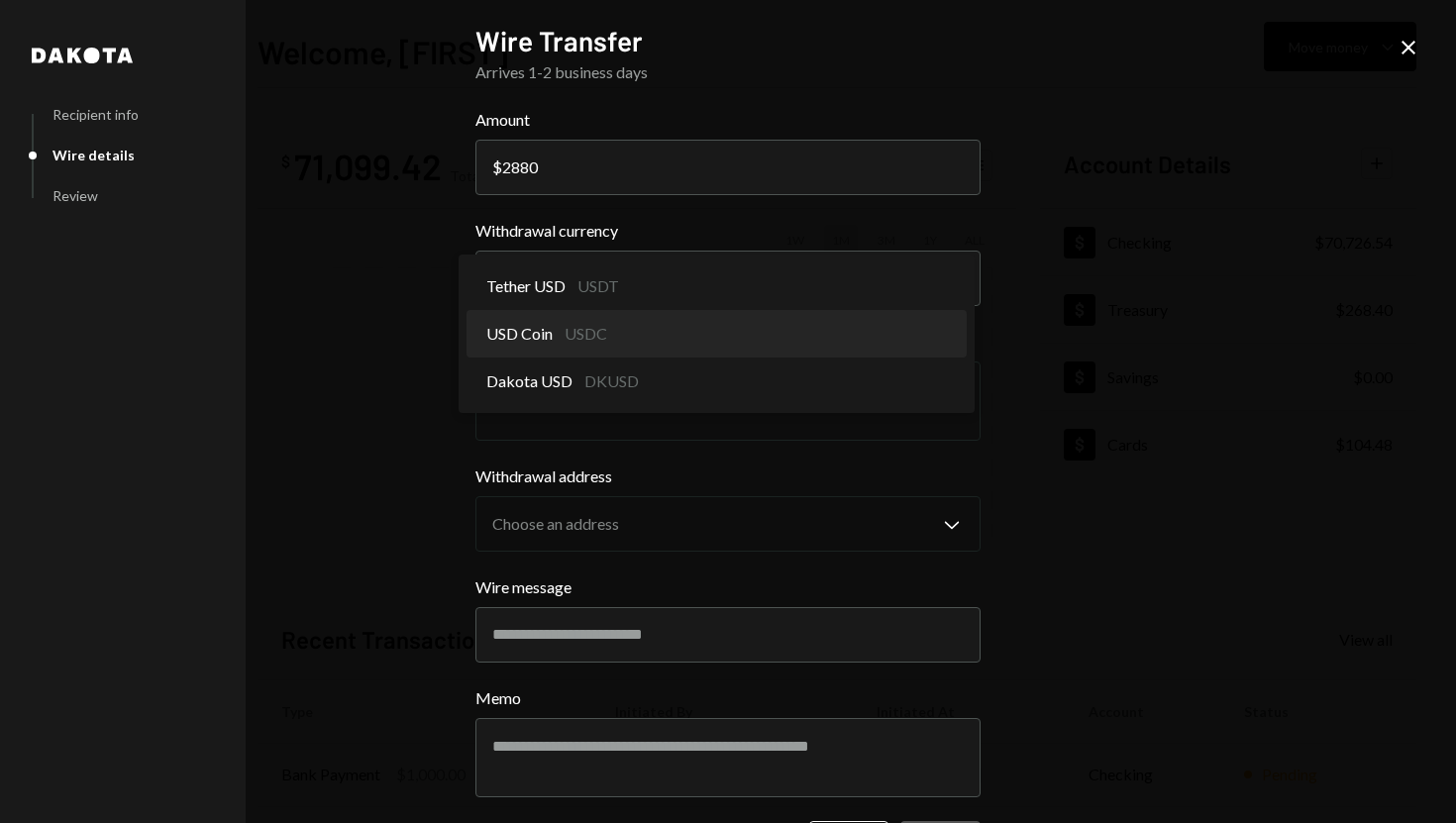select on "****" 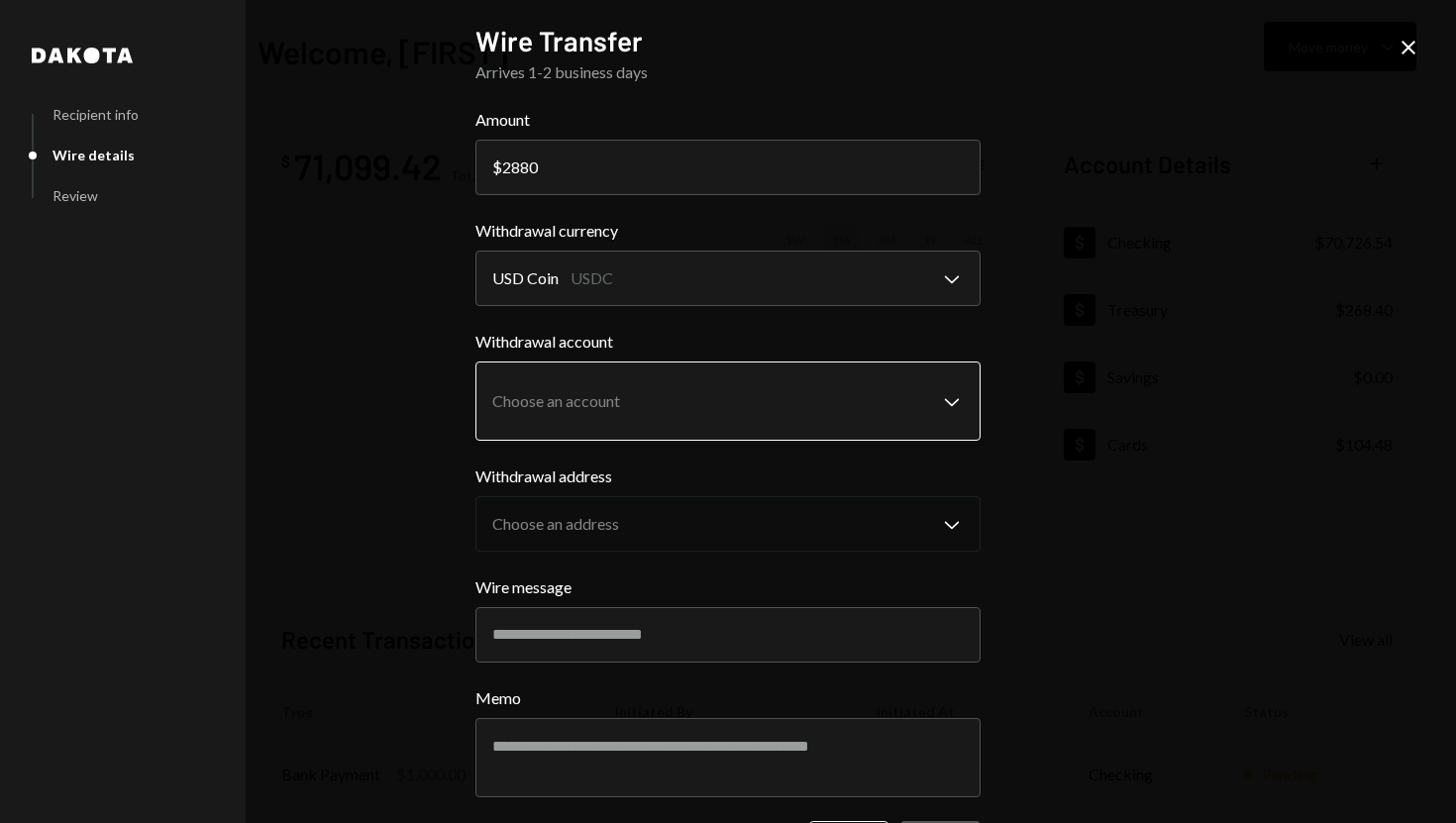 click on "S SPARK TECH HUB Caret Down Home Home Inbox Inbox Activities Transactions Accounts Accounts Caret Down Checking $70,726.54 Treasury $268.40 Savings $0.00 Cards $104.48 Dollar Rewards User Recipients Team Team Welcome, [FIRST] Move money Caret Down $ 71,099.42 Total Graph Accounts 1W 1M 3M 1Y ALL Account Details Plus Dollar Checking $70,726.54 Dollar Treasury $268.40 Dollar Savings $0.00 Dollar Cards $104.48 Recent Transactions View all Type Initiated By Initiated At Account Status Bank Payment $1,000.00 [FIRST] [LAST] [DATE] [TIME] Checking Pending Bank Payment $10,100.00 [FIRST] [LAST] [DATE] [TIME] Checking Pending Deposit 50,265.84  USDC 0xAe4F...eF6Ab4 Copy [DATE] [TIME] Checking Completed Bank Payment $35,000.00 [FIRST] [LAST] [DATE] [TIME] Checking Completed Deposit 50,000  USDC 0x260B...C54cEa Copy [DATE] [TIME] Checking Completed /dashboard   Dakota Recipient info Wire details Review Wire Transfer Arrives 1-2 business days Amount $ 2880 Withdrawal currency USD Coin USDC ********" at bounding box center (728, 411) 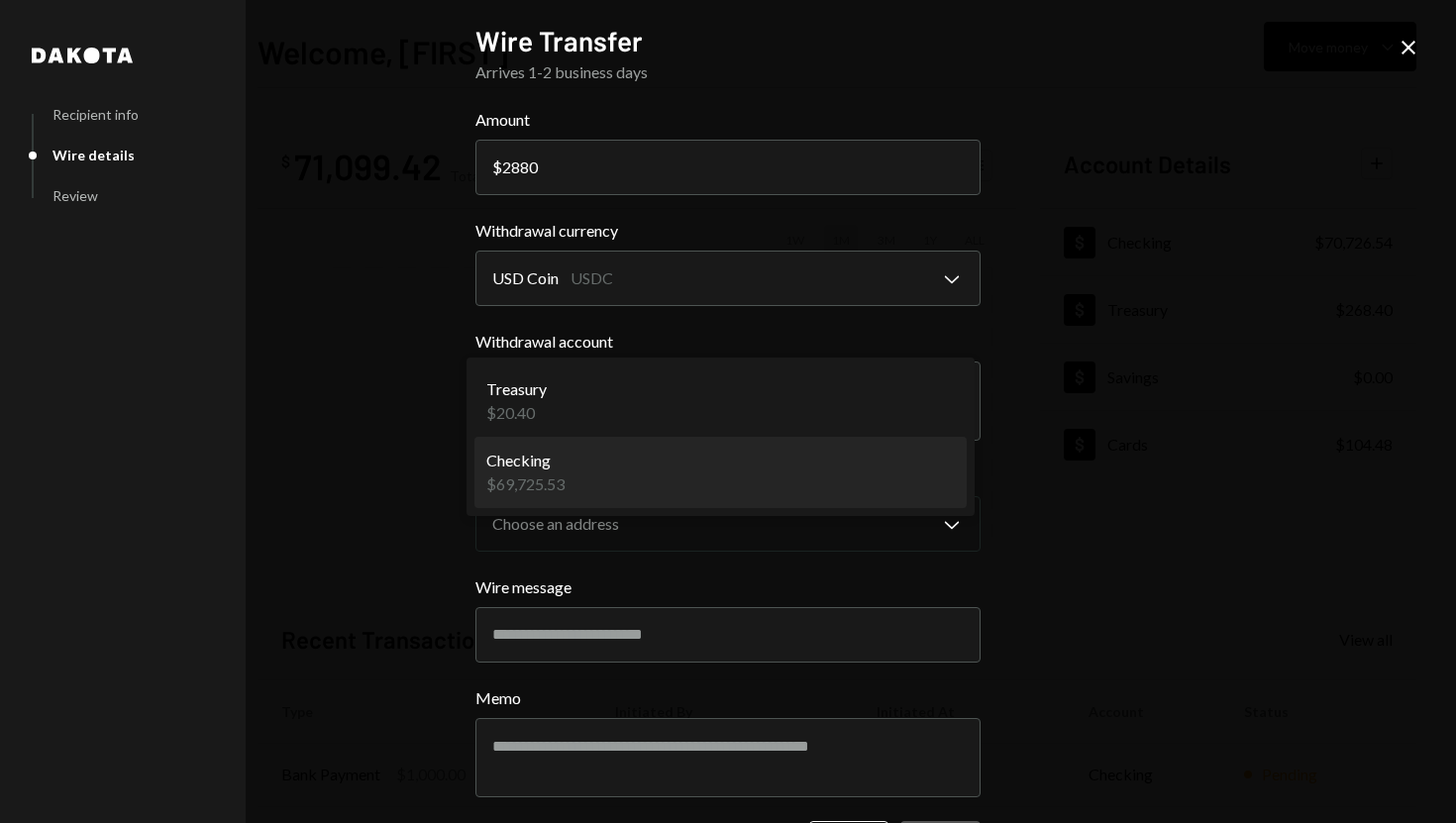 select on "**********" 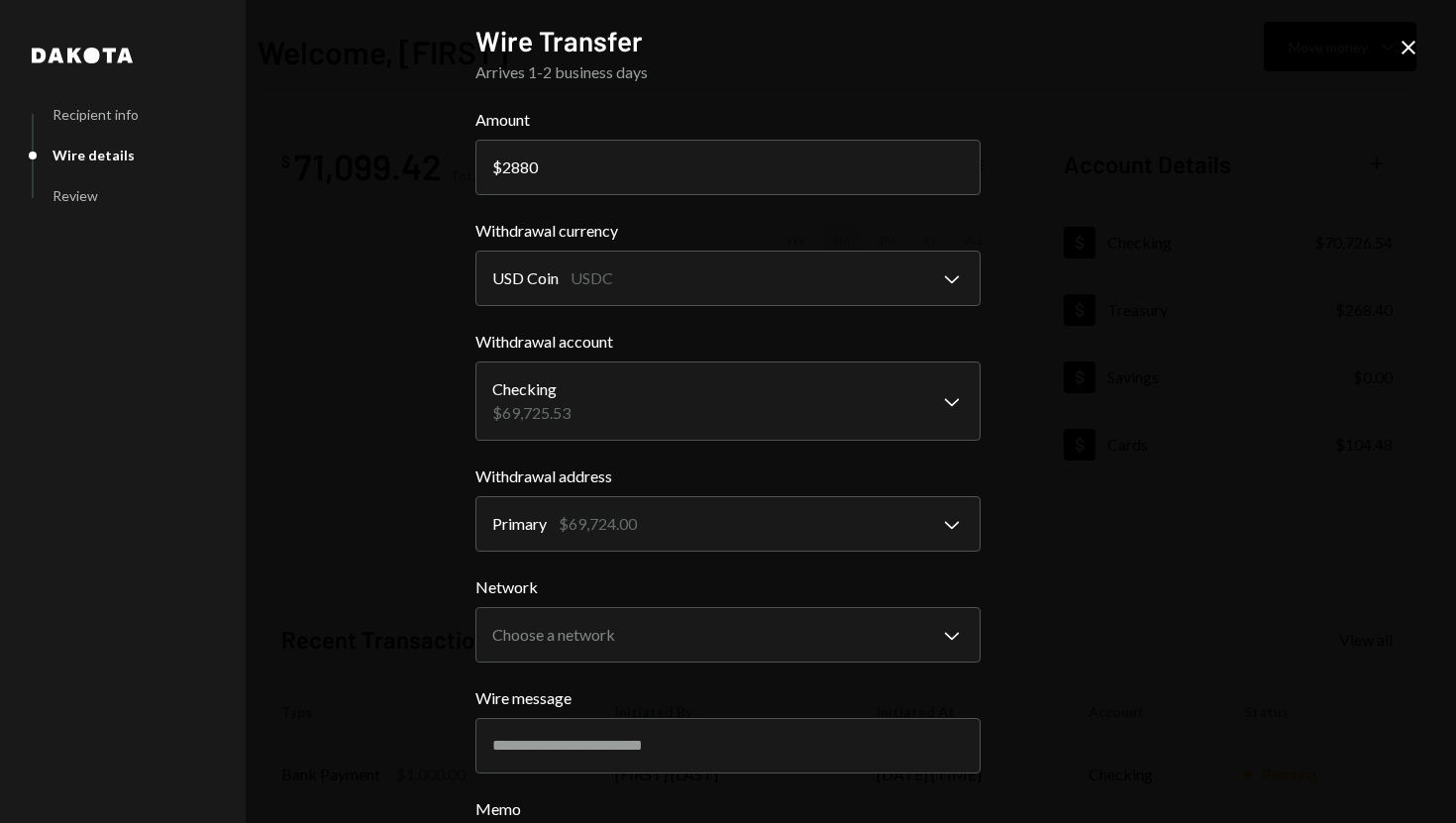 scroll, scrollTop: 62, scrollLeft: 0, axis: vertical 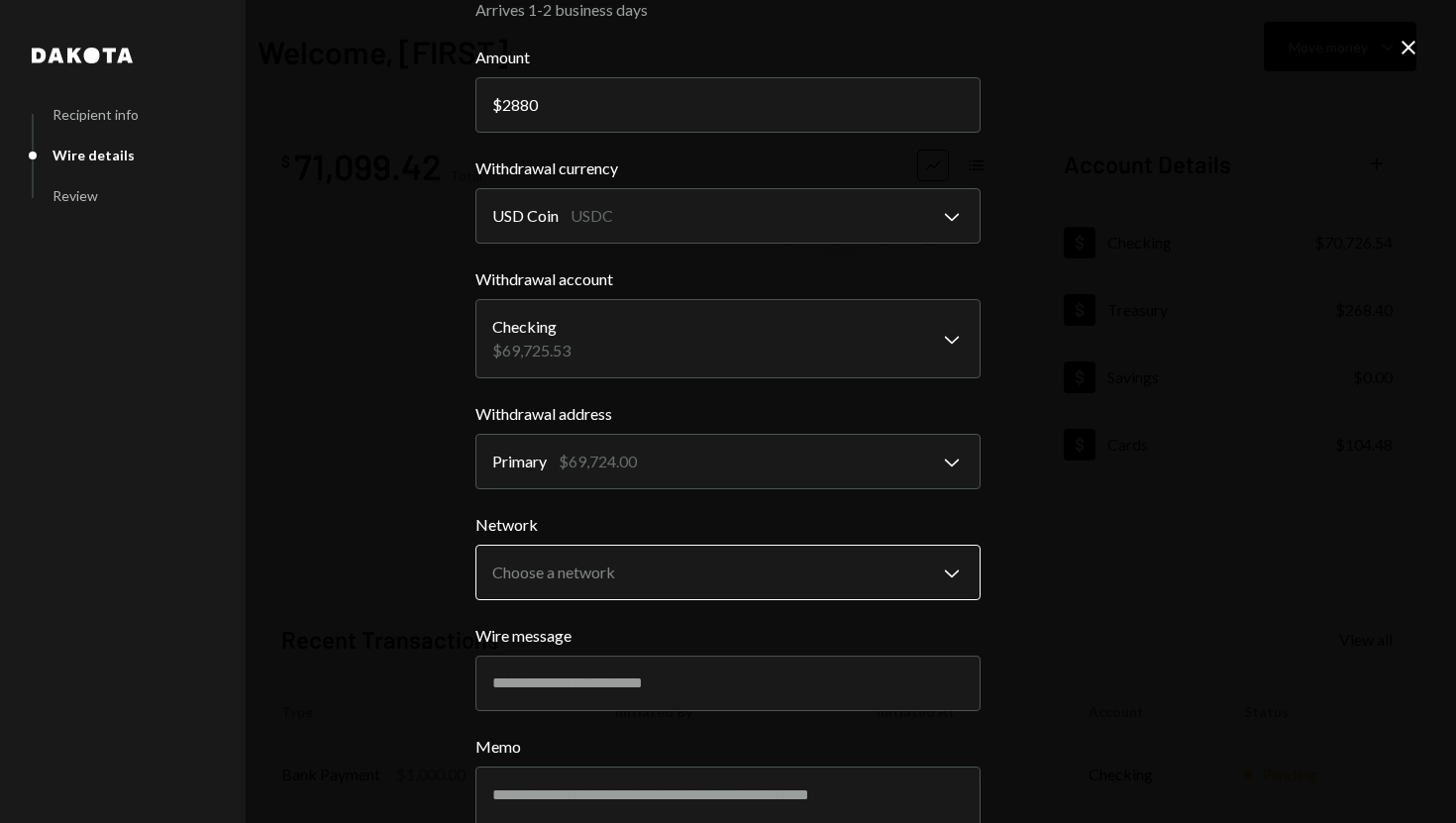 click on "S SPARK TECH HUB Caret Down Home Home Inbox Inbox Activities Transactions Accounts Accounts Caret Down Checking $70,726.54 Treasury $268.40 Savings $0.00 Cards $104.48 Dollar Rewards User Recipients Team Team Welcome, [FIRST] Move money Caret Down $ 71,099.42 Total Graph Accounts 1W 1M 3M 1Y ALL Account Details Plus Dollar Checking $70,726.54 Dollar Treasury $268.40 Dollar Savings $0.00 Dollar Cards $104.48 Recent Transactions View all Type Initiated By Initiated At Account Status Bank Payment $1,000.00 [FIRST] [LAST] [DATE] [TIME] Checking Pending Bank Payment $10,100.00 [FIRST] [LAST] [DATE] [TIME] Checking Pending Deposit 50,265.84  USDC 0xAe4F...eF6Ab4 Copy [DATE] [TIME] Checking Completed Bank Payment $35,000.00 [FIRST] [LAST] [DATE] [TIME] Checking Completed Deposit 50,000  USDC 0x260B...C54cEa Copy [DATE] [TIME] Checking Completed /dashboard   Dakota Recipient info Wire details Review Wire Transfer Arrives 1-2 business days Amount $ 2880 Withdrawal currency USD Coin USDC ********" at bounding box center [728, 411] 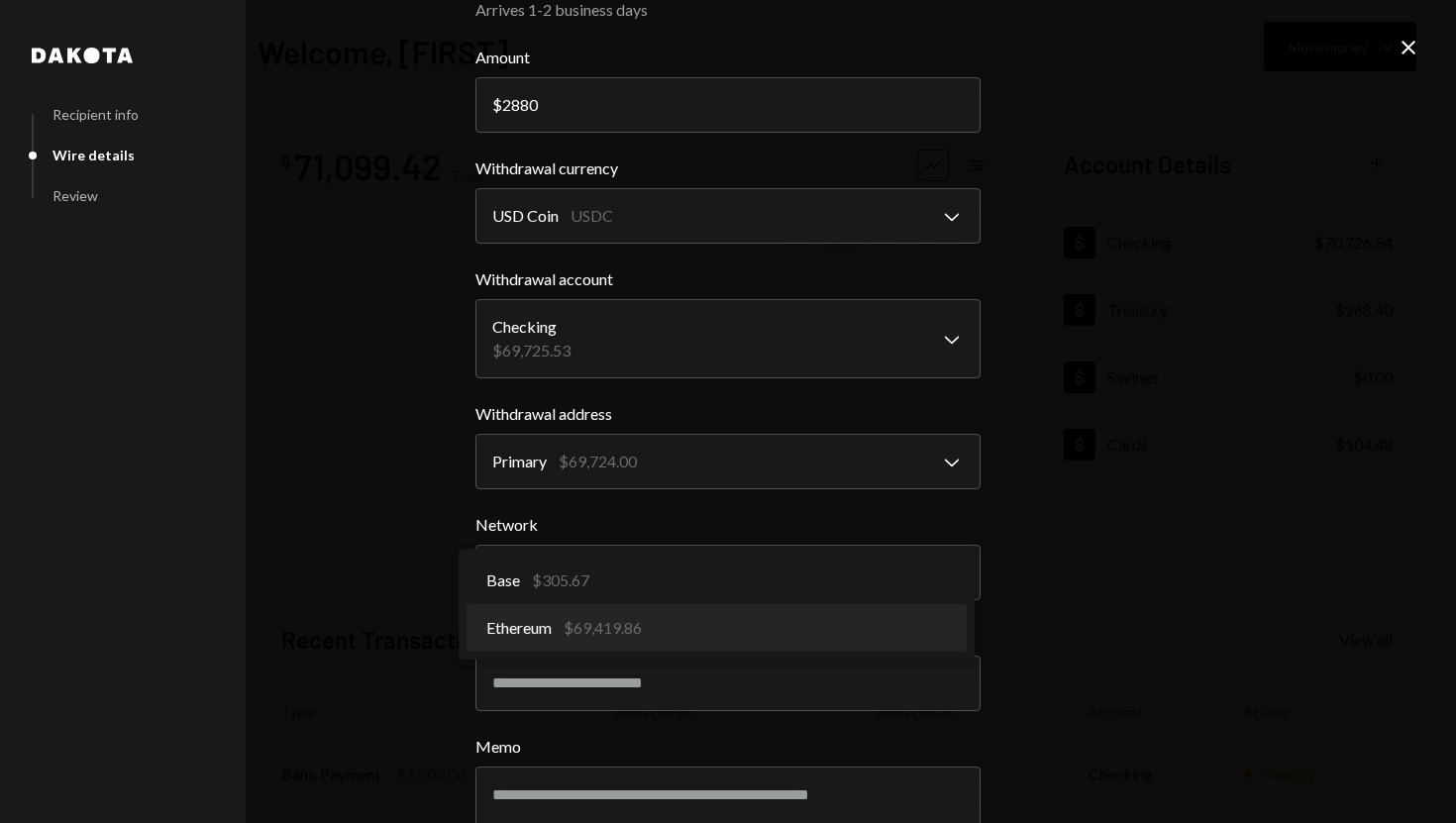 select on "**********" 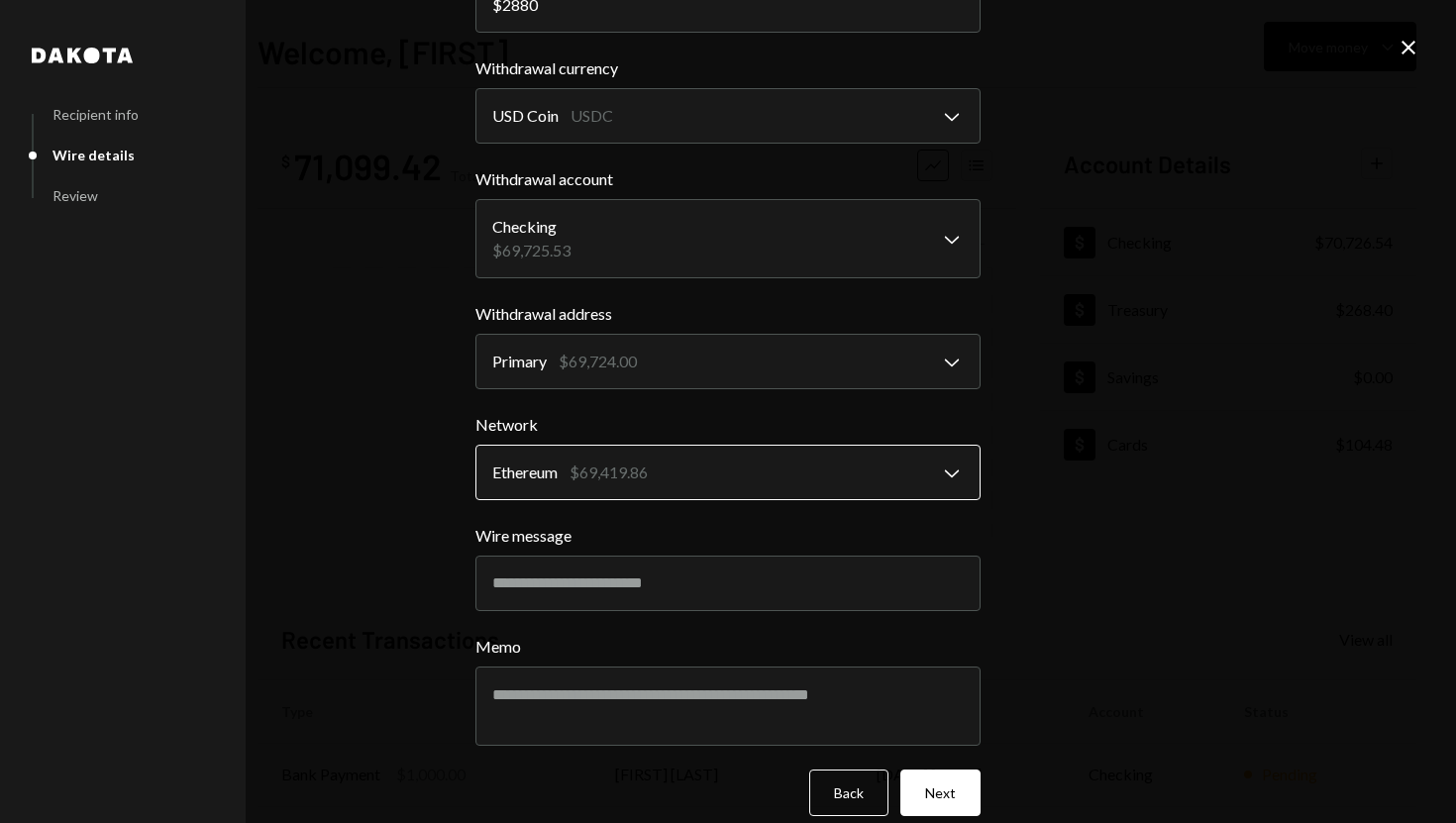 scroll, scrollTop: 186, scrollLeft: 0, axis: vertical 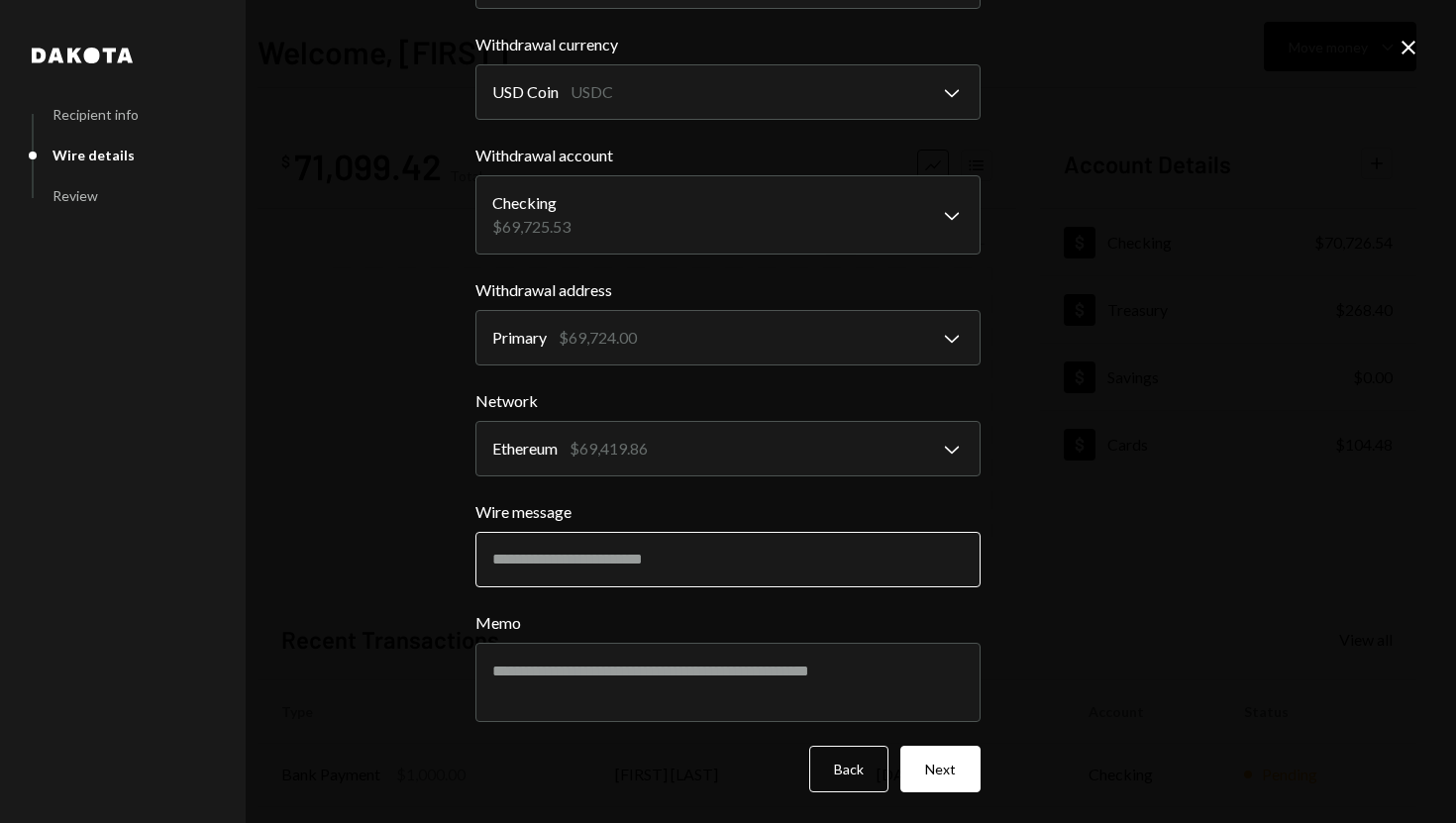 click on "Wire message" at bounding box center (728, 560) 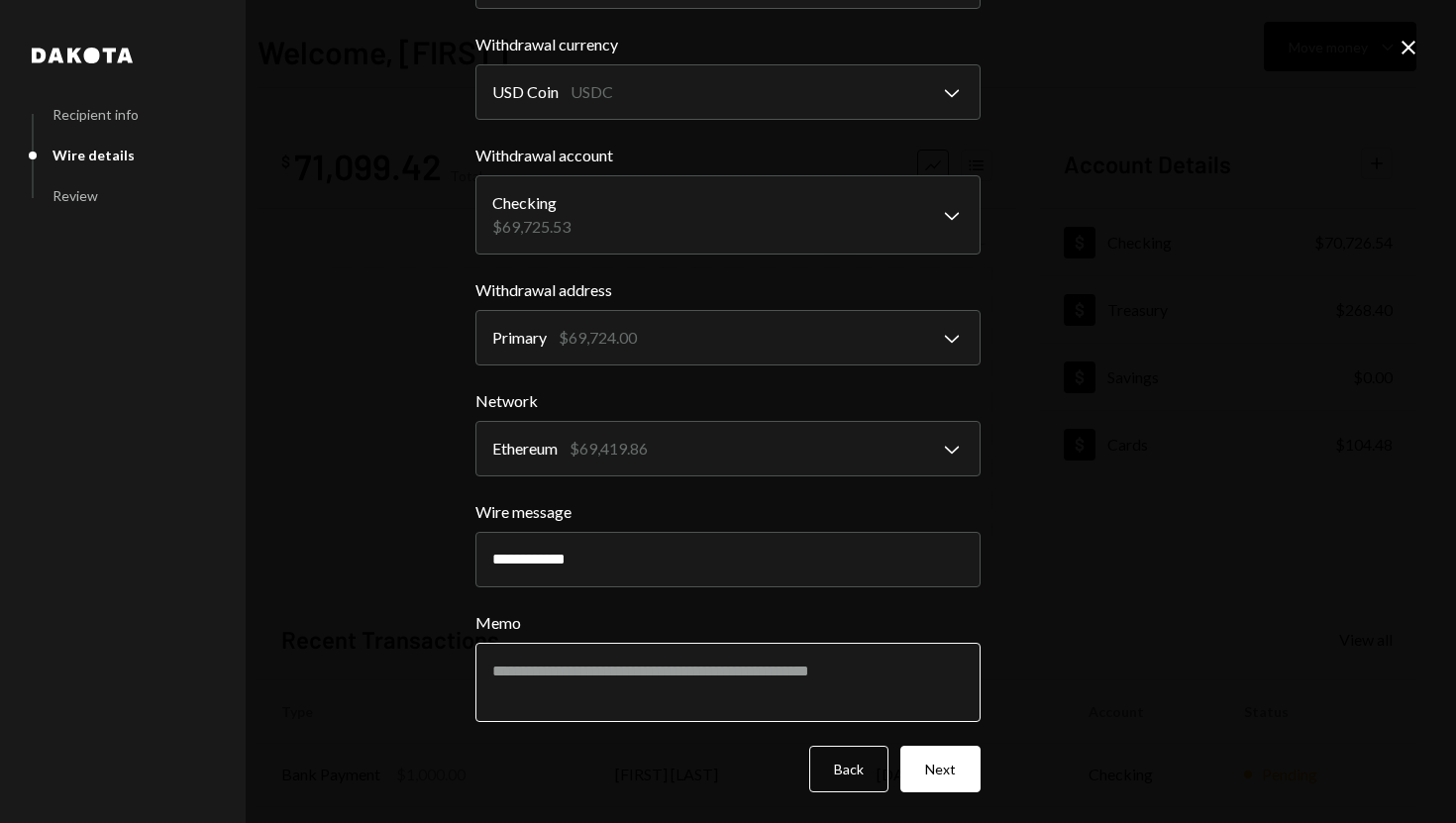 type on "**********" 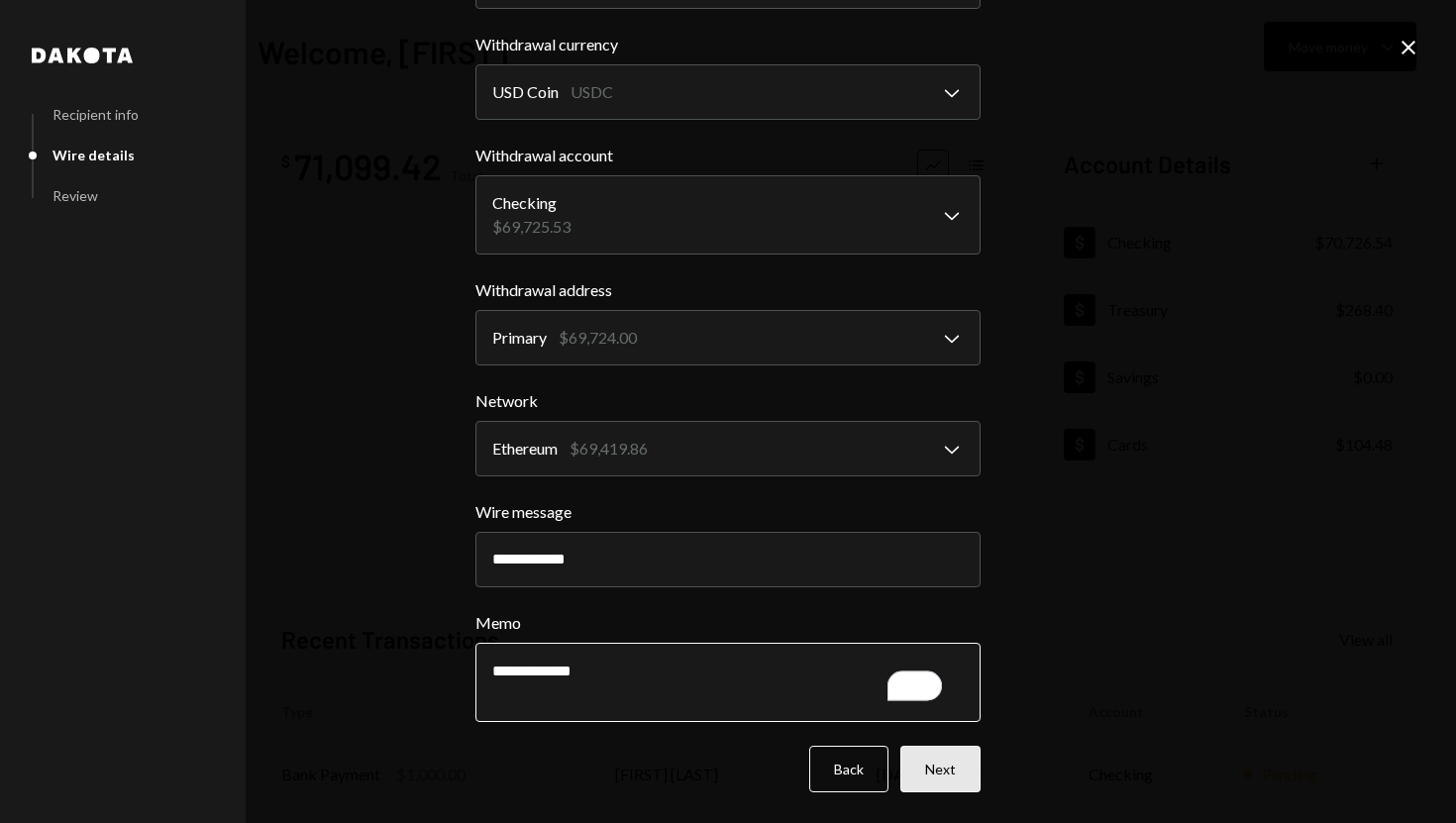 type on "**********" 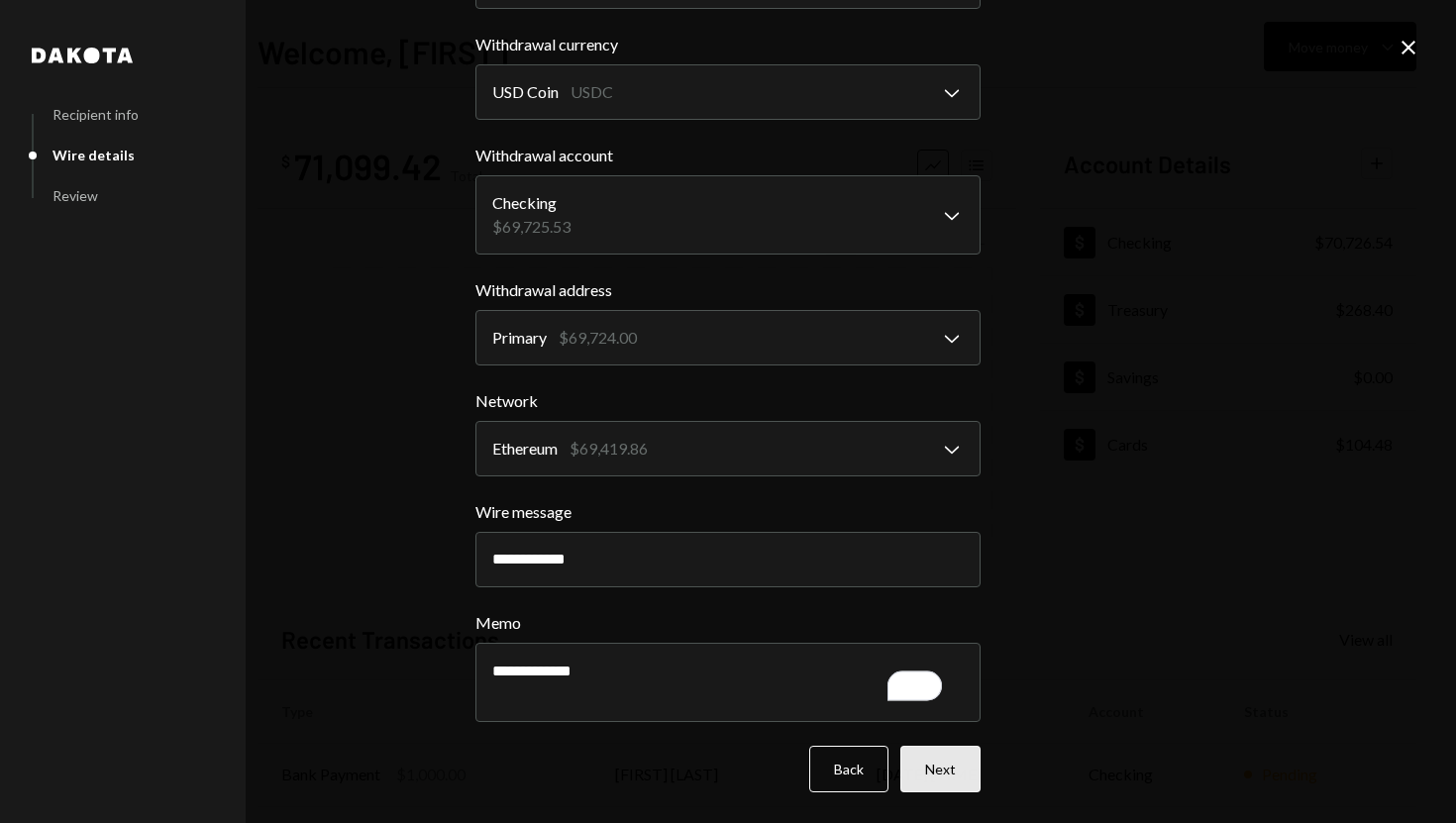 click on "Next" at bounding box center [940, 769] 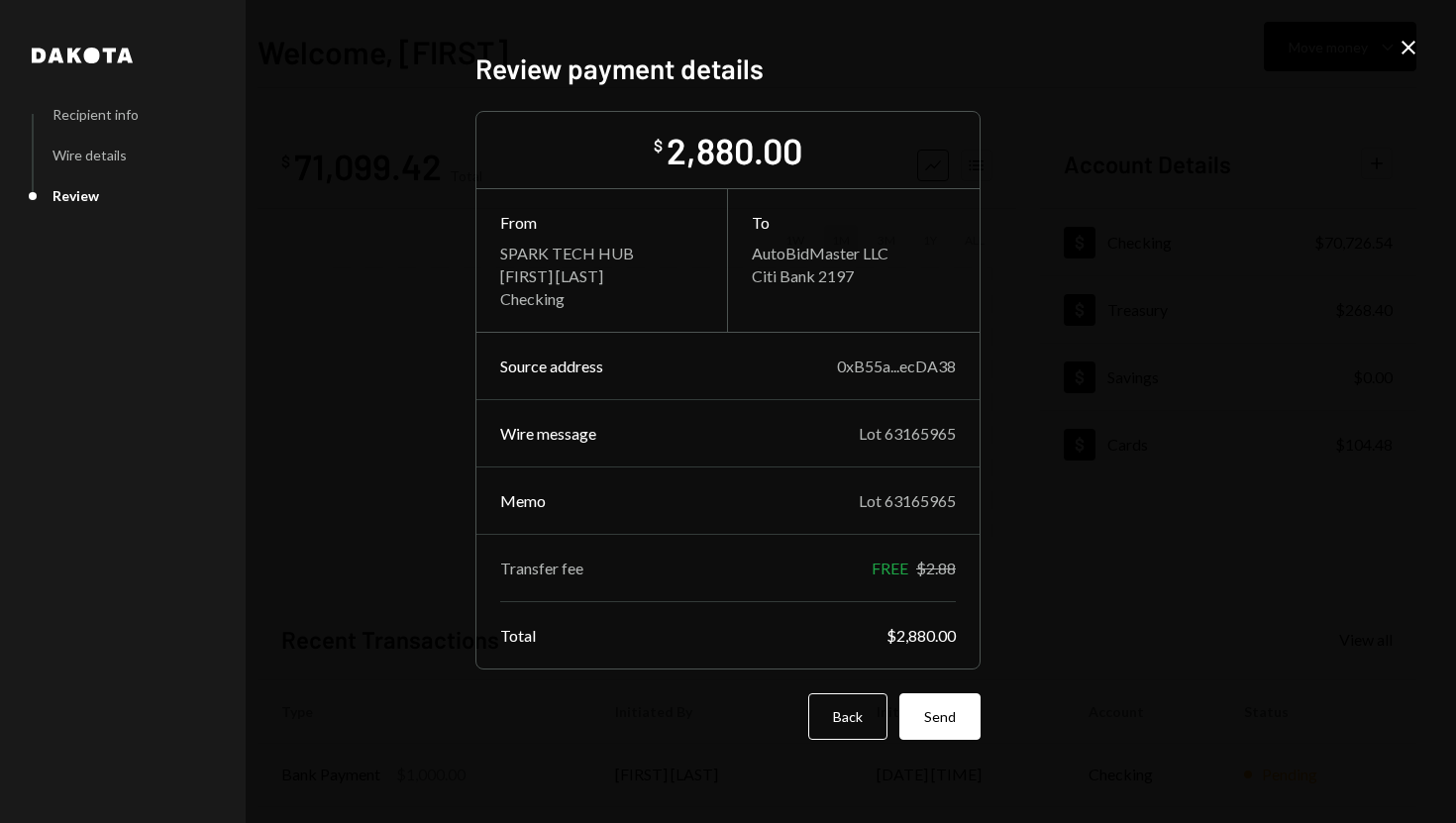 scroll, scrollTop: 0, scrollLeft: 0, axis: both 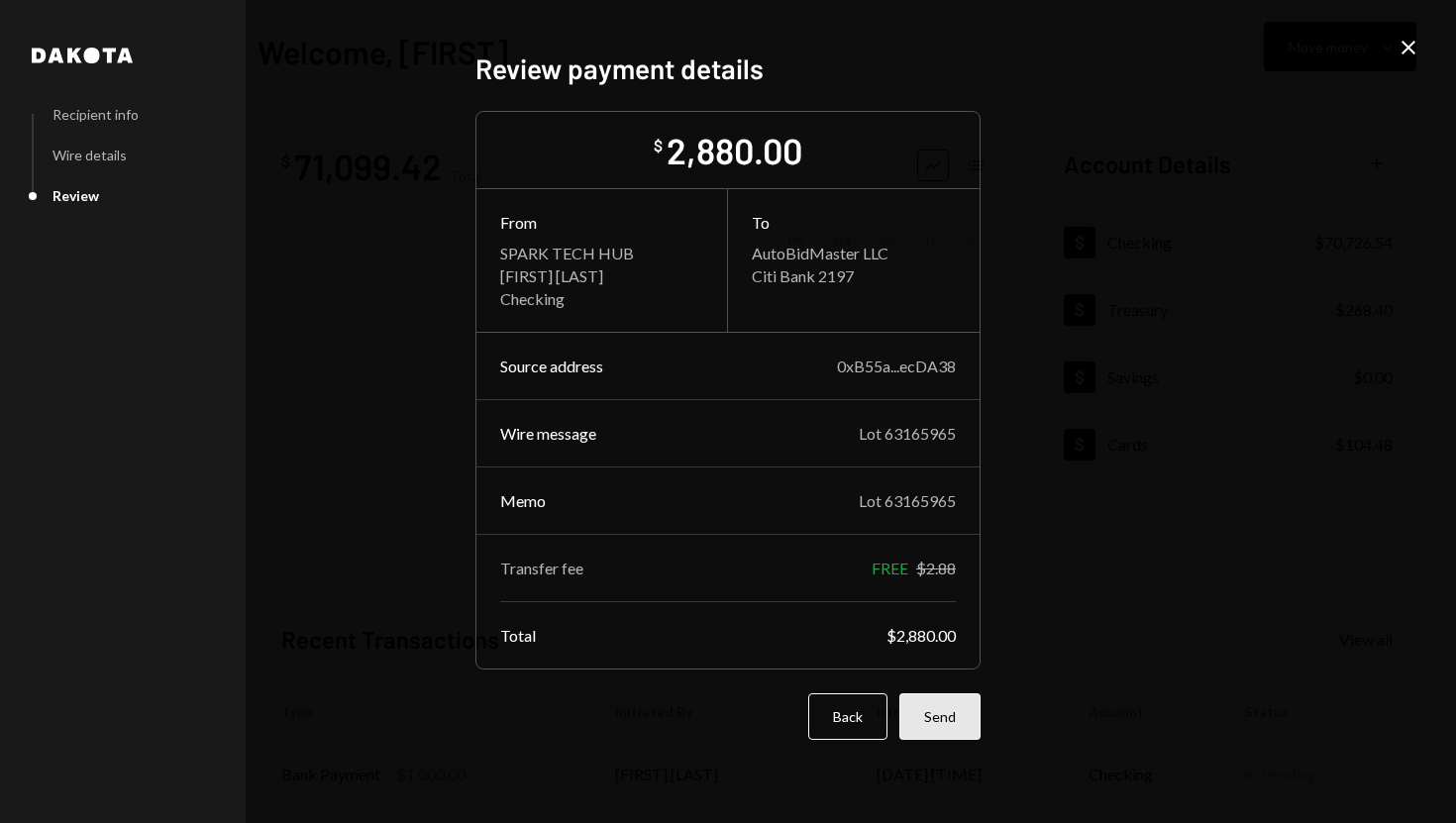 click on "Send" at bounding box center [940, 716] 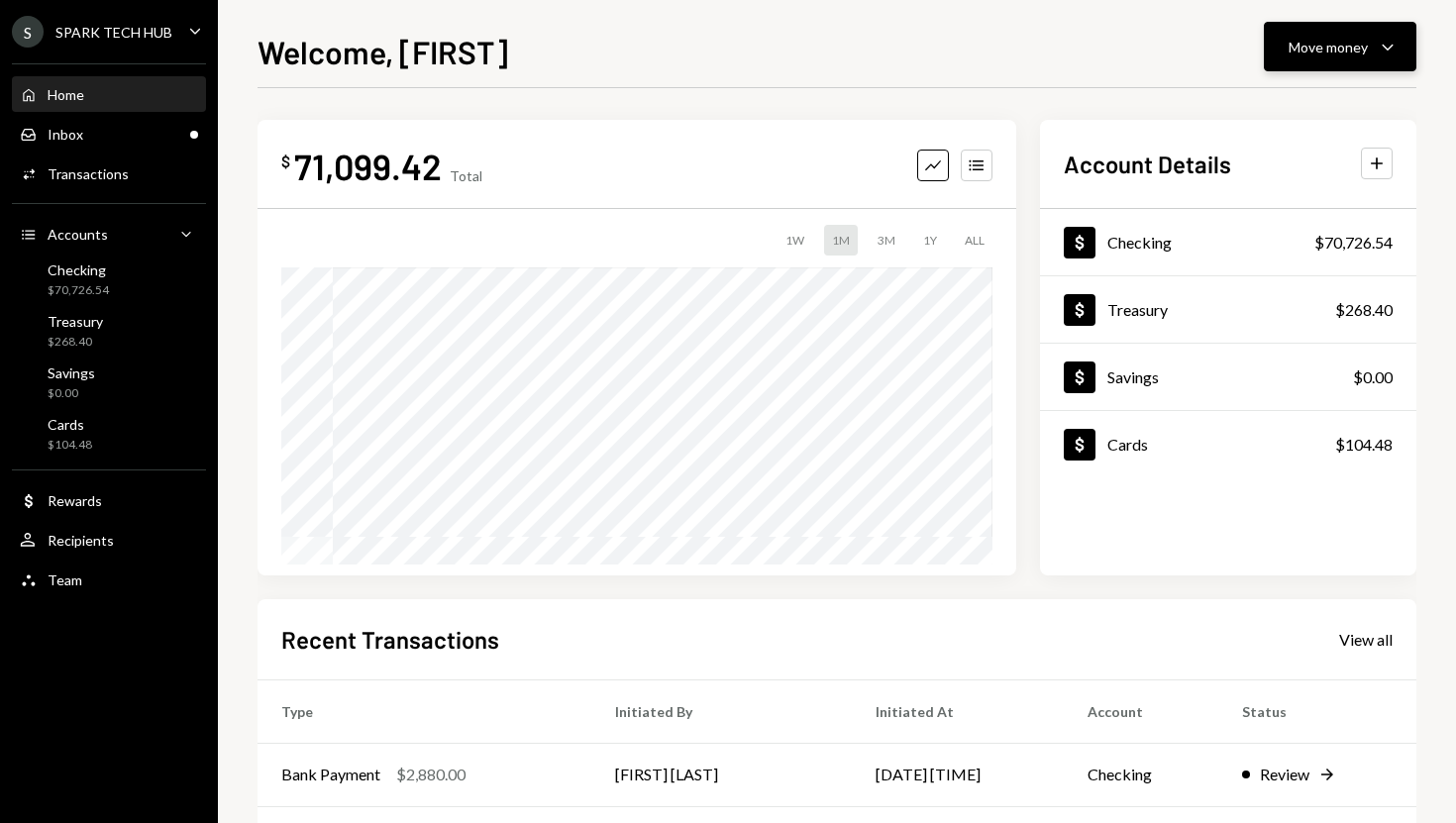 click on "Move money Caret Down" at bounding box center (1340, 47) 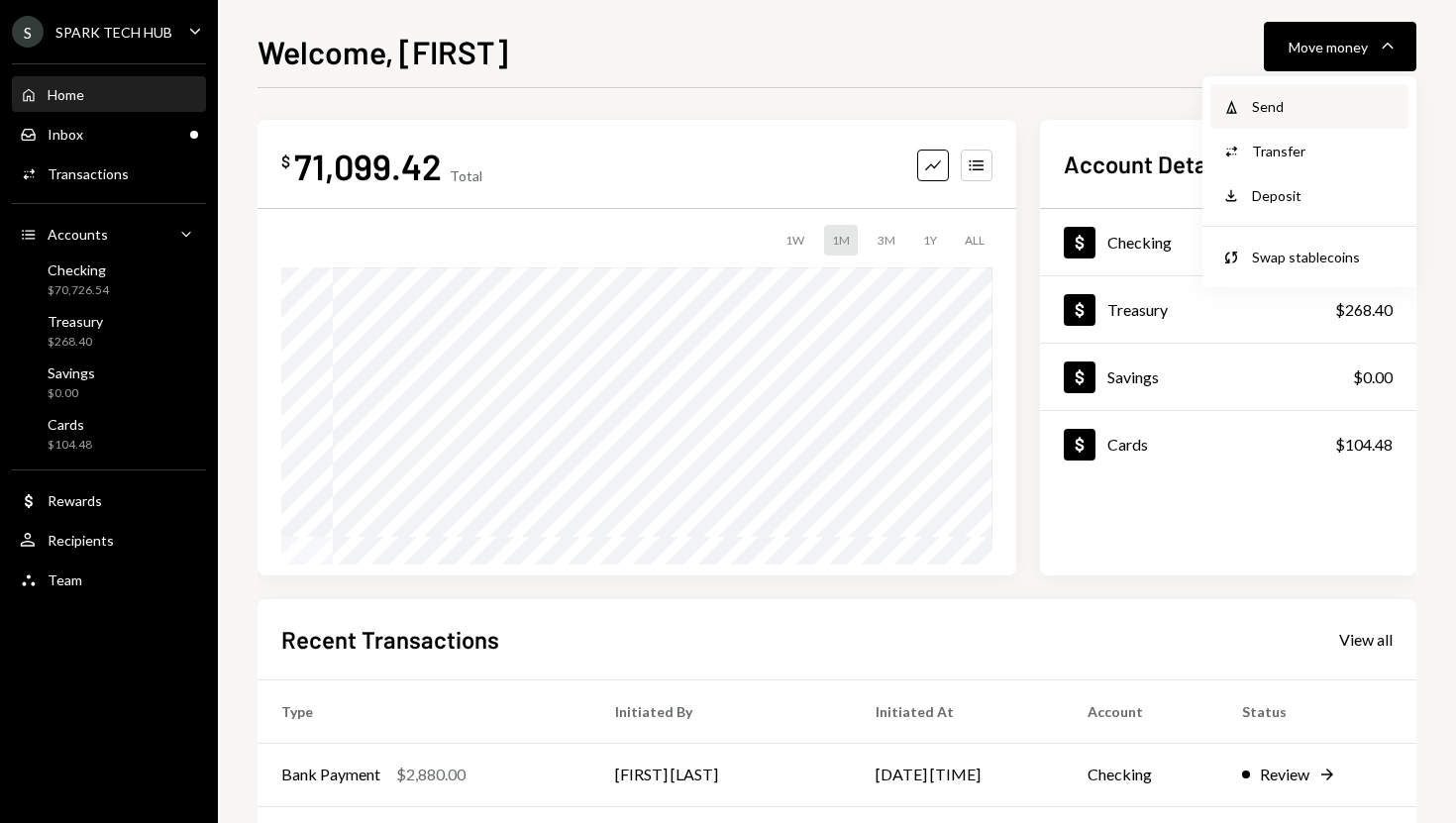 click on "Send" at bounding box center [1324, 106] 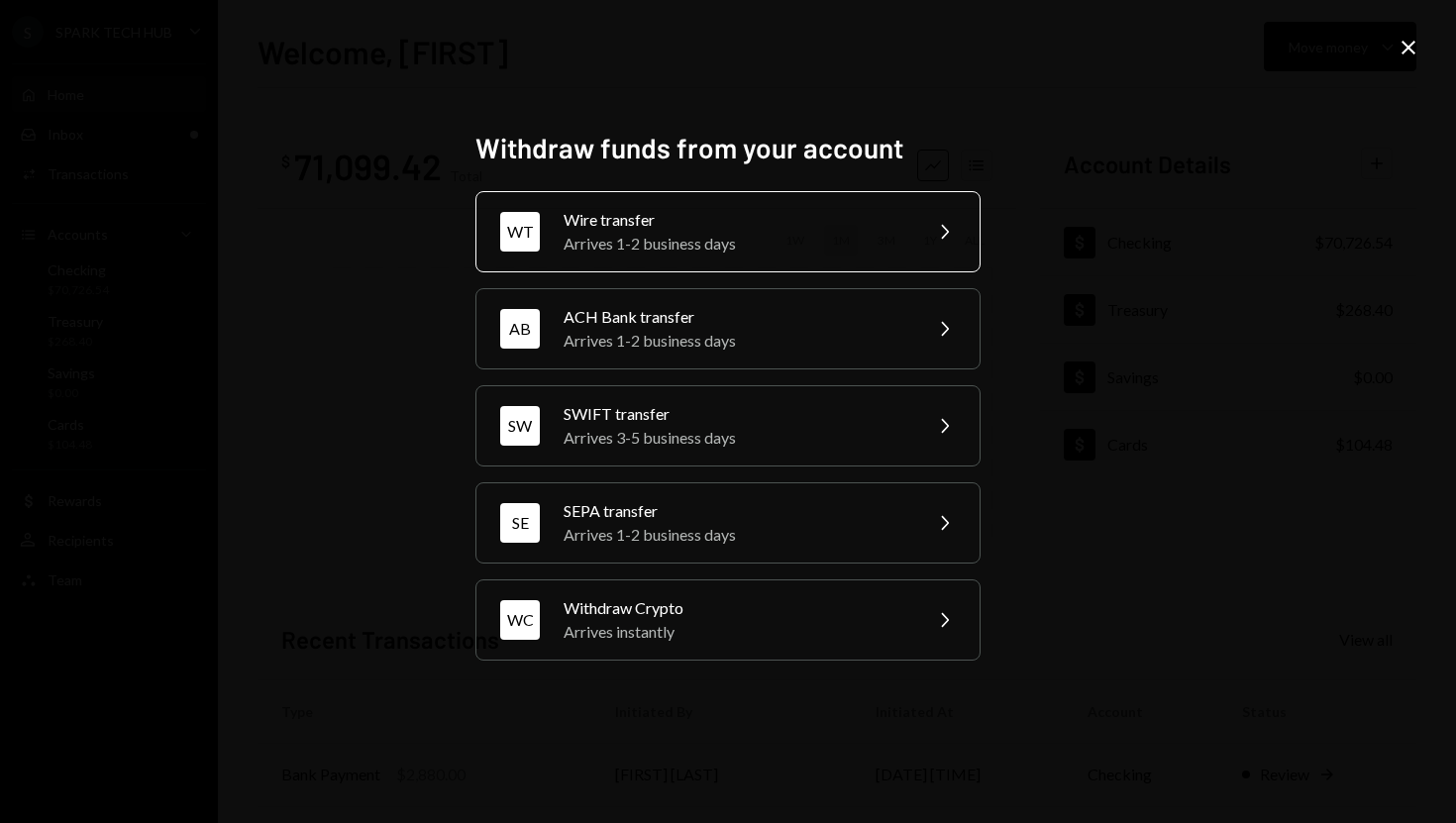 click on "Arrives 1-2 business days" at bounding box center [736, 244] 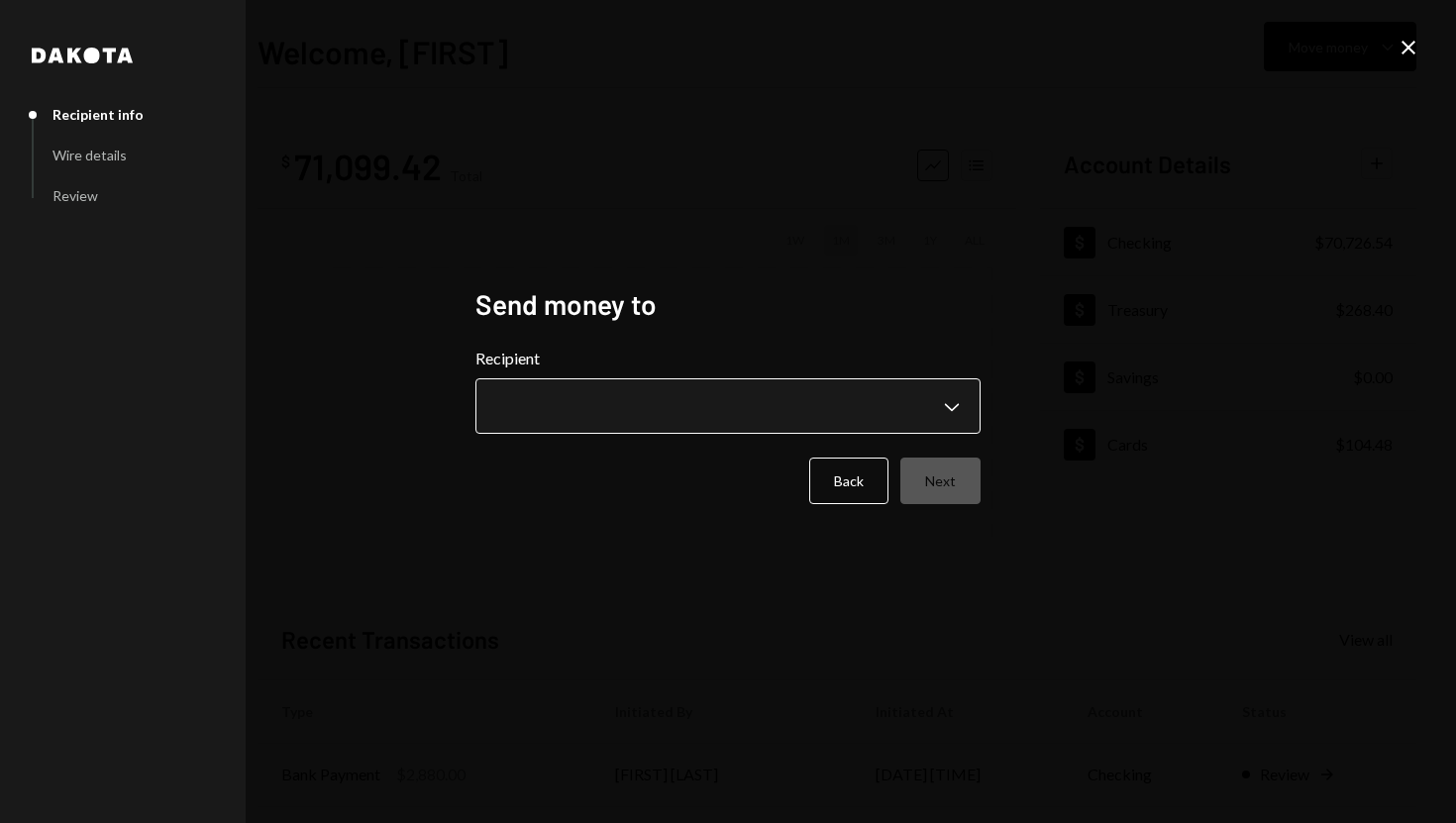 click on "**********" at bounding box center (728, 411) 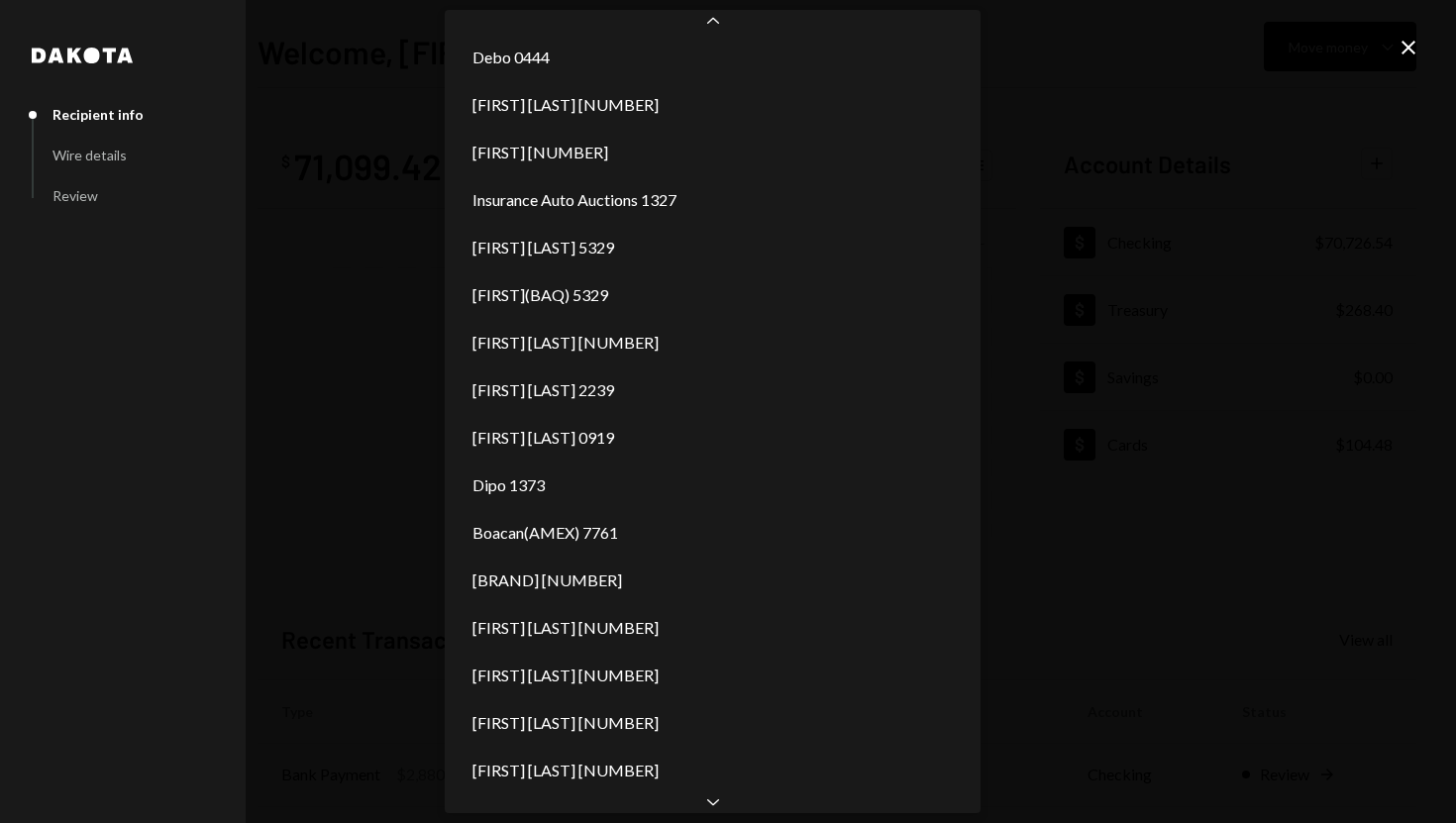 scroll, scrollTop: 341, scrollLeft: 0, axis: vertical 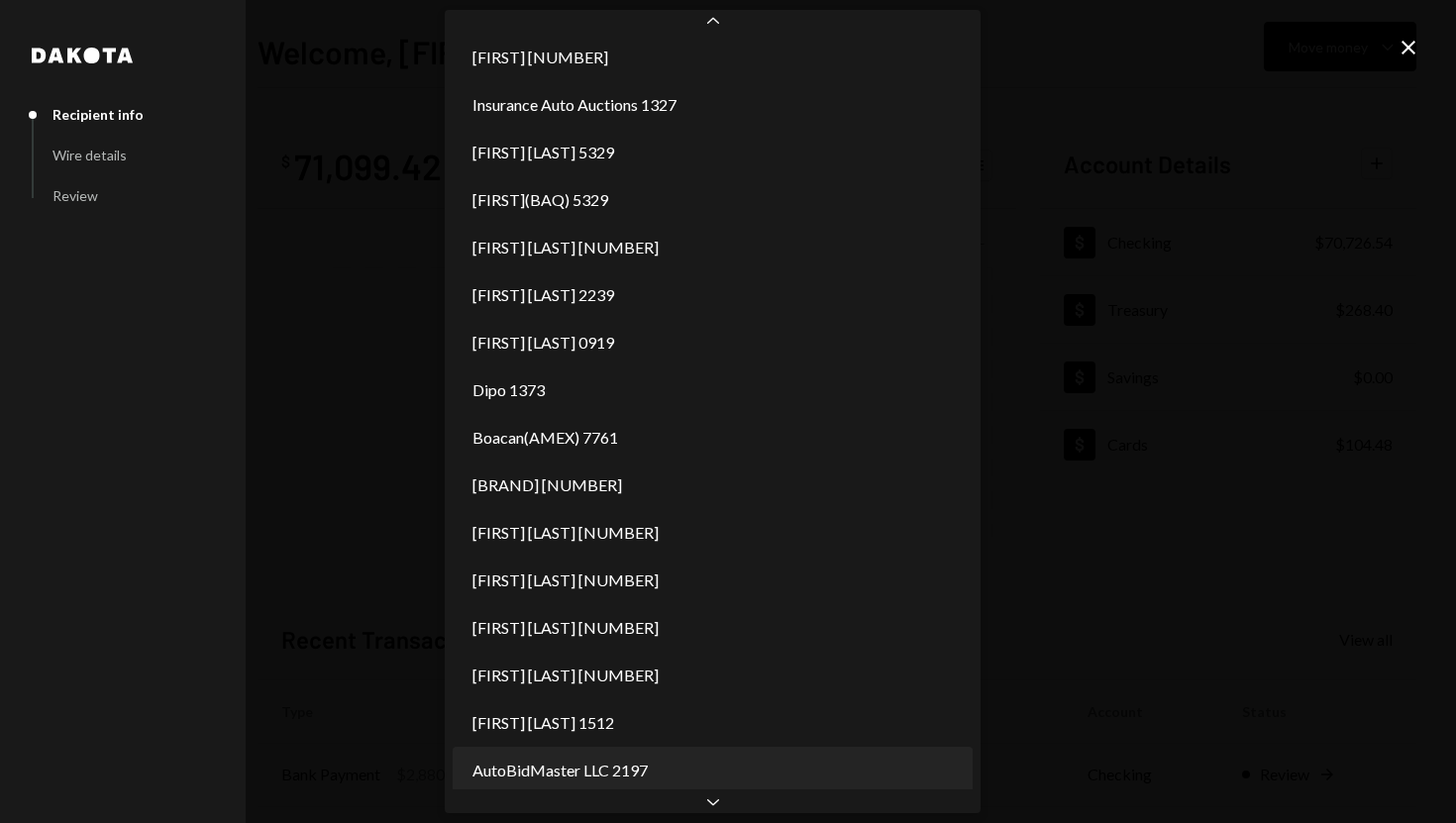 select on "**********" 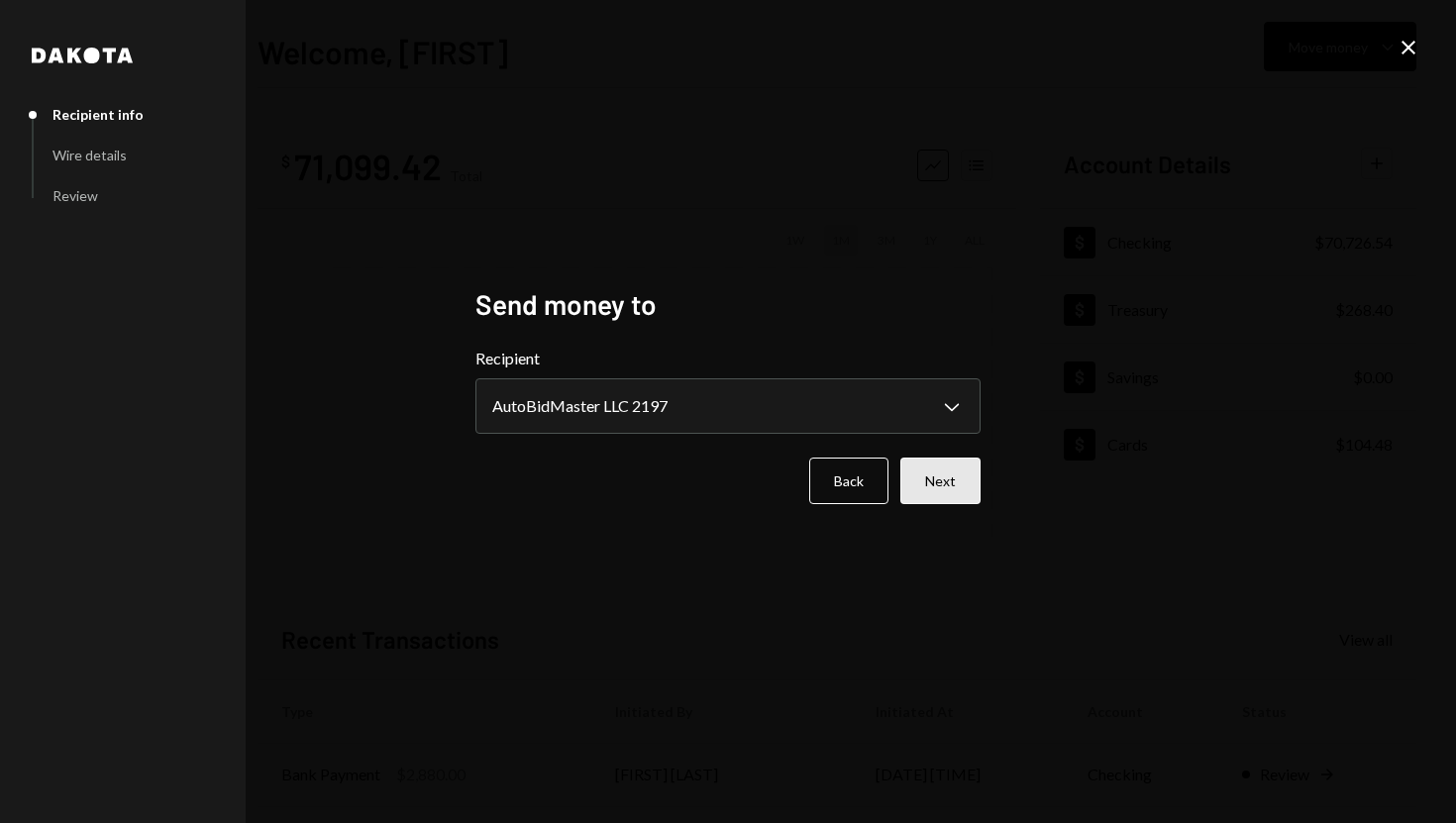 click on "Next" at bounding box center [940, 480] 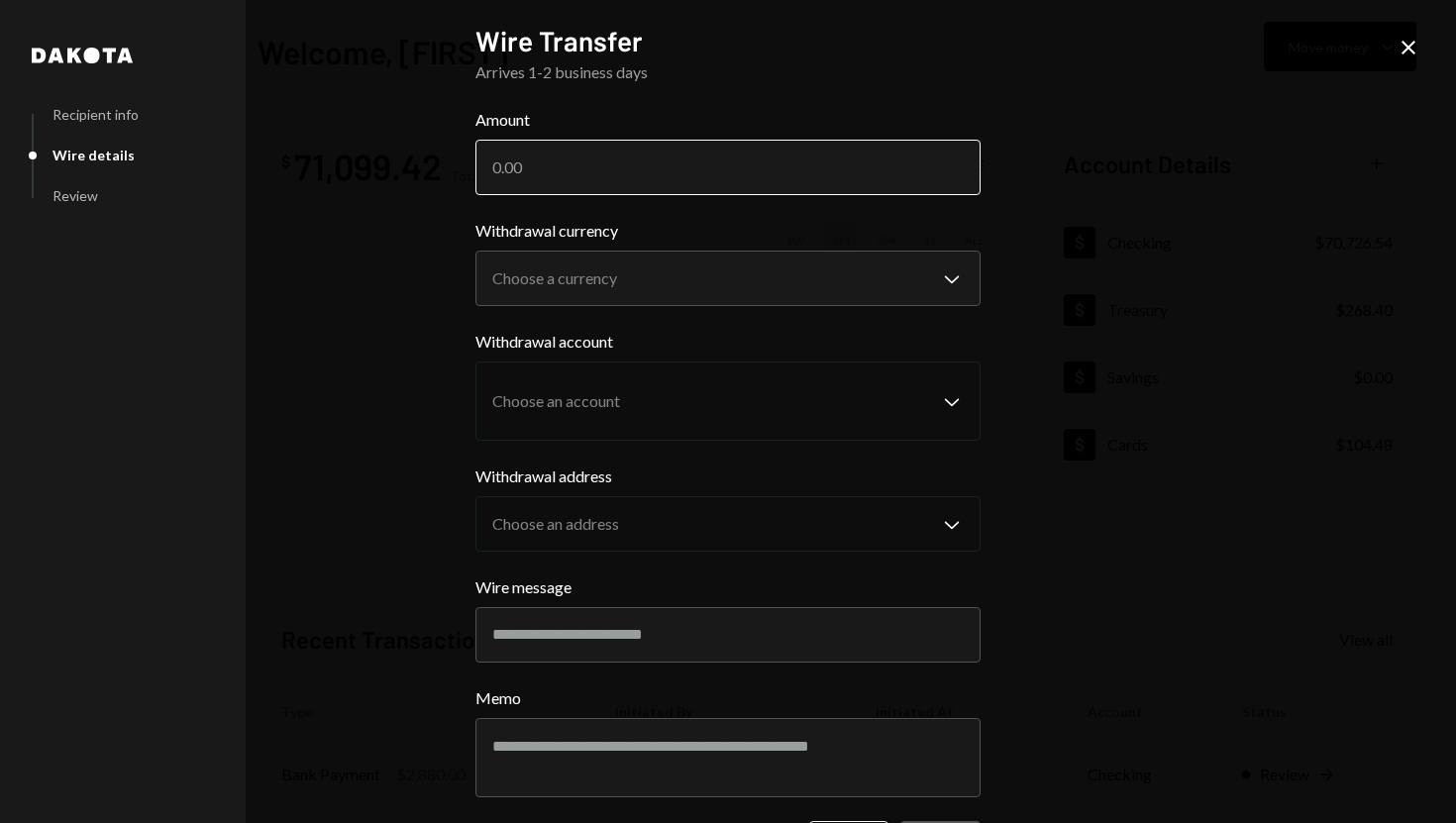 click on "Amount" at bounding box center (728, 167) 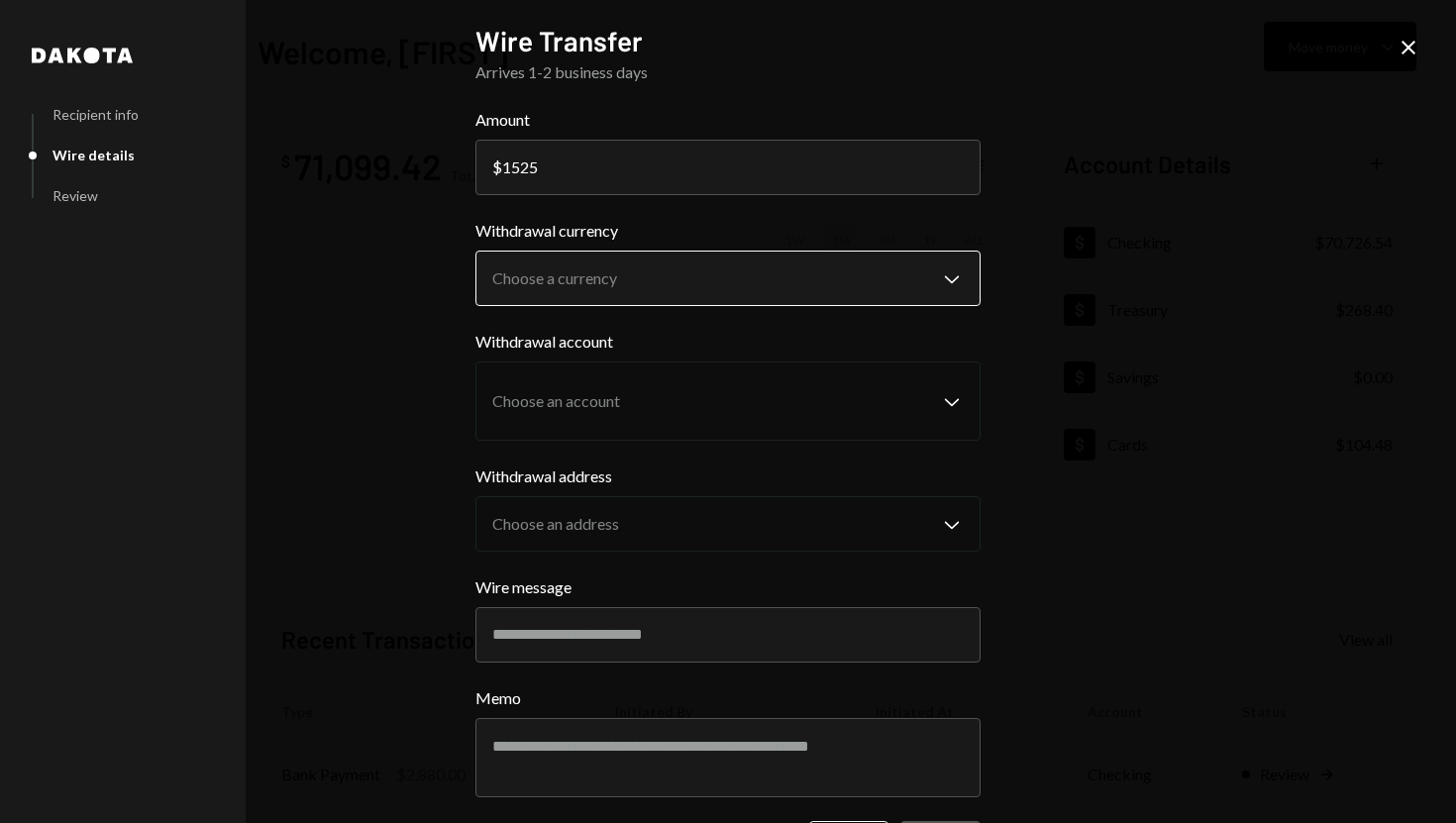 type on "1525" 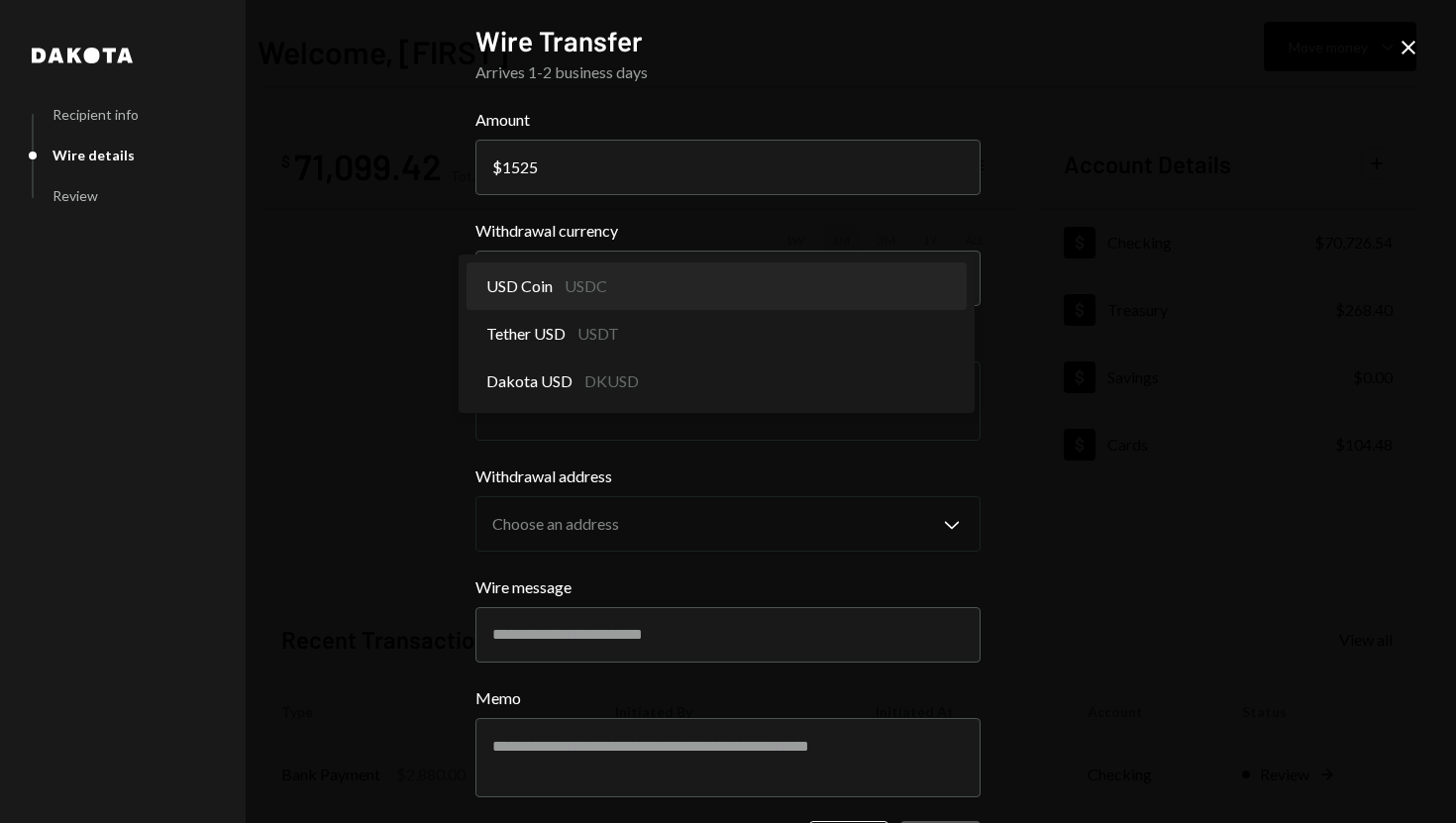 select on "****" 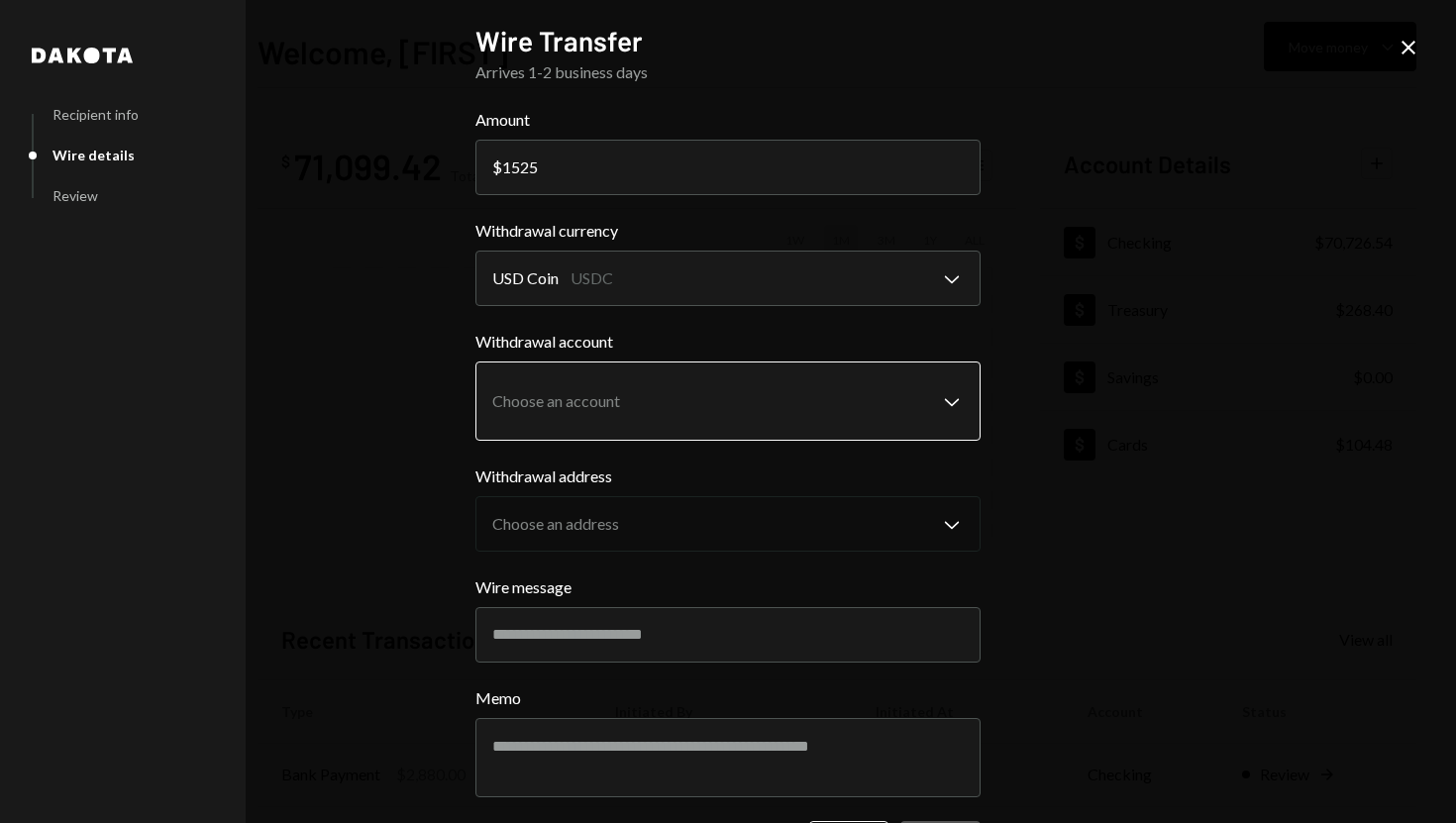 click on "S SPARK TECH HUB Caret Down Home Home Inbox Inbox Activities Transactions Accounts Accounts Caret Down Checking $70,726.54 Treasury $268.40 Savings $0.00 Cards $104.48 Dollar Rewards User Recipients Team Team Welcome, [FIRST] Move money Caret Down $ 71,099.42 Total Graph Accounts 1W 1M 3M 1Y ALL Account Details Plus Dollar Checking $70,726.54 Dollar Treasury $268.40 Dollar Savings $0.00 Dollar Cards $104.48 Recent Transactions View all Type Initiated By Initiated At Account Status Bank Payment $2,880.00 [FIRST] [LAST] [DATE] [TIME] Checking Review Right Arrow Bank Payment $1,000.00 [FIRST] [LAST] [DATE] [TIME] Checking Pending Bank Payment $10,100.00 [FIRST] [LAST] [DATE] [TIME] Checking Pending Deposit 50,265.84  USDC 0xAe4F...eF6Ab4 Copy [DATE] [TIME] Checking Completed Bank Payment $35,000.00 [FIRST] [LAST] [DATE] [TIME] Checking Completed /dashboard   Dakota Recipient info Wire details Review Wire Transfer Arrives 1-2 business days Amount $ 1525 Withdrawal currency USD Coin USDC" at bounding box center [728, 411] 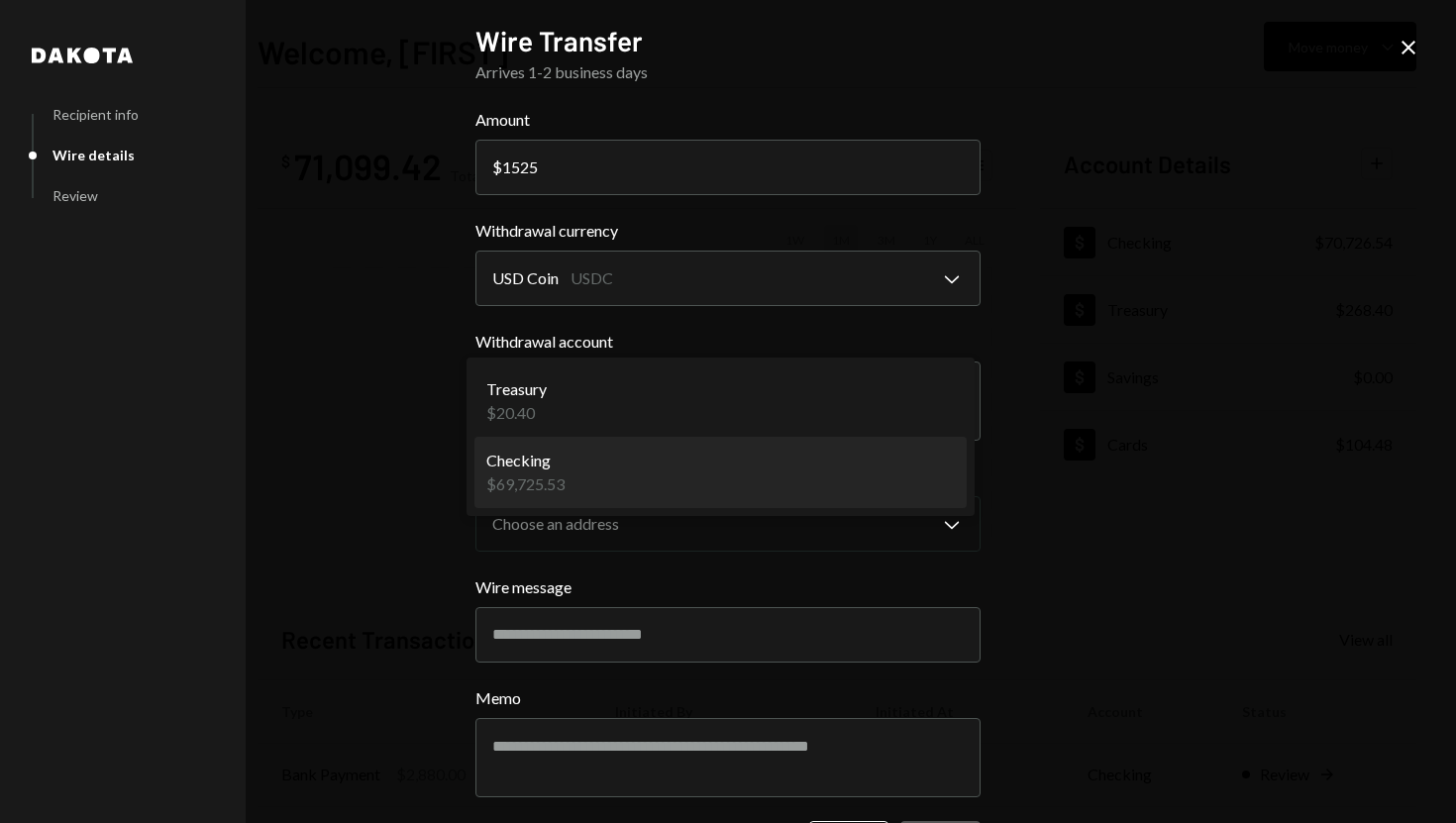 select on "**********" 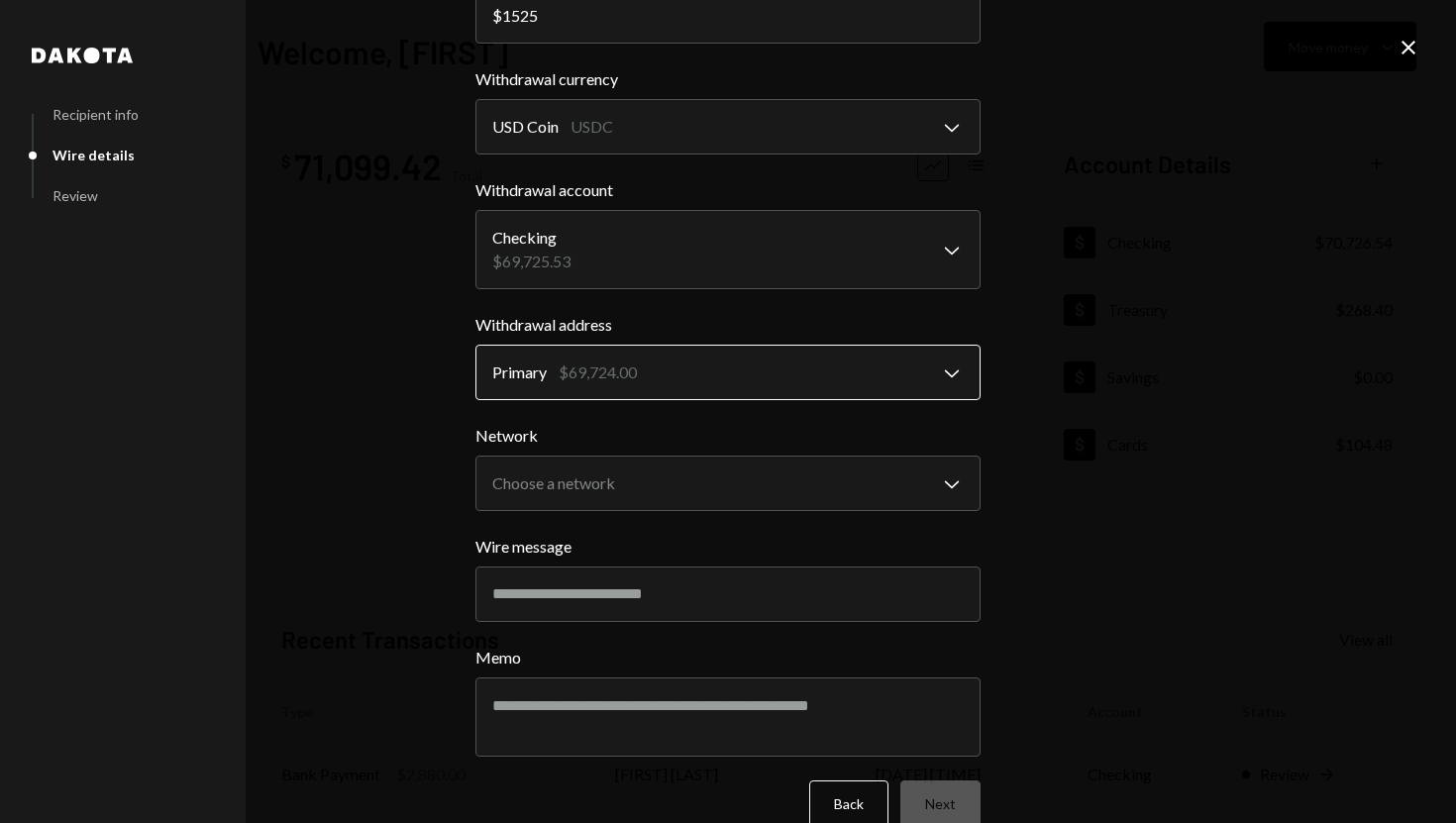 scroll, scrollTop: 174, scrollLeft: 0, axis: vertical 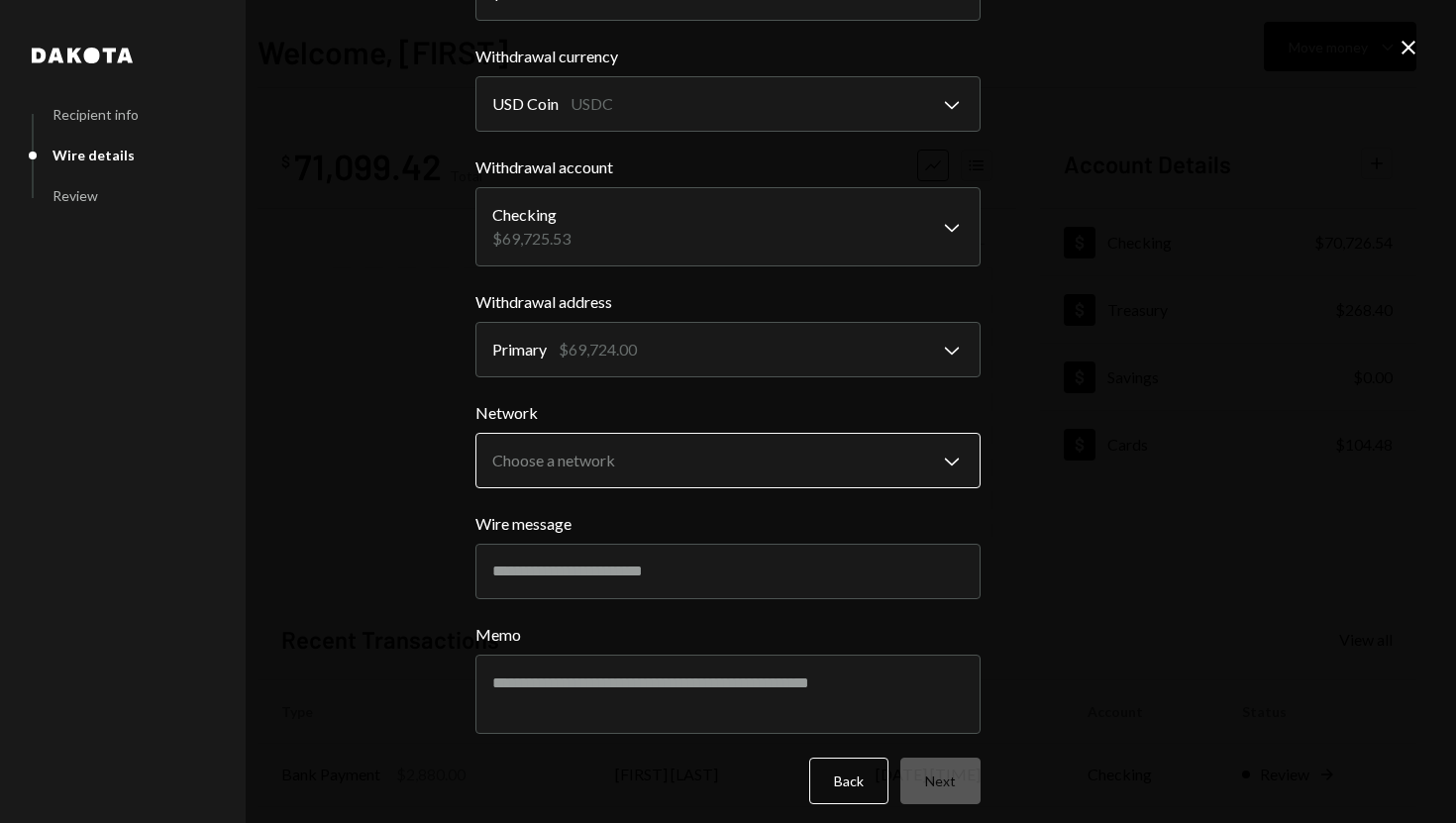 click on "S SPARK TECH HUB Caret Down Home Home Inbox Inbox Activities Transactions Accounts Accounts Caret Down Checking $70,726.54 Treasury $268.40 Savings $0.00 Cards $104.48 Dollar Rewards User Recipients Team Team Welcome, [FIRST] Move money Caret Down $ 71,099.42 Total Graph Accounts 1W 1M 3M 1Y ALL Account Details Plus Dollar Checking $70,726.54 Dollar Treasury $268.40 Dollar Savings $0.00 Dollar Cards $104.48 Recent Transactions View all Type Initiated By Initiated At Account Status Bank Payment $2,880.00 [FIRST] [LAST] [DATE] [TIME] Checking Review Right Arrow Bank Payment $1,000.00 [FIRST] [LAST] [DATE] [TIME] Checking Pending Bank Payment $10,100.00 [FIRST] [LAST] [DATE] [TIME] Checking Pending Deposit 50,265.84  USDC 0xAe4F...eF6Ab4 Copy [DATE] [TIME] Checking Completed Bank Payment $35,000.00 [FIRST] [LAST] [DATE] [TIME] Checking Completed /dashboard   Dakota Recipient info Wire details Review Wire Transfer Arrives 1-2 business days Amount $ 1525 Withdrawal currency USD Coin USDC" at bounding box center [728, 411] 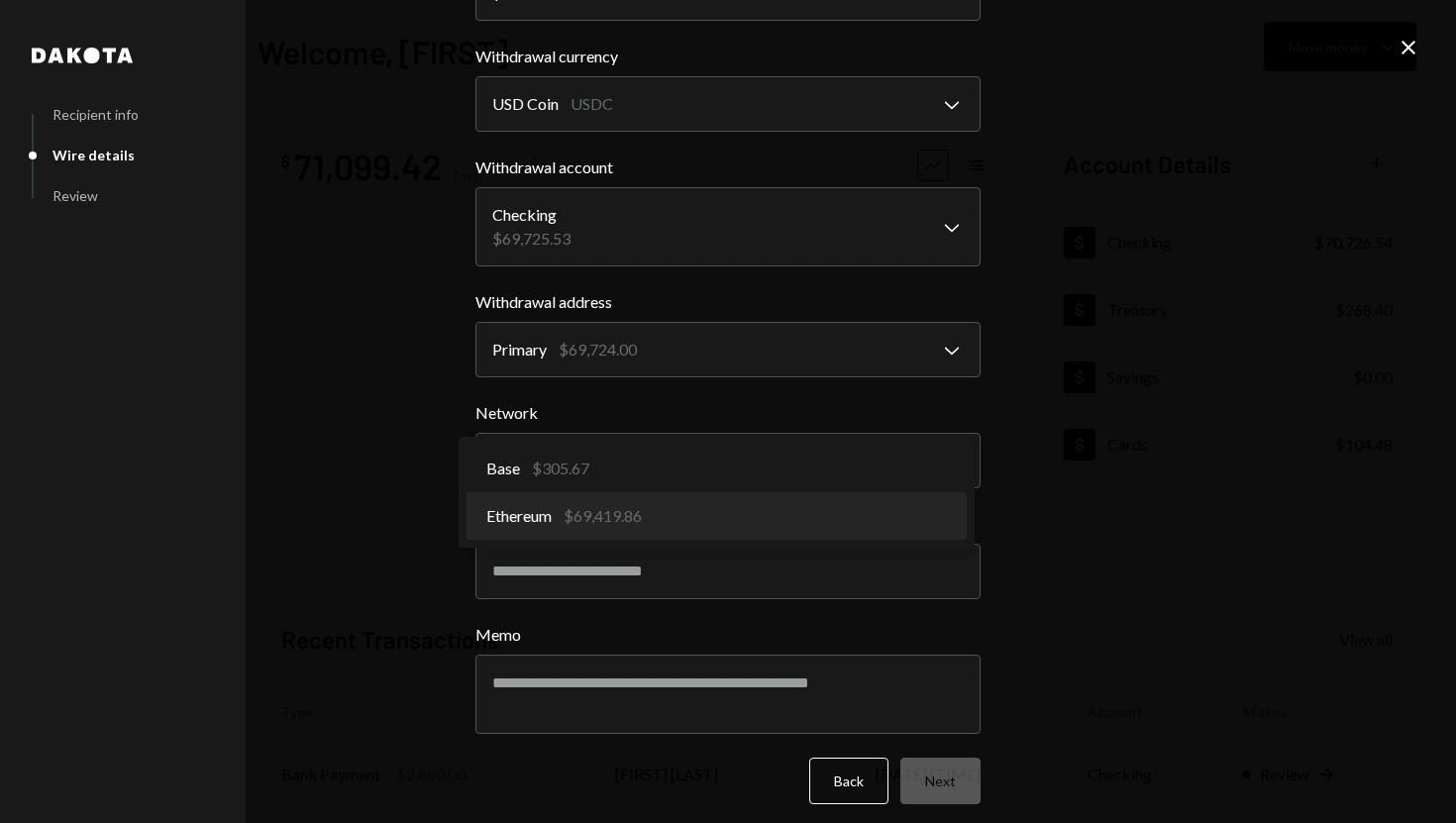 select on "**********" 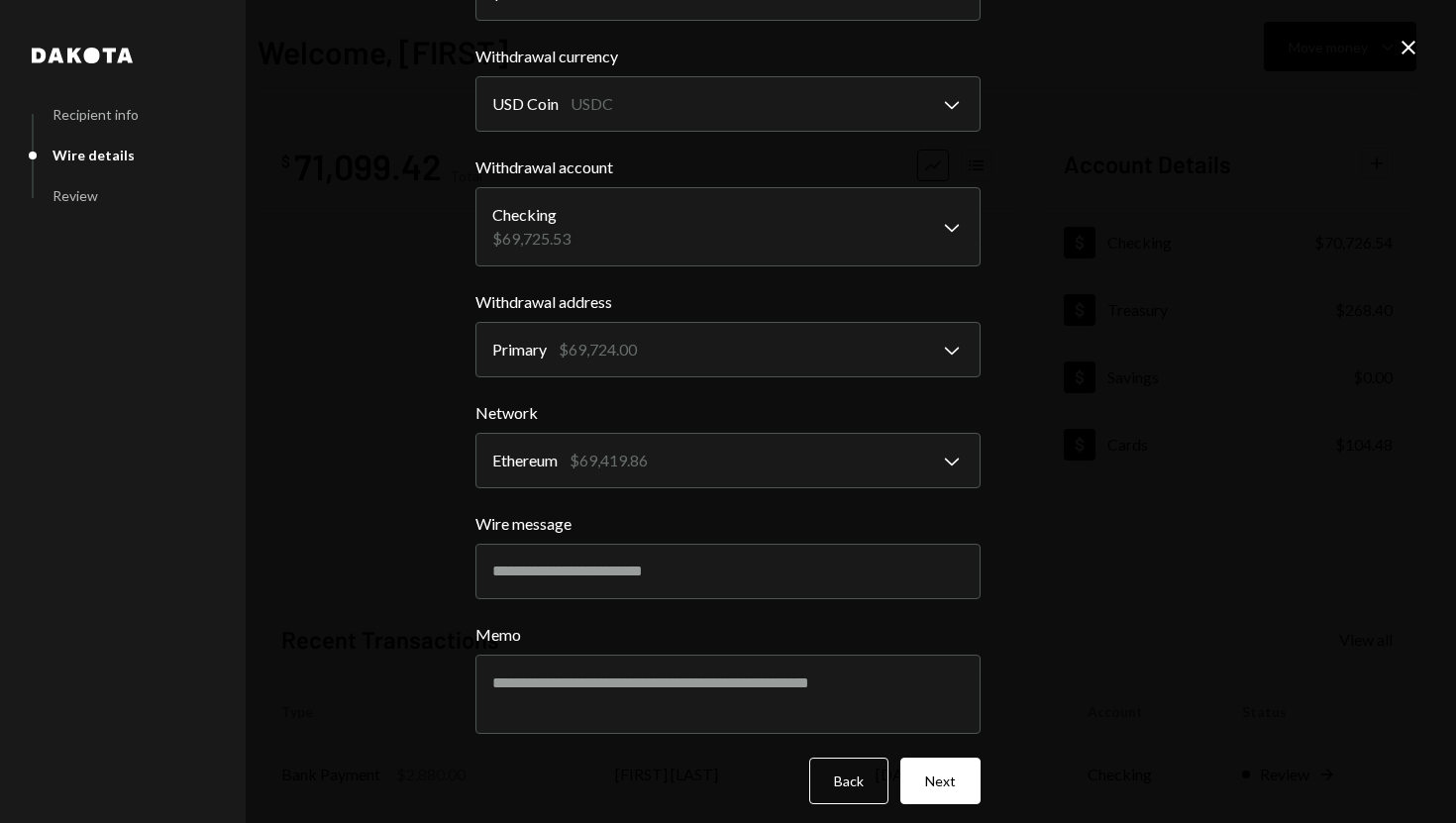 scroll, scrollTop: 186, scrollLeft: 0, axis: vertical 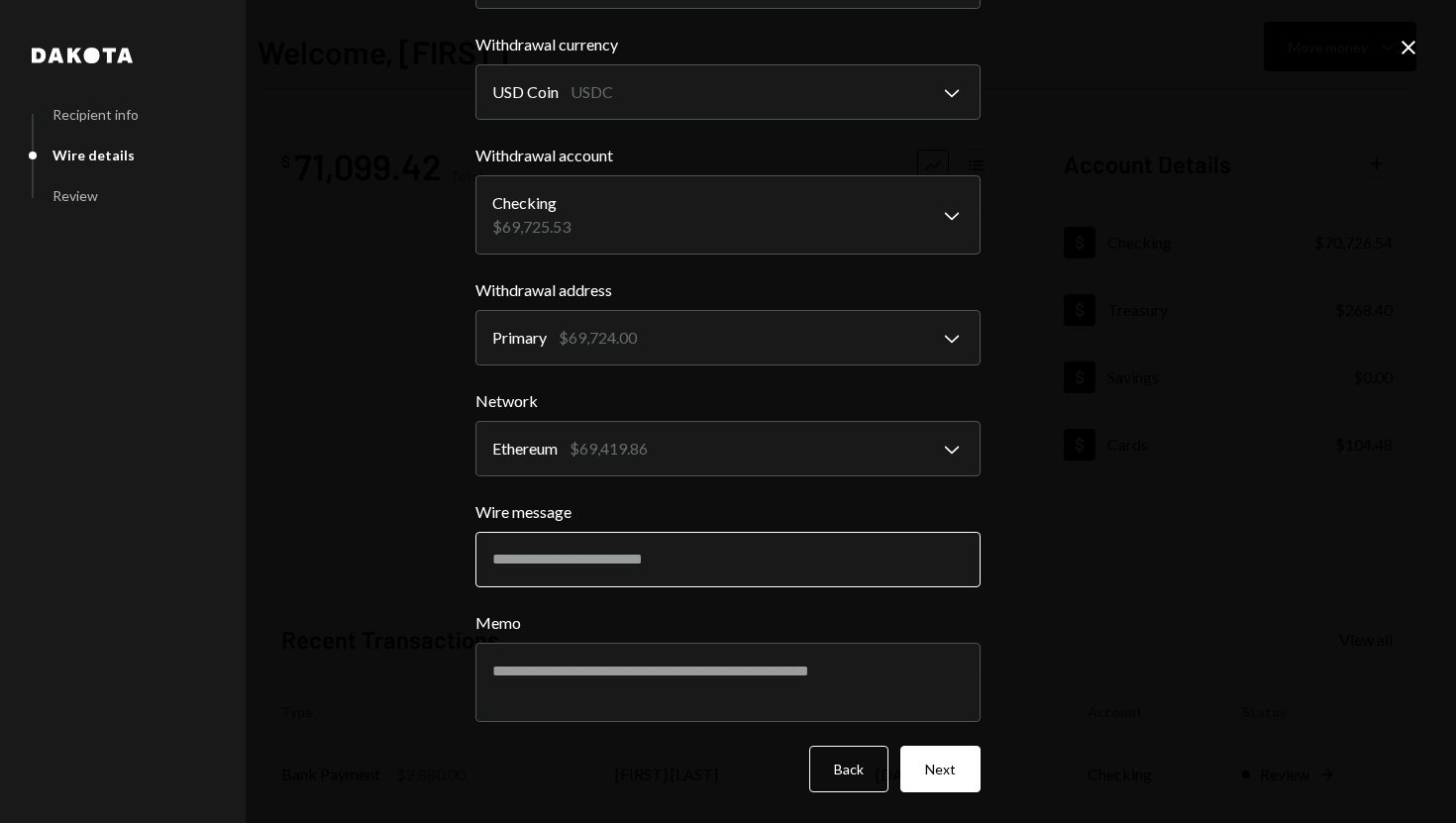 click on "Wire message" at bounding box center (728, 560) 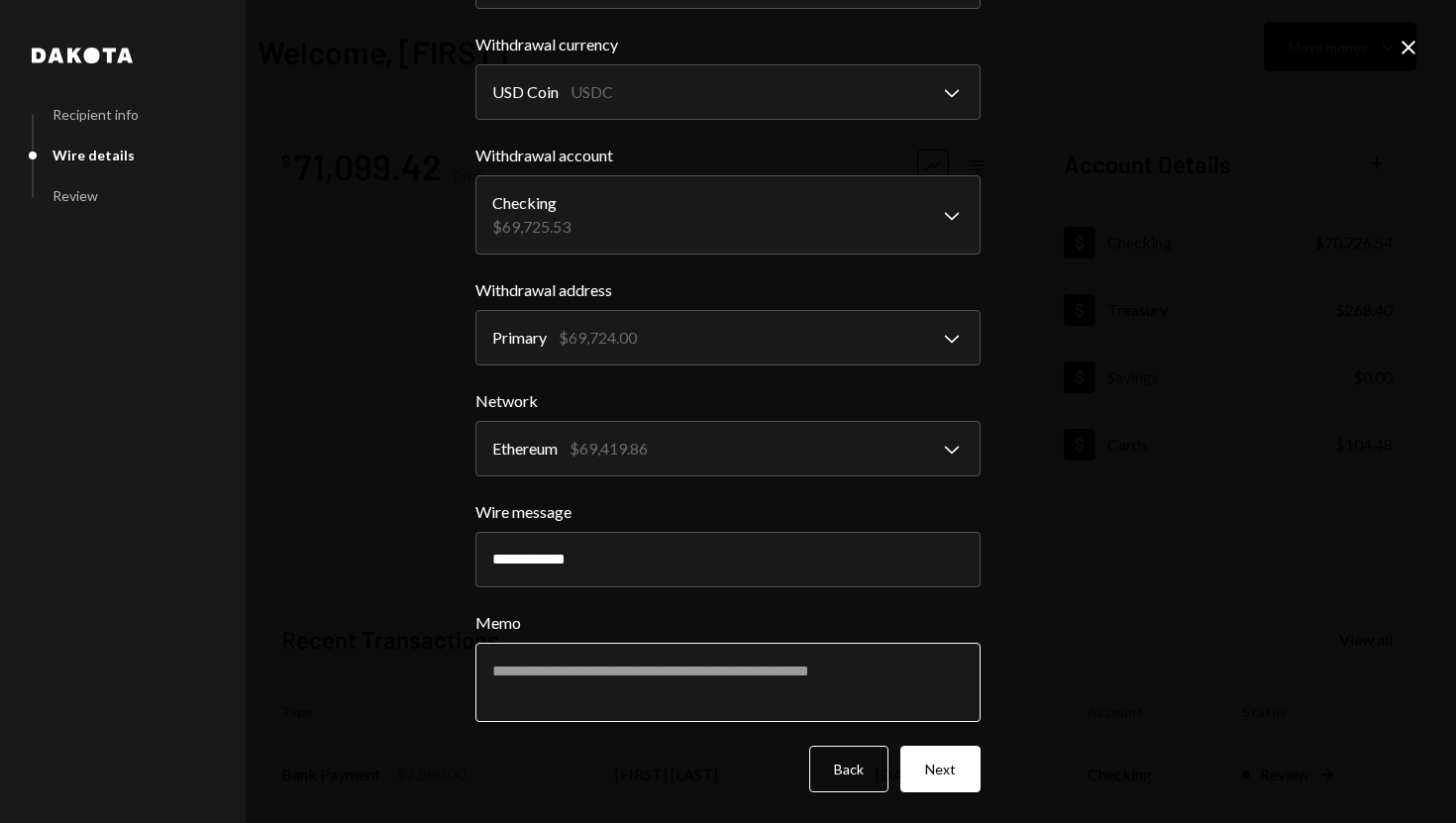 type on "**********" 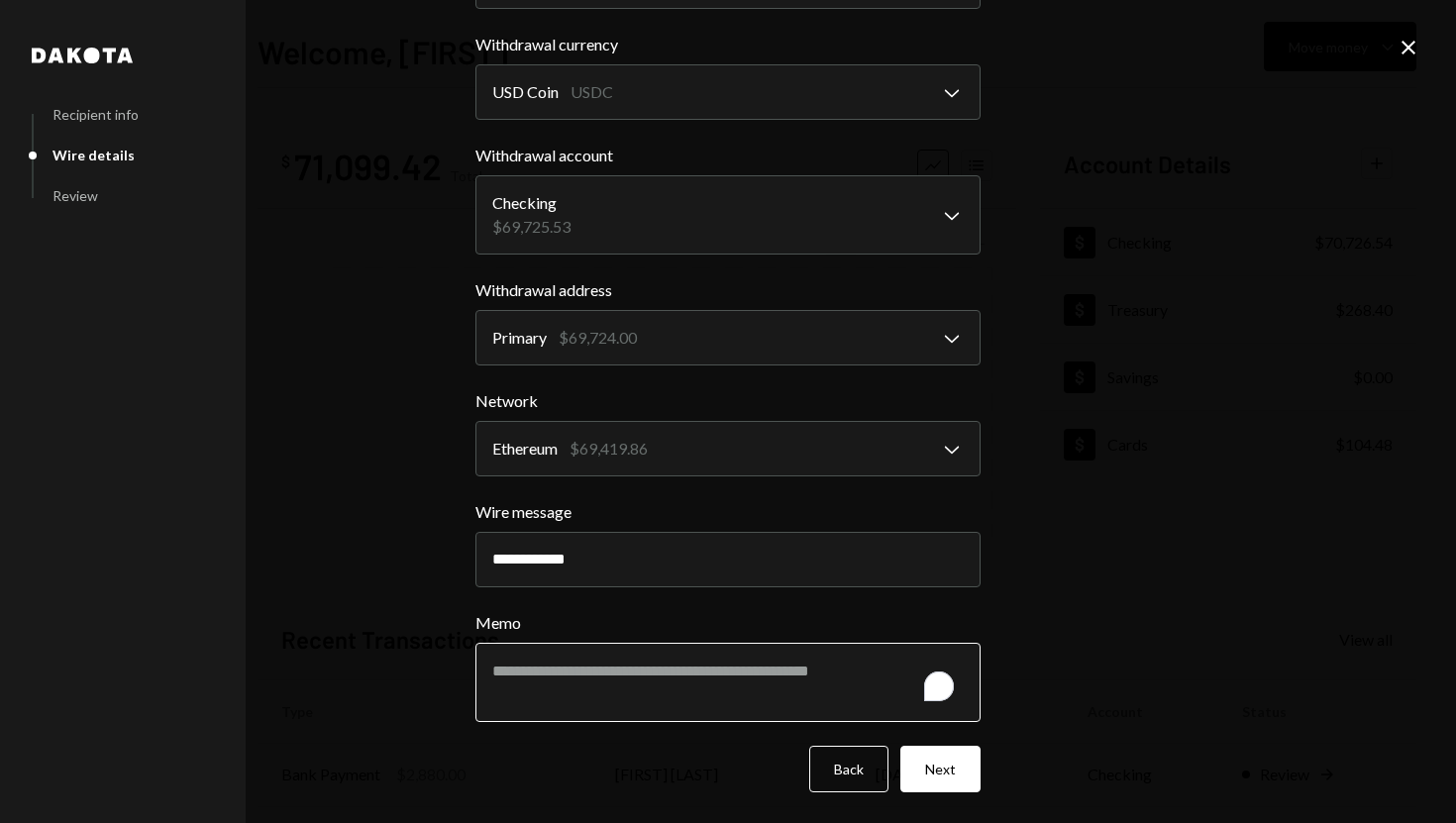 paste on "**********" 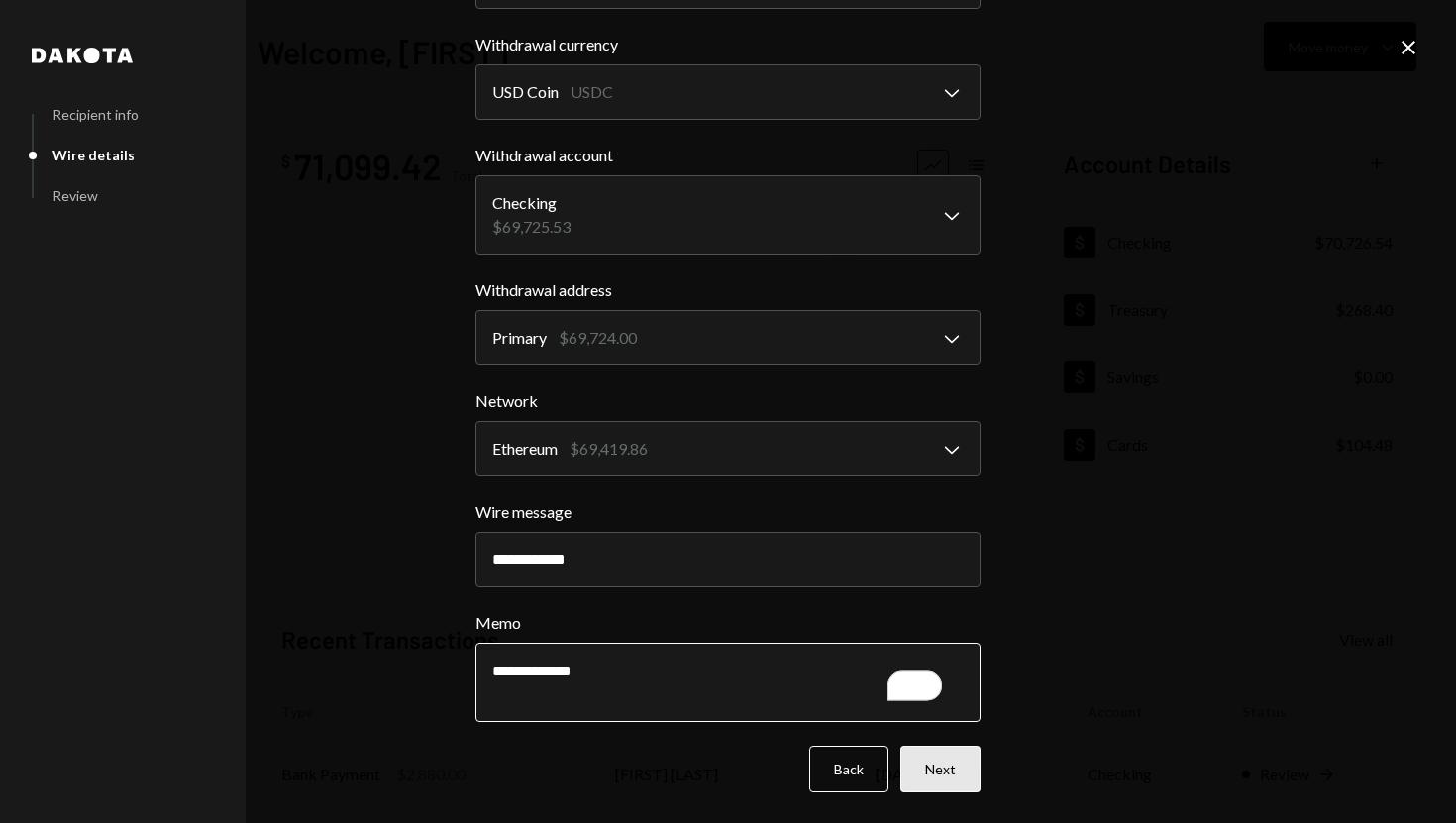 type on "**********" 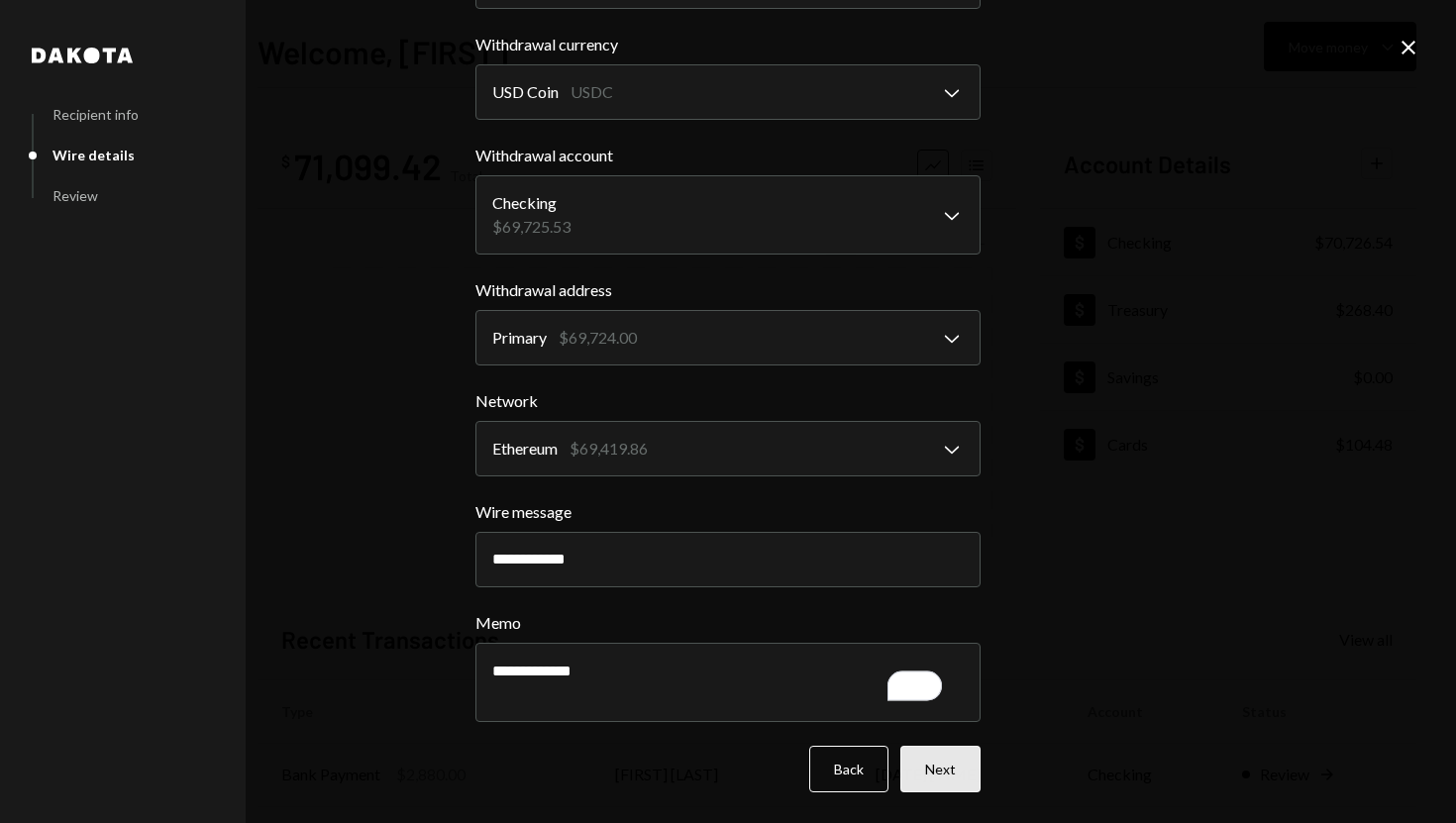 click on "Next" at bounding box center (940, 769) 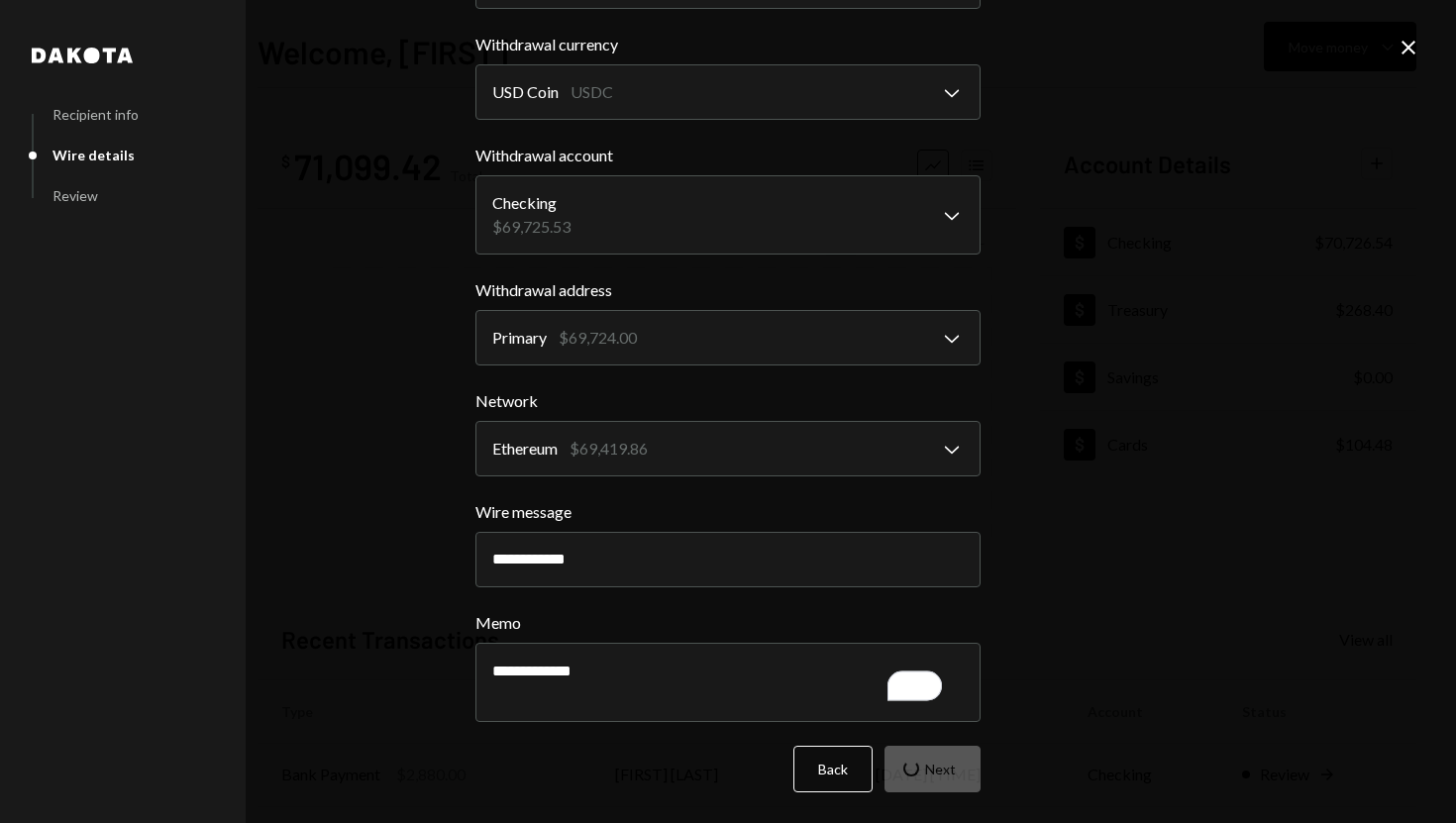 scroll, scrollTop: 0, scrollLeft: 0, axis: both 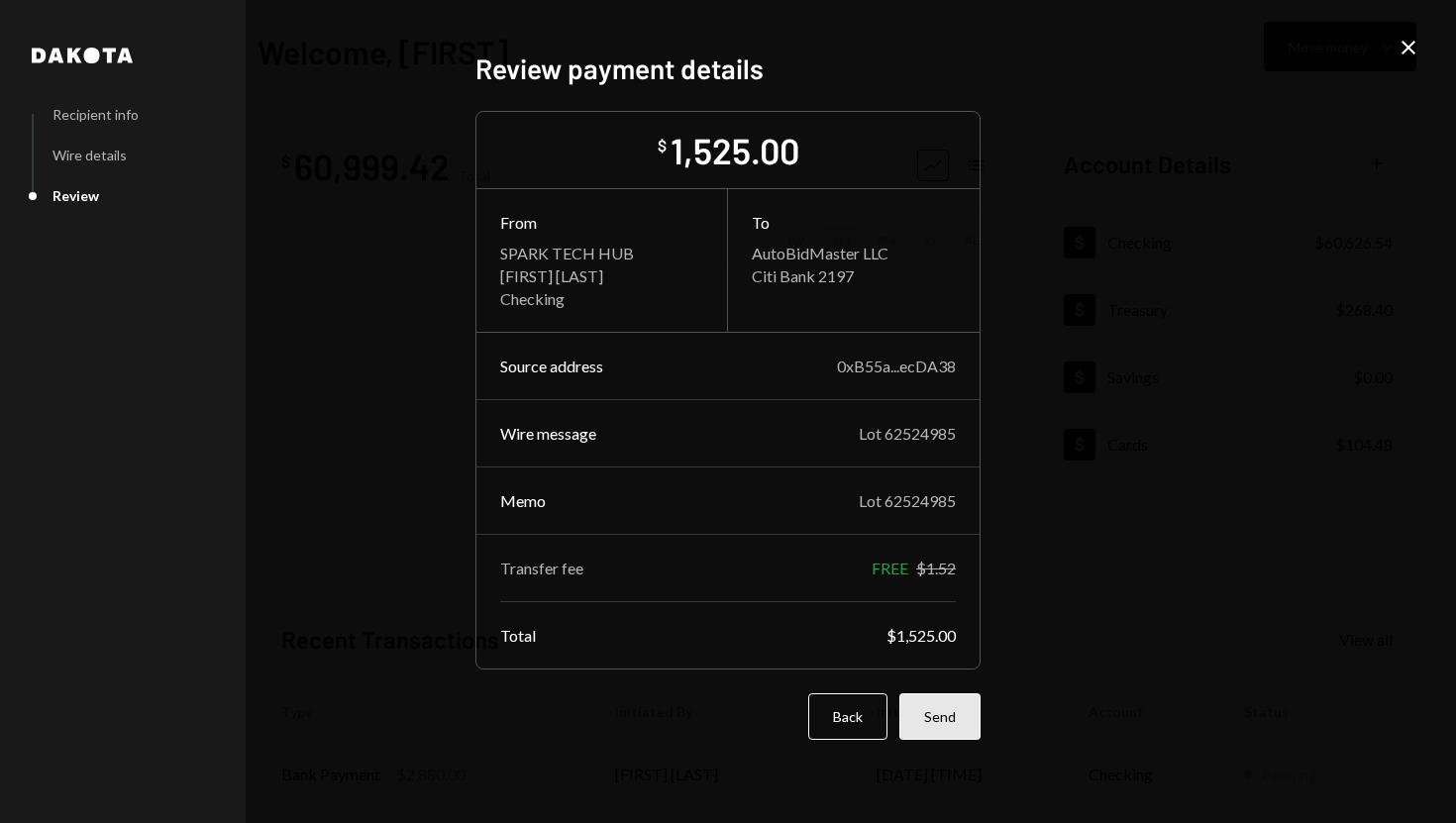 click on "Send" at bounding box center [940, 716] 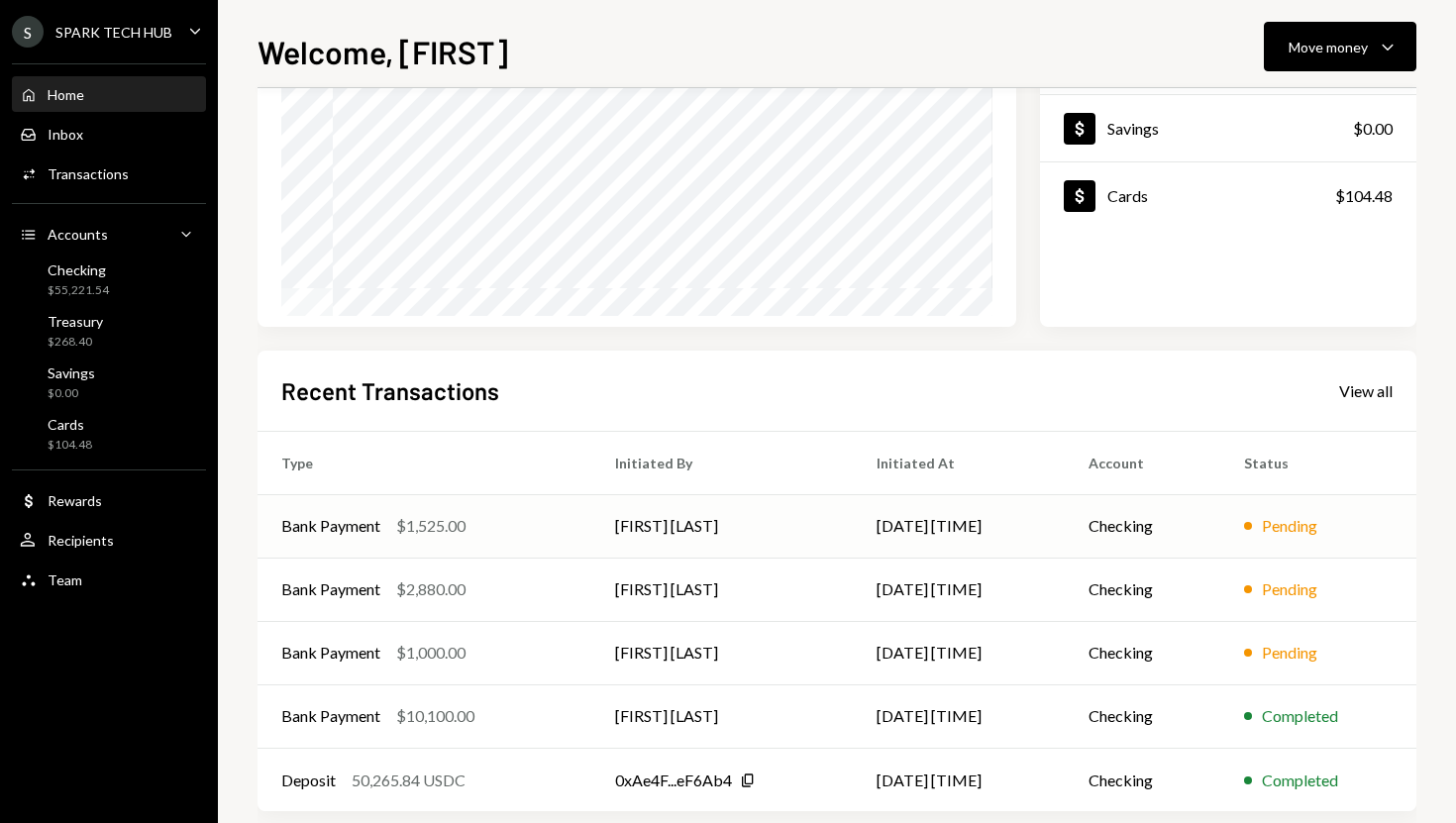 scroll, scrollTop: 276, scrollLeft: 0, axis: vertical 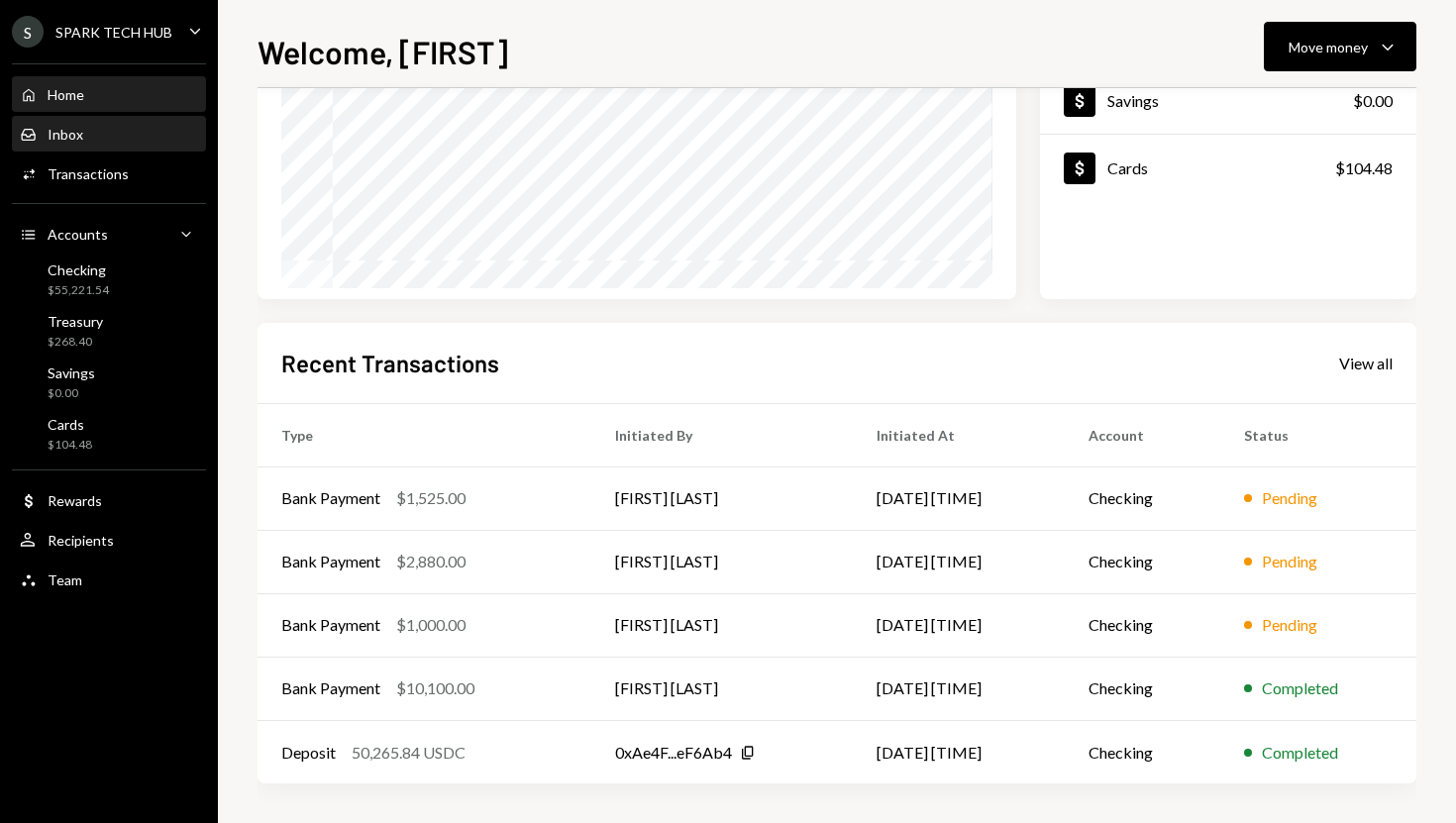 click on "Inbox Inbox" at bounding box center [109, 135] 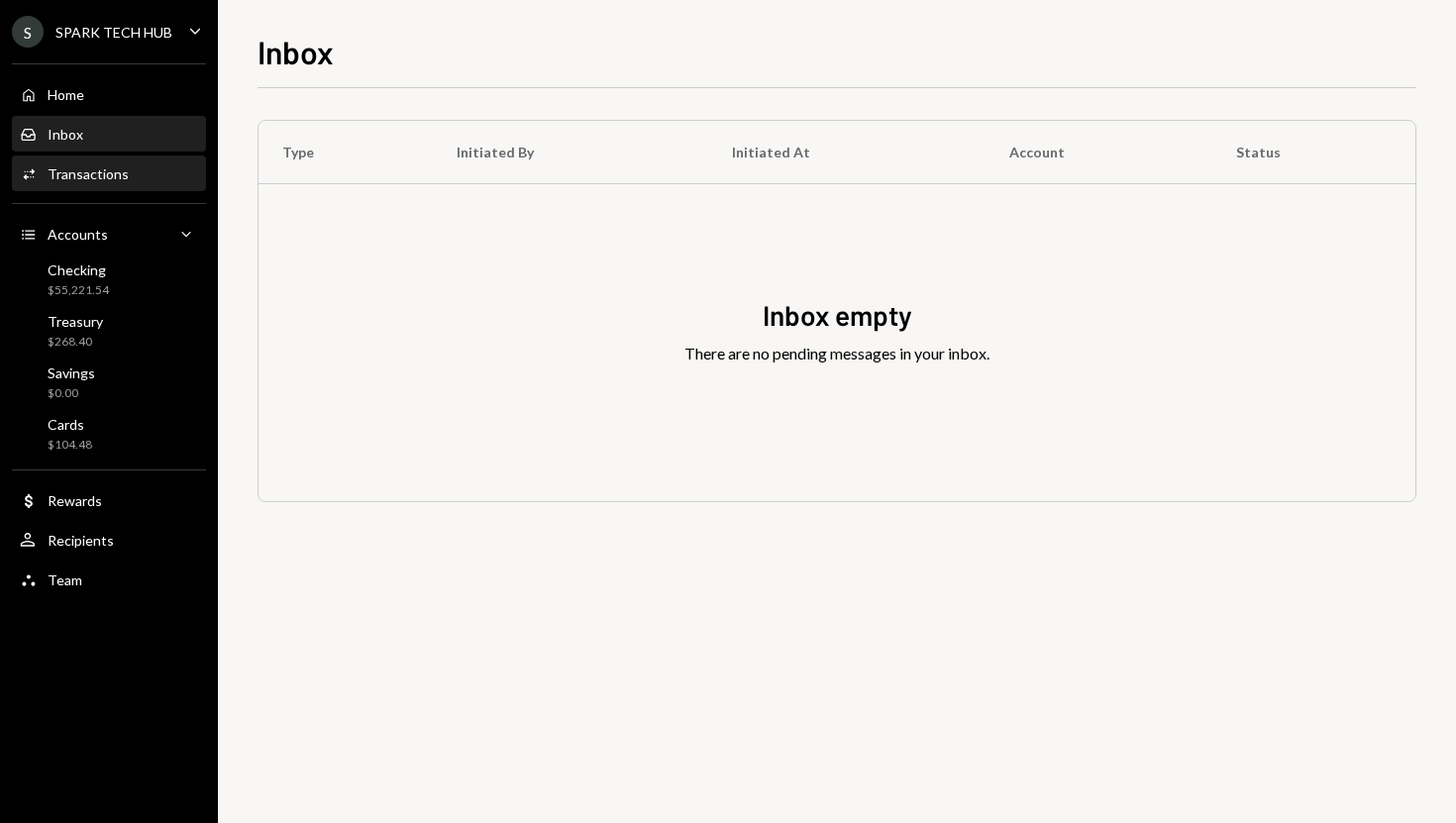 click on "Activities Transactions" at bounding box center [109, 174] 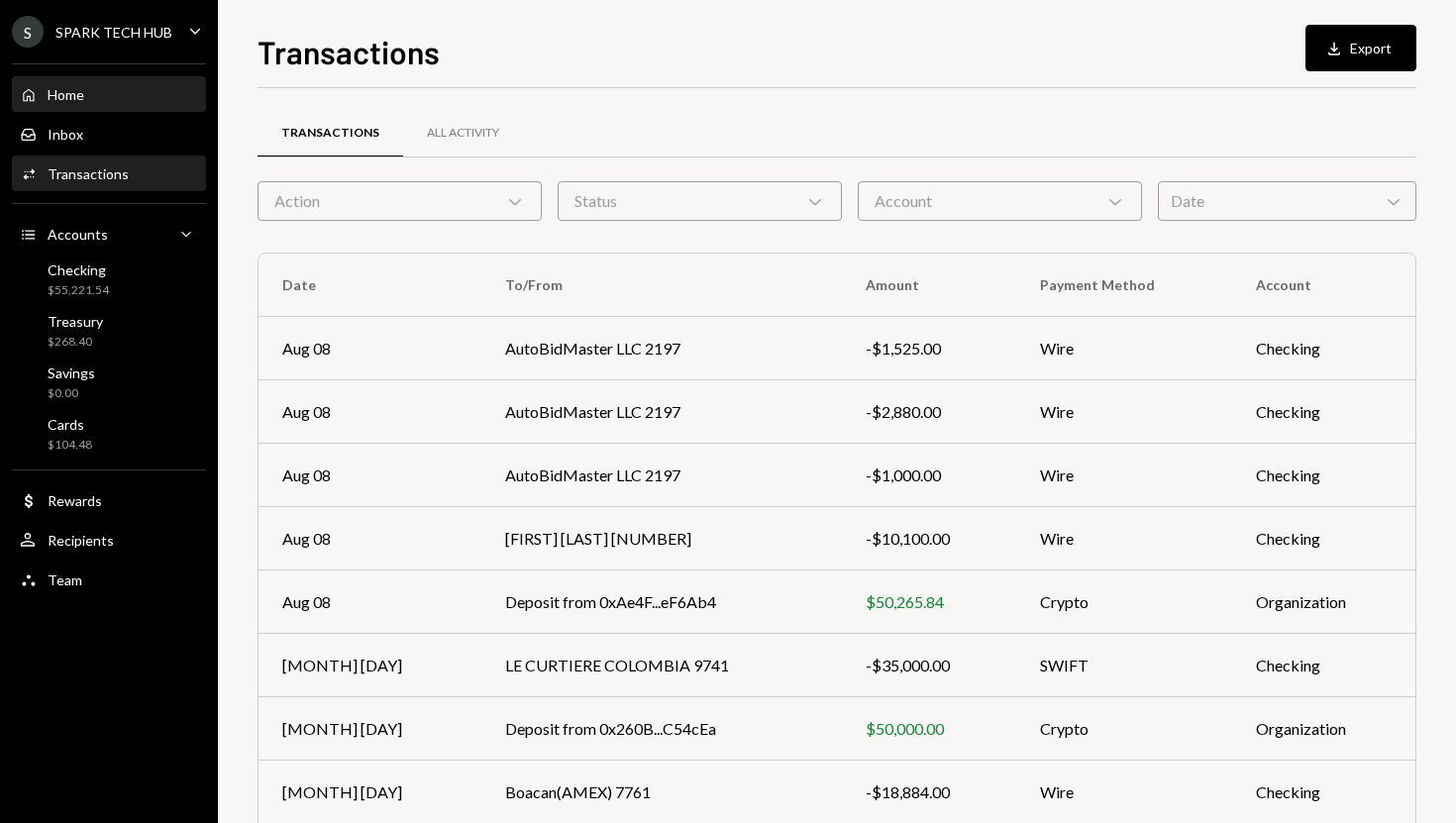 click on "Home Home" at bounding box center [109, 95] 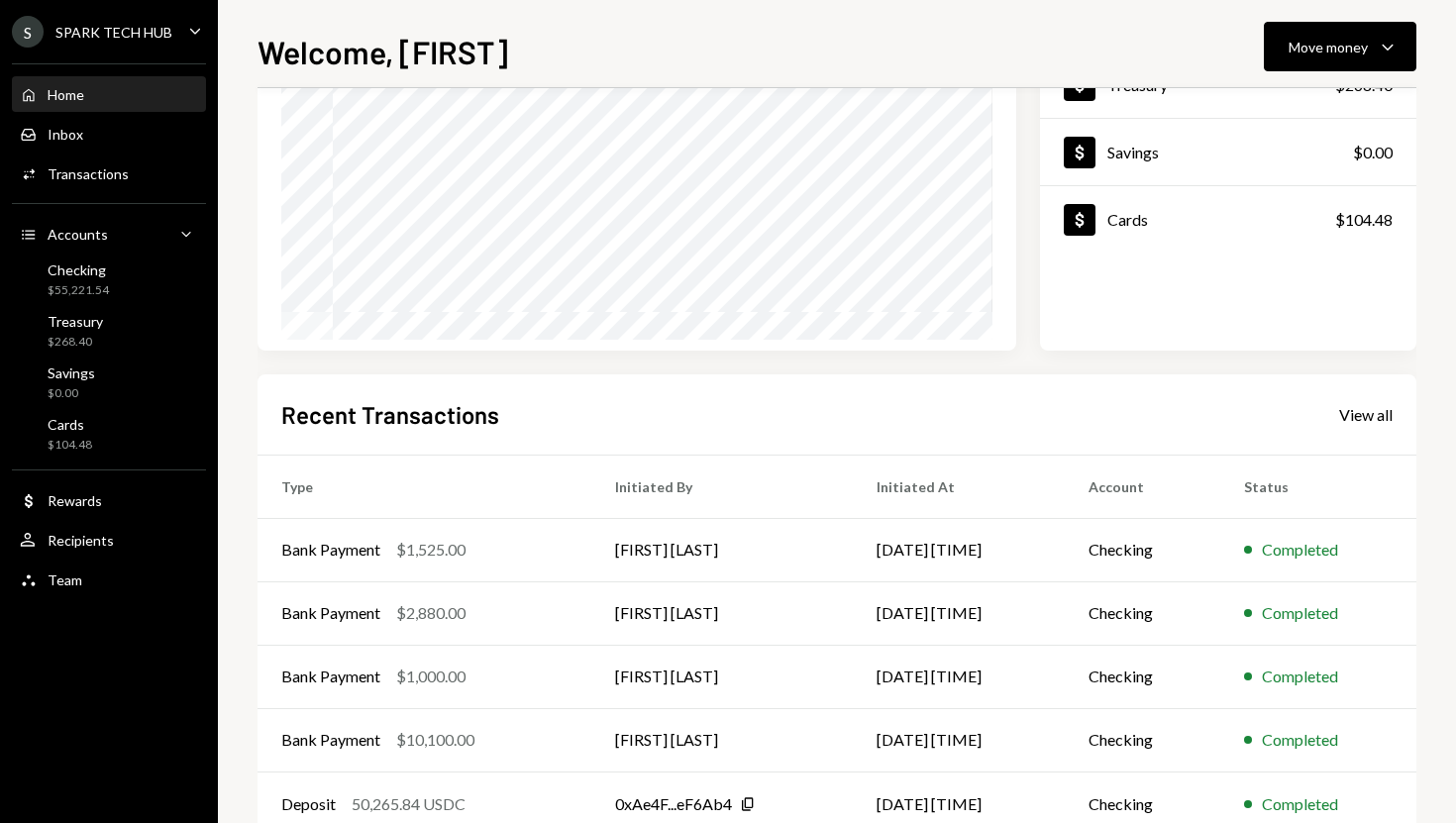 scroll, scrollTop: 150, scrollLeft: 0, axis: vertical 